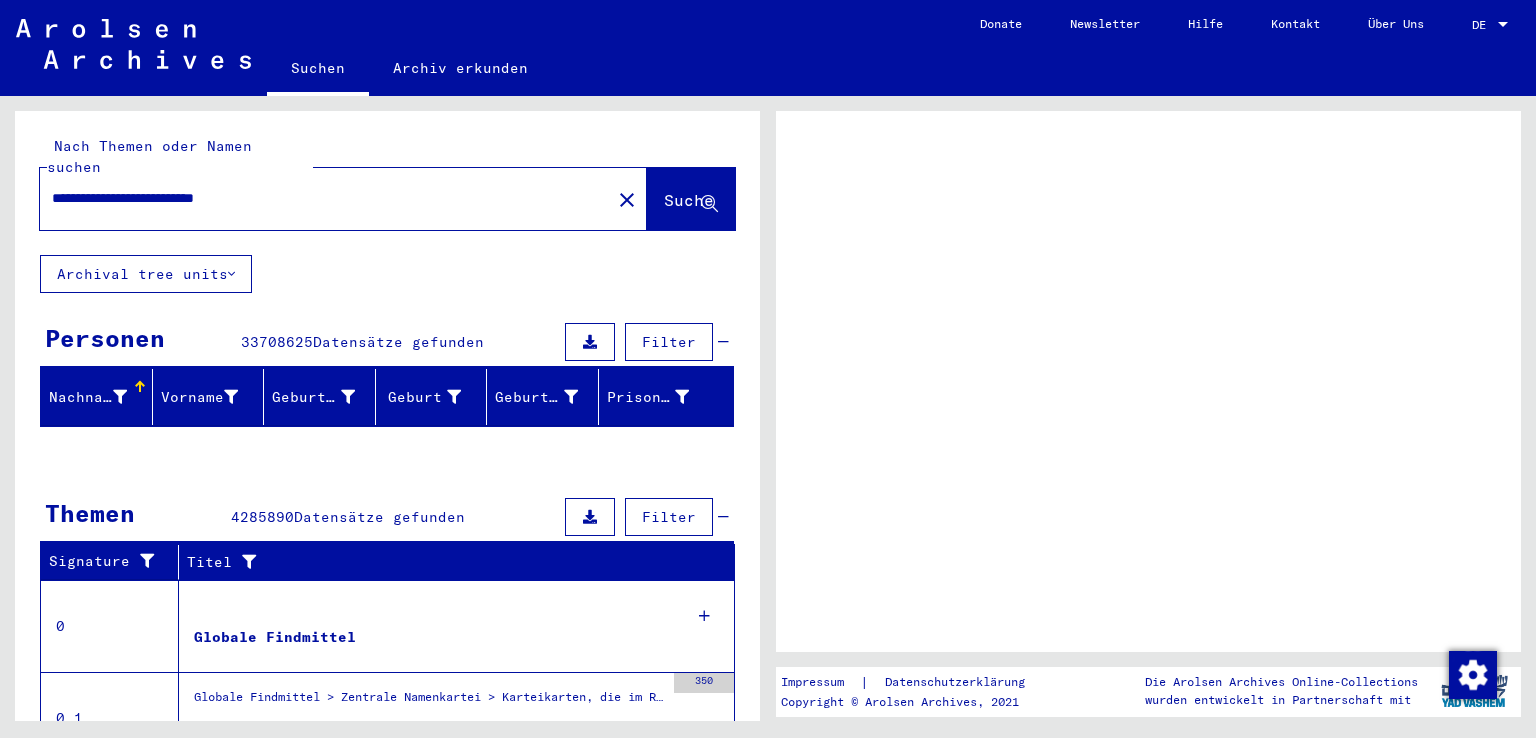 scroll, scrollTop: 0, scrollLeft: 0, axis: both 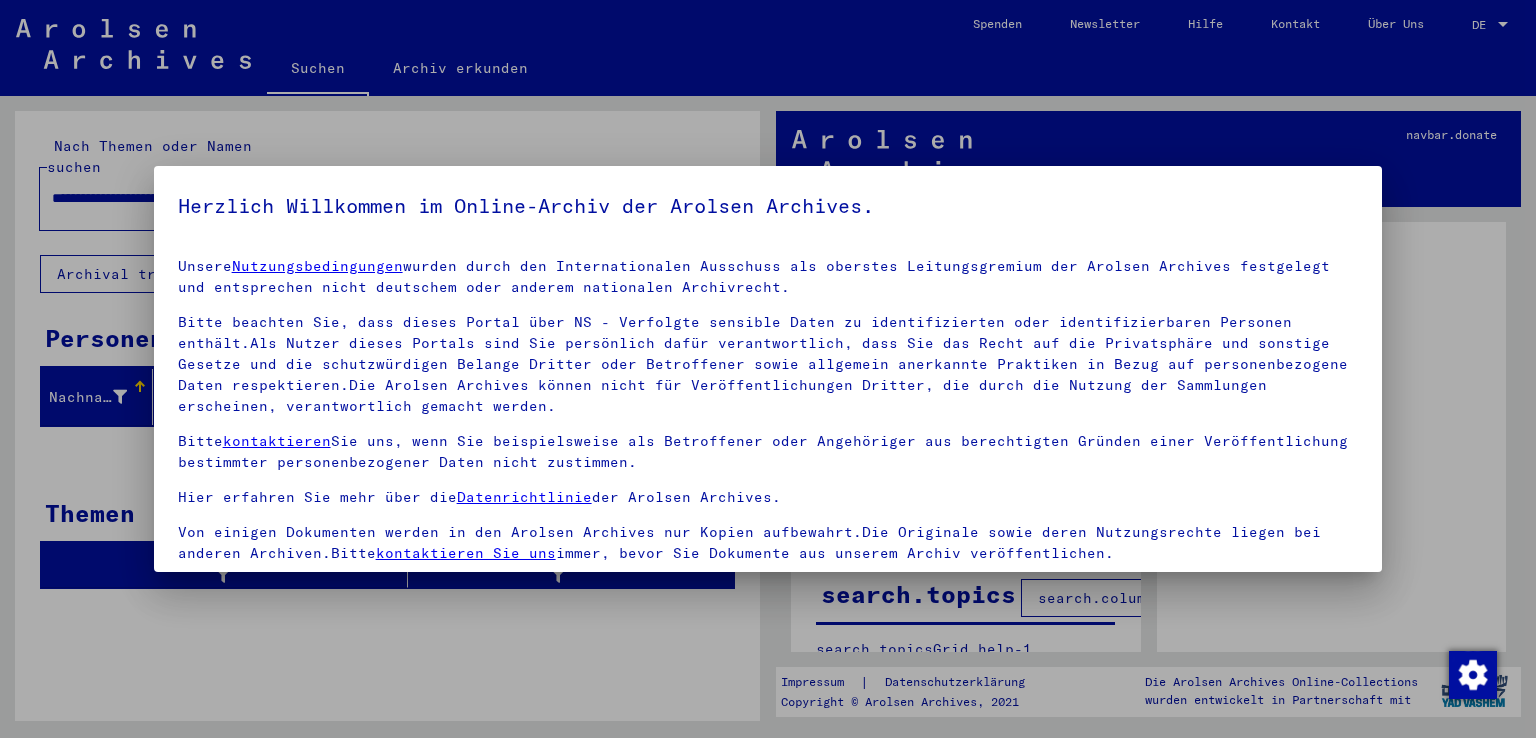 click at bounding box center (768, 369) 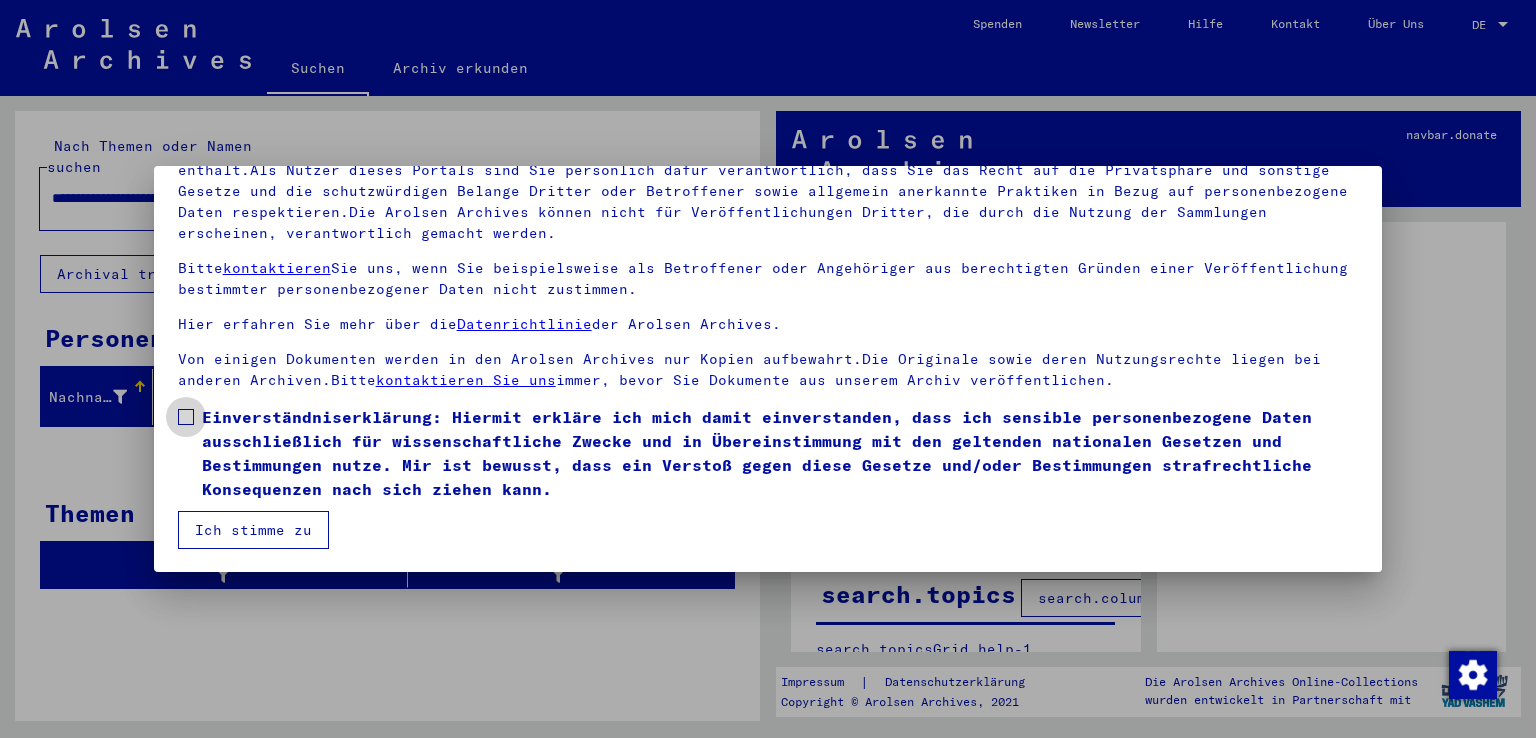 click at bounding box center [186, 417] 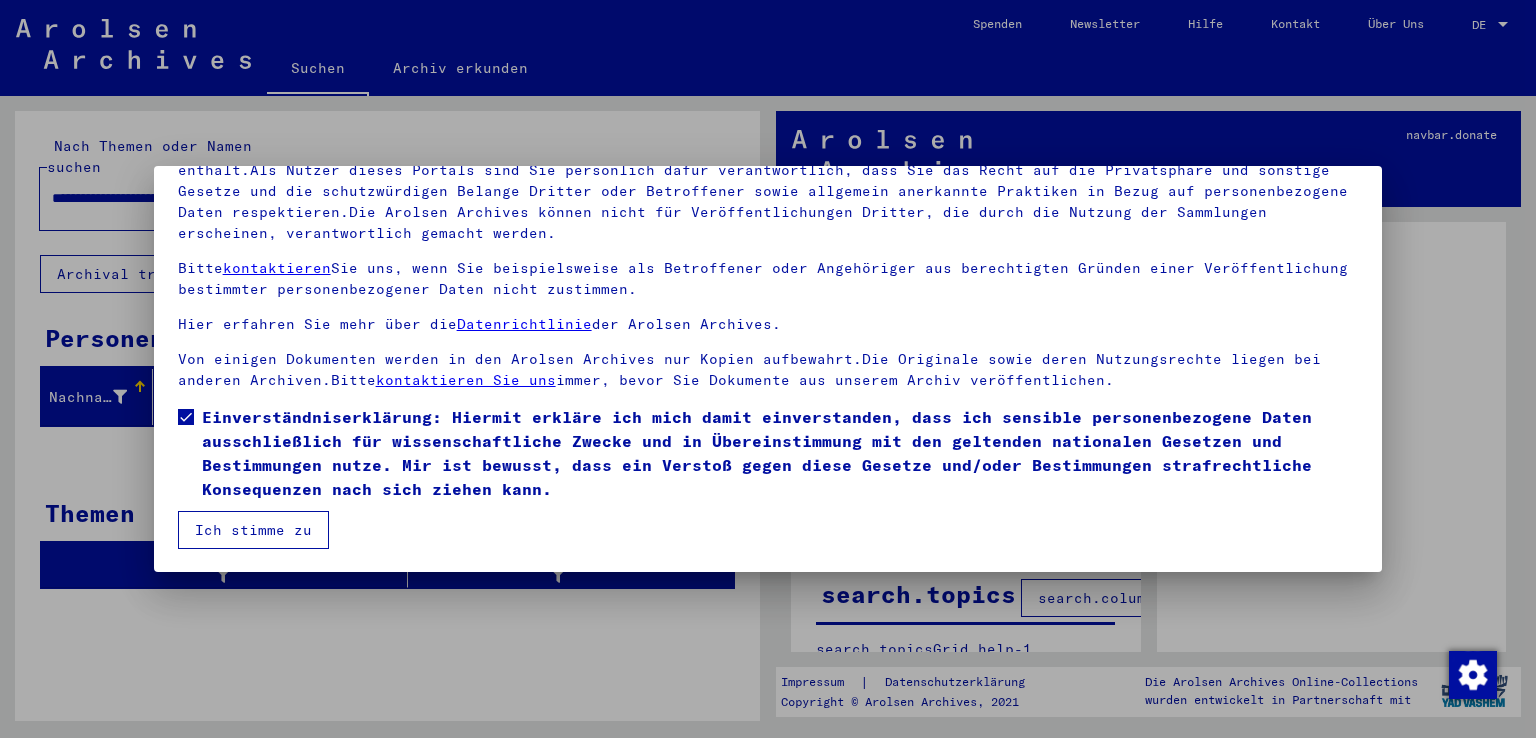 click on "Ich stimme zu" at bounding box center (253, 530) 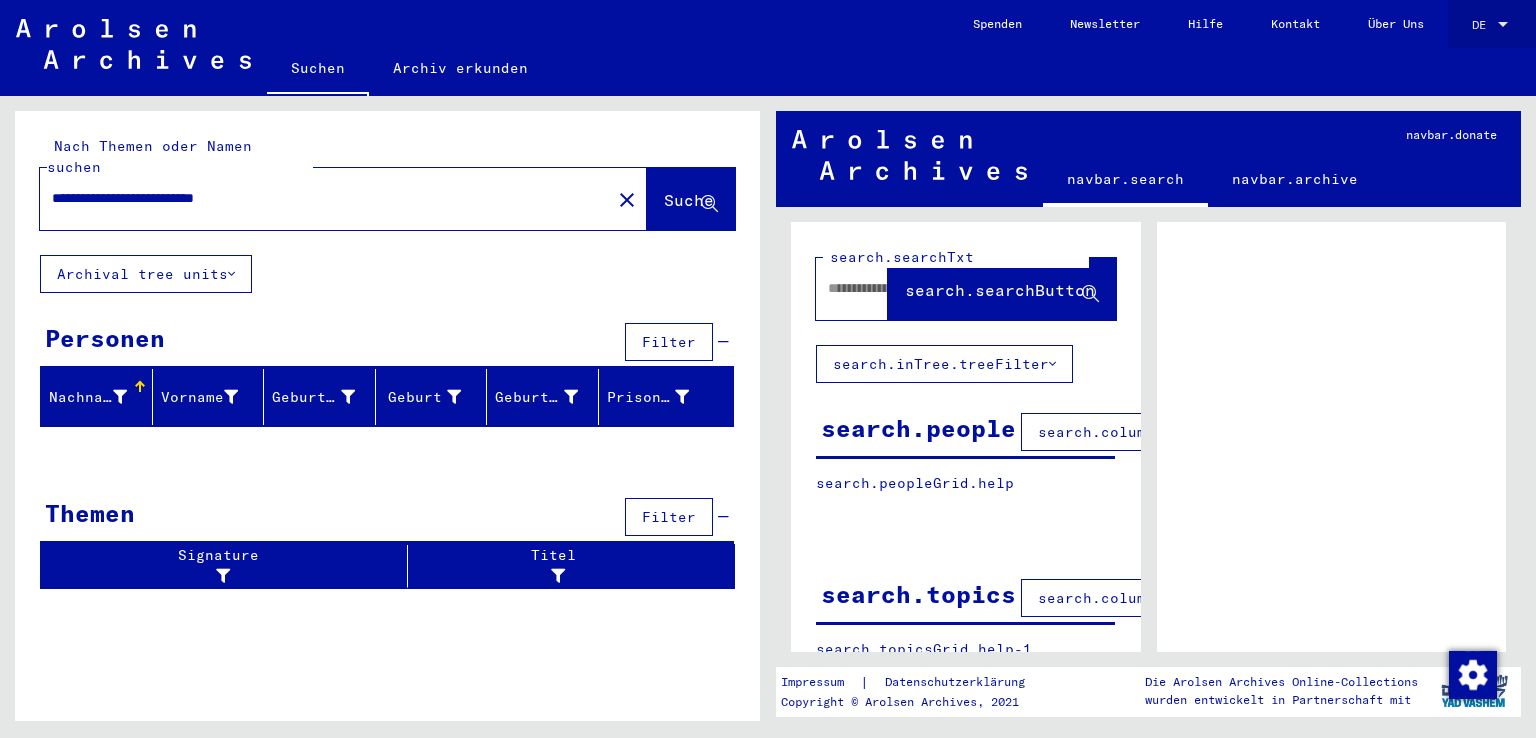 click on "DE" at bounding box center (1483, 25) 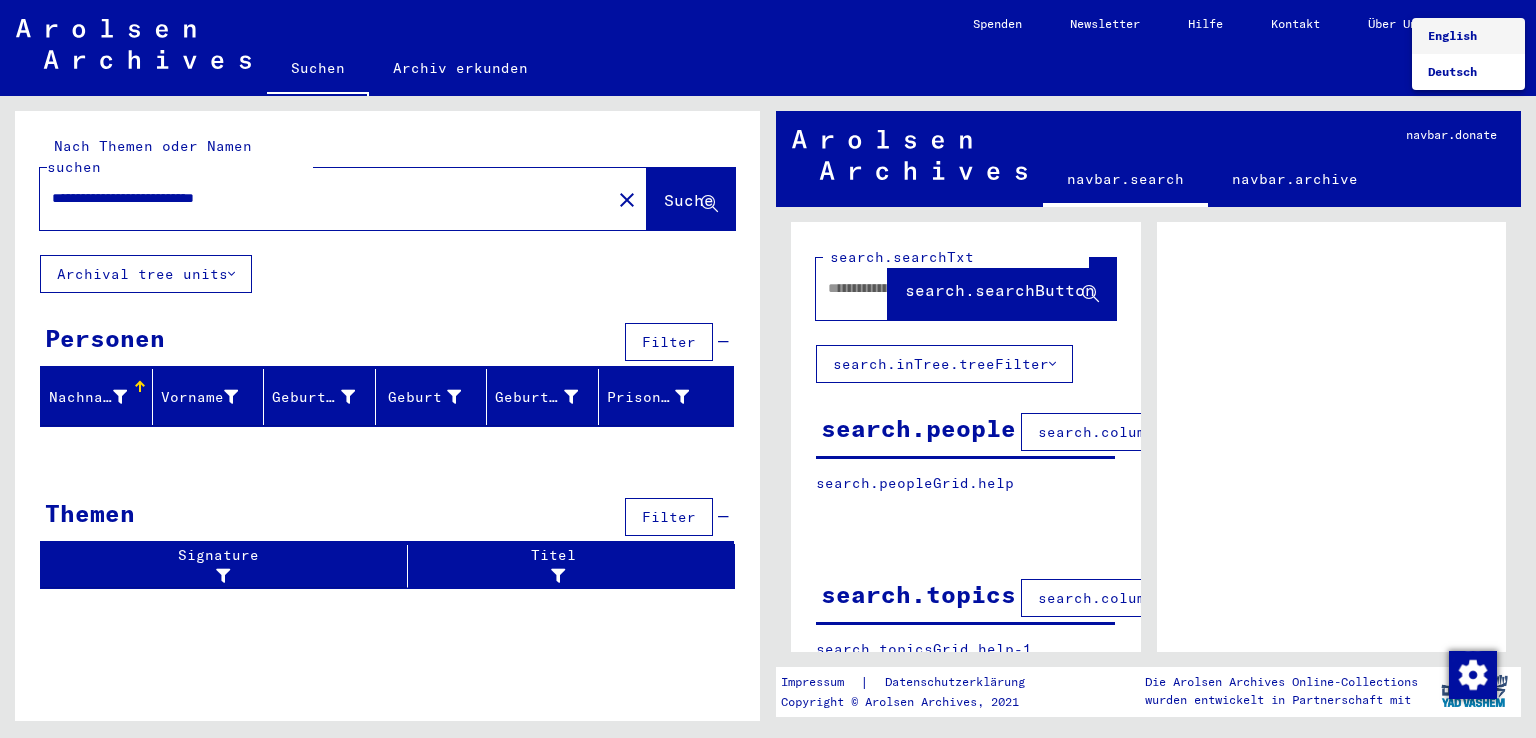click on "English" at bounding box center [1452, 35] 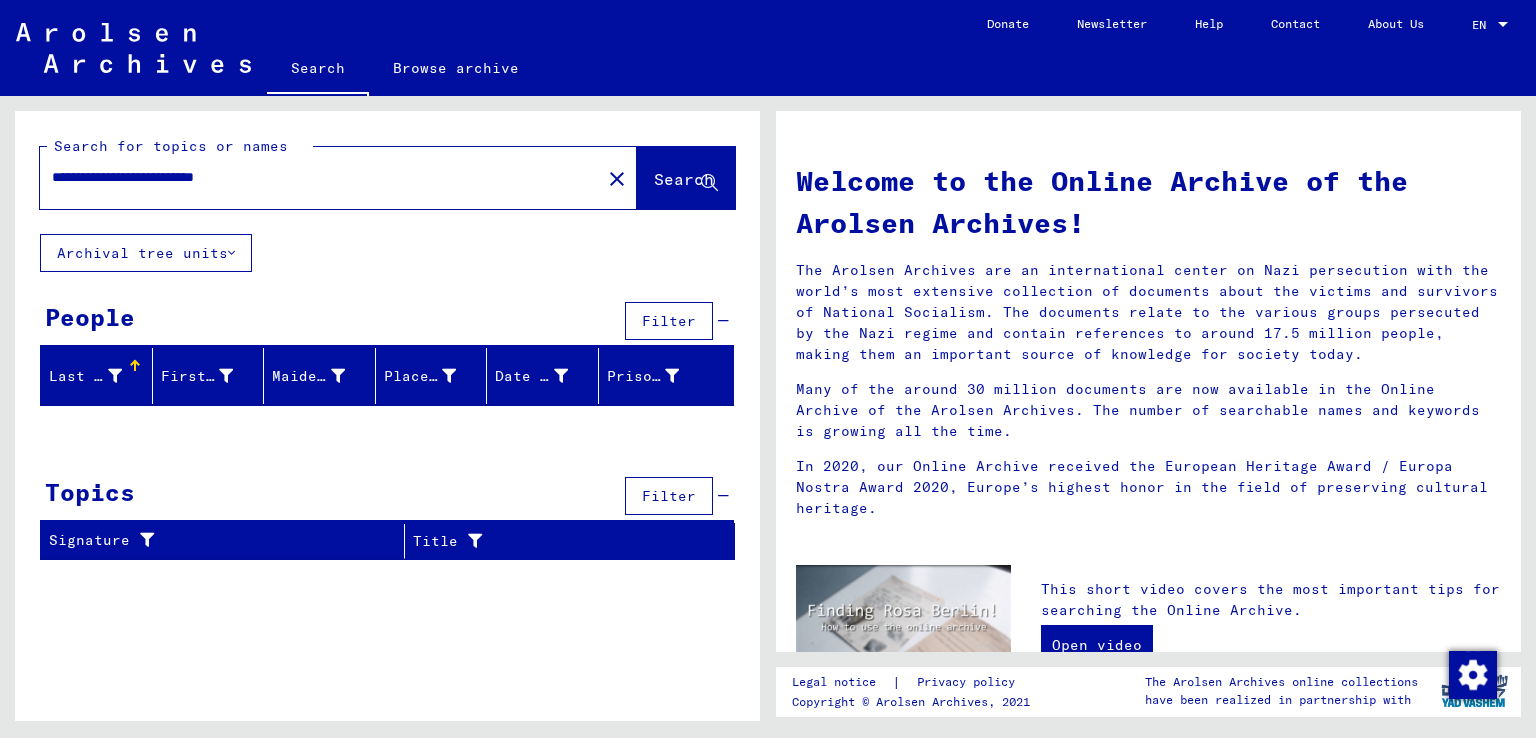 click on "**********" at bounding box center [314, 177] 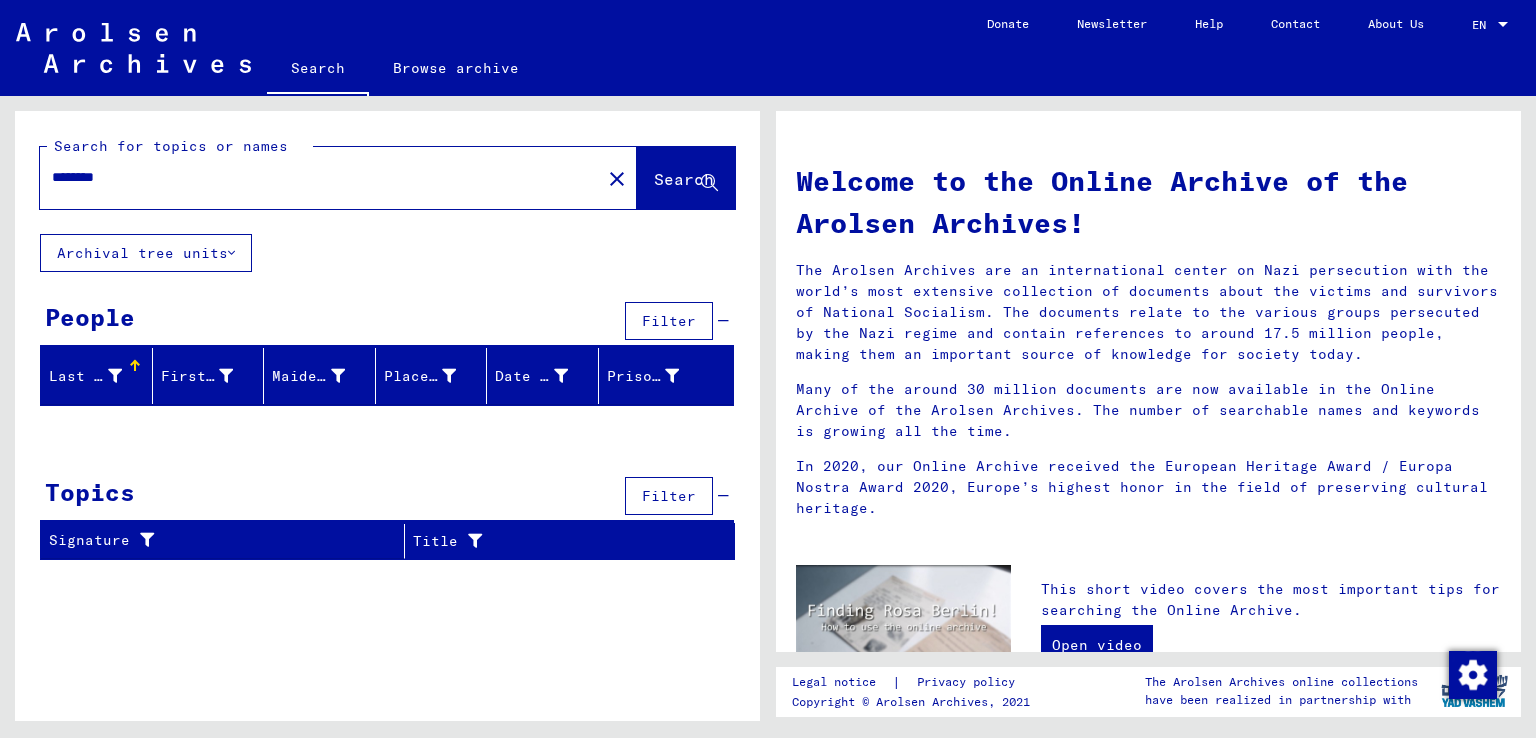 type on "********" 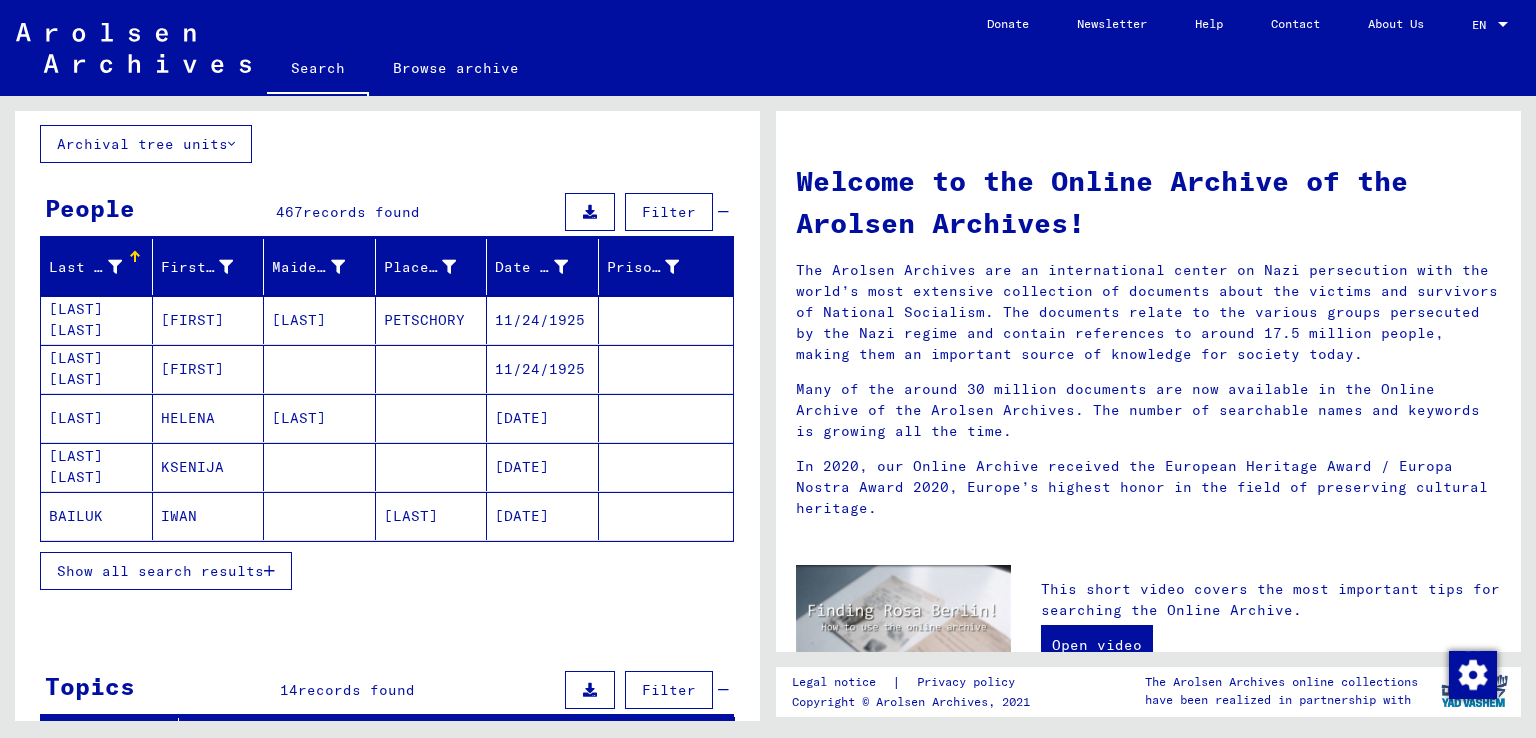 scroll, scrollTop: 151, scrollLeft: 0, axis: vertical 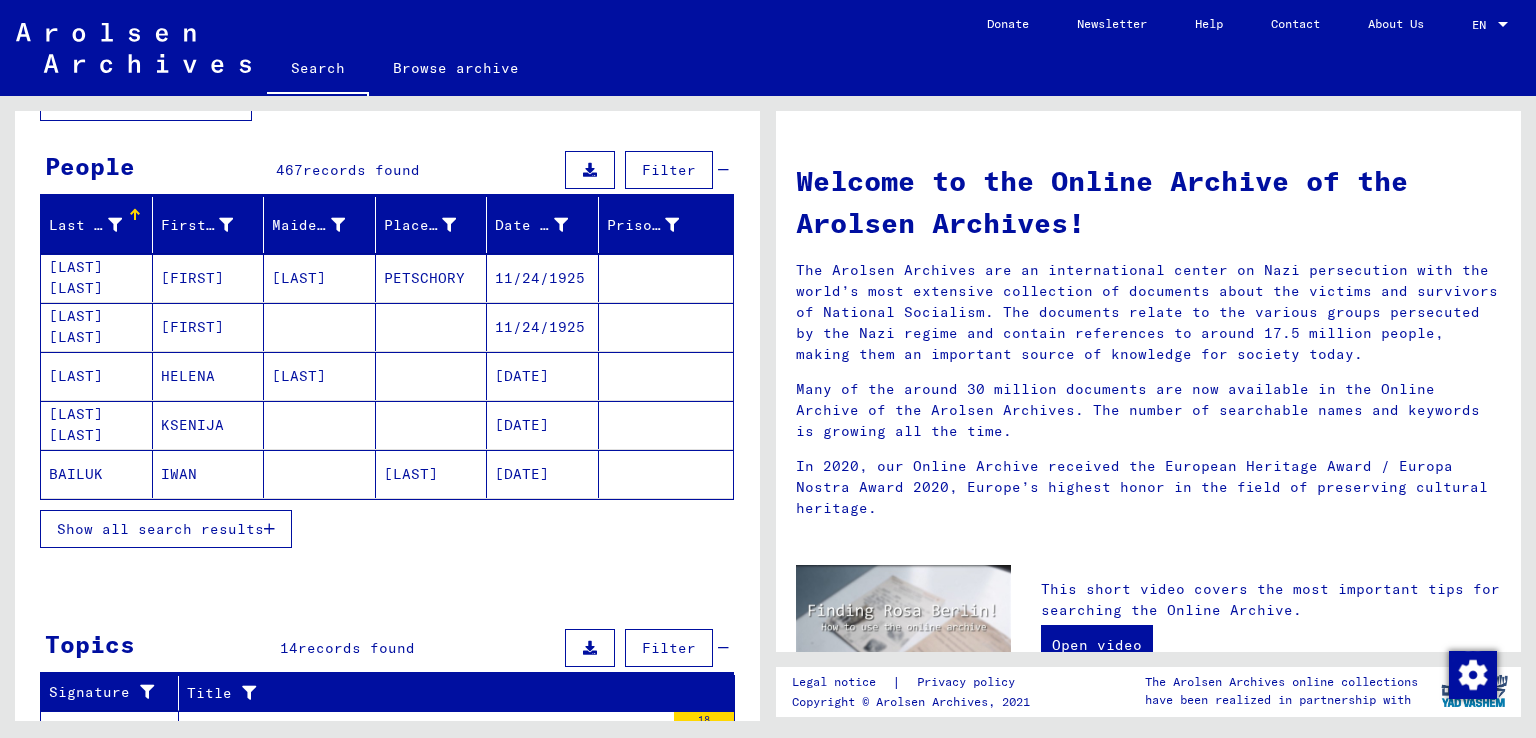 click on "Show all search results" at bounding box center (160, 529) 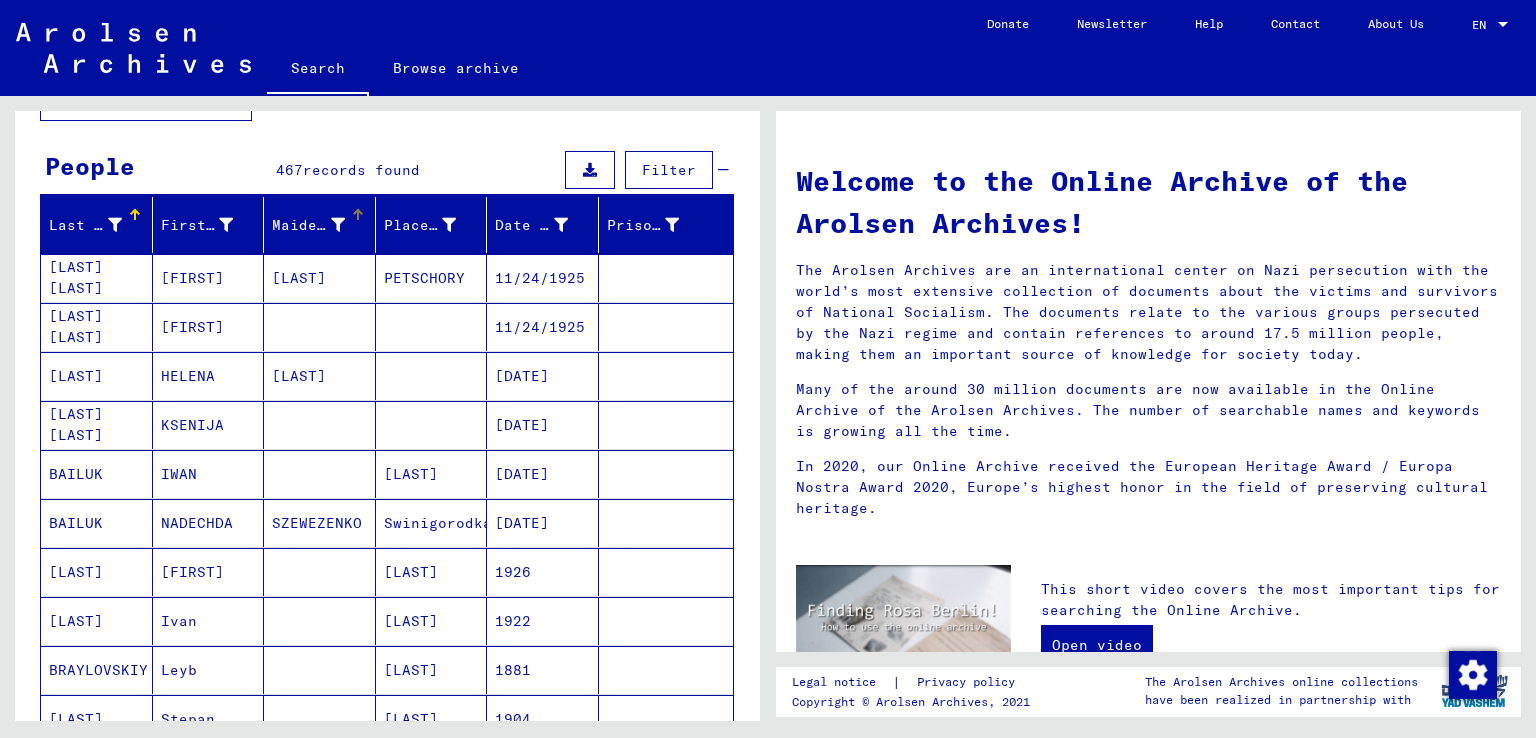 click on "Maiden Name" at bounding box center (308, 225) 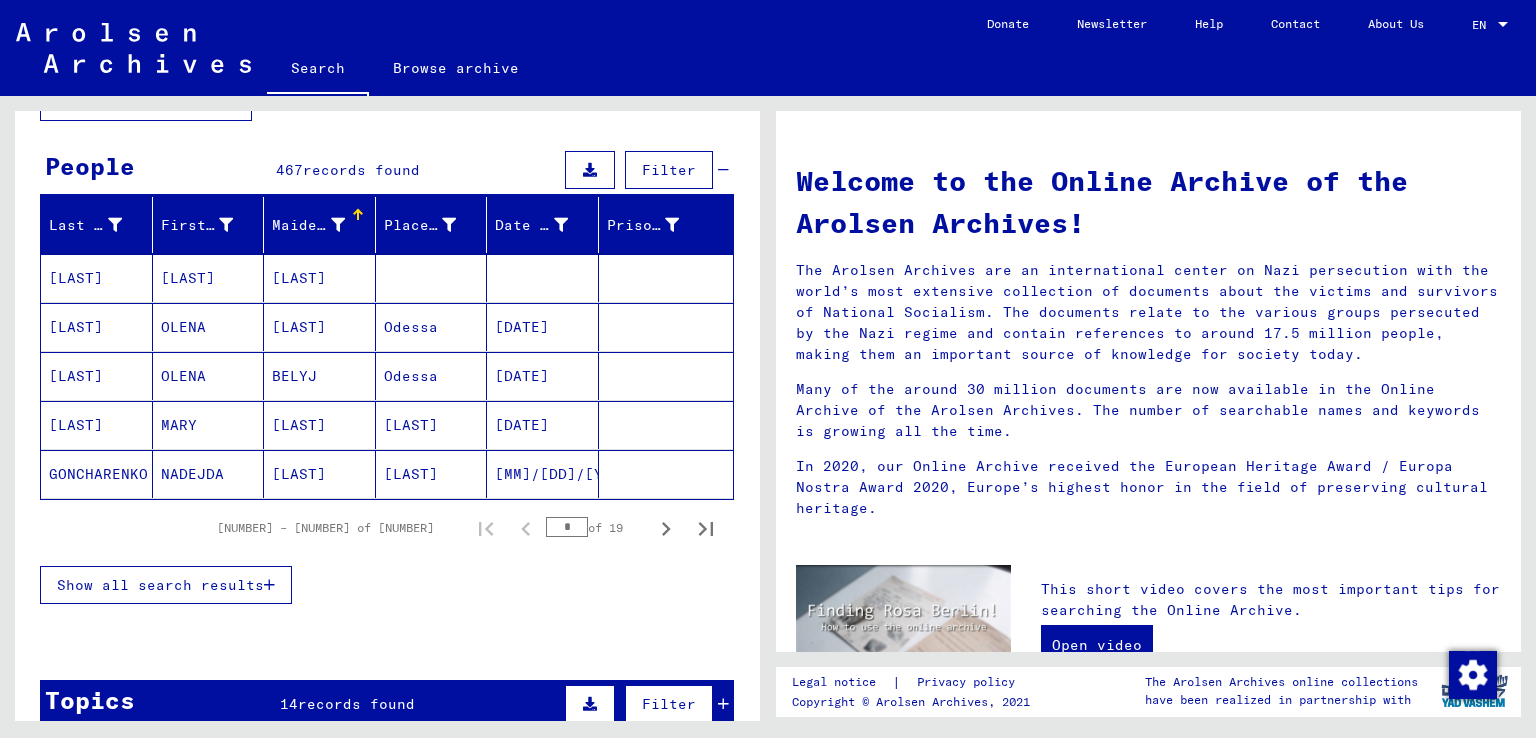 click at bounding box center [338, 225] 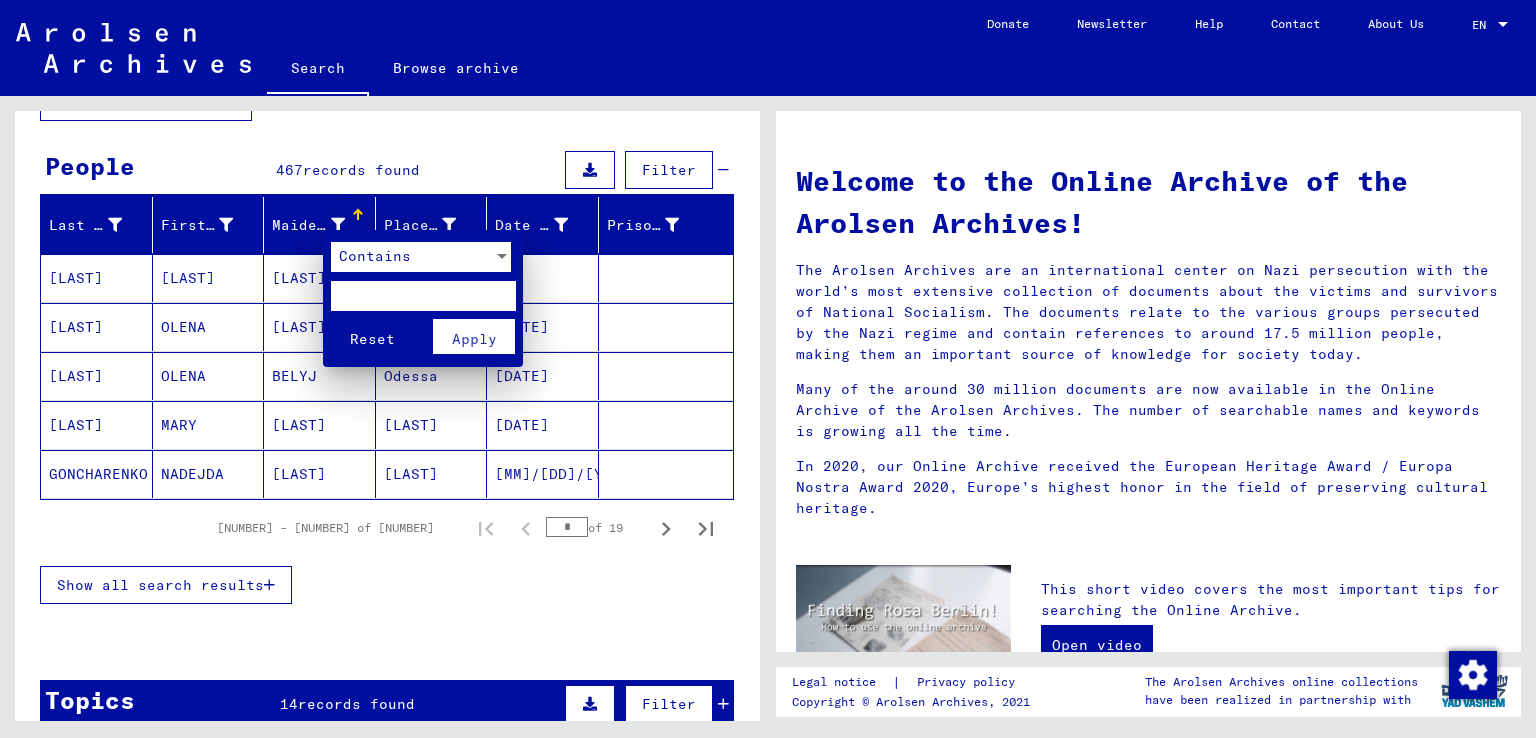 click at bounding box center (423, 296) 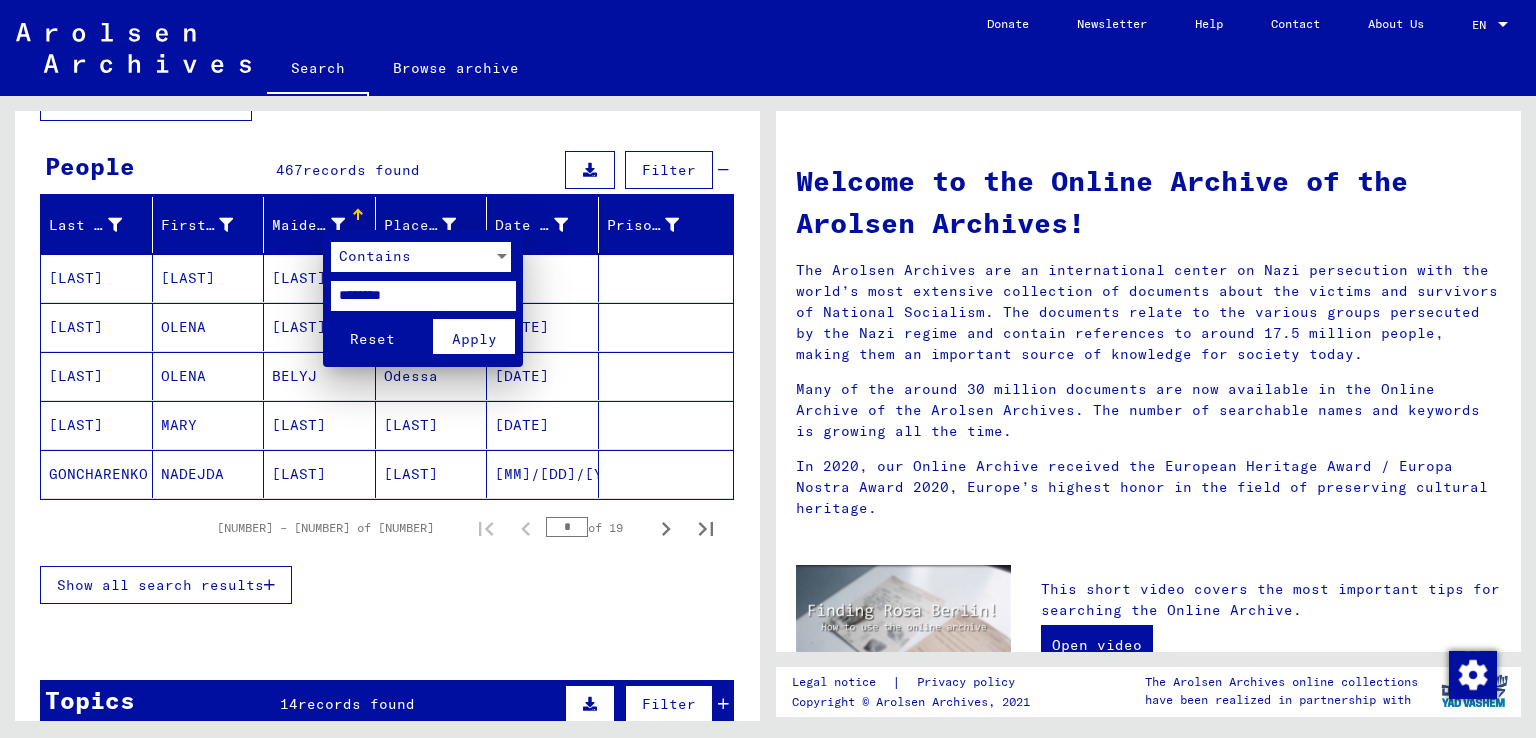 type on "********" 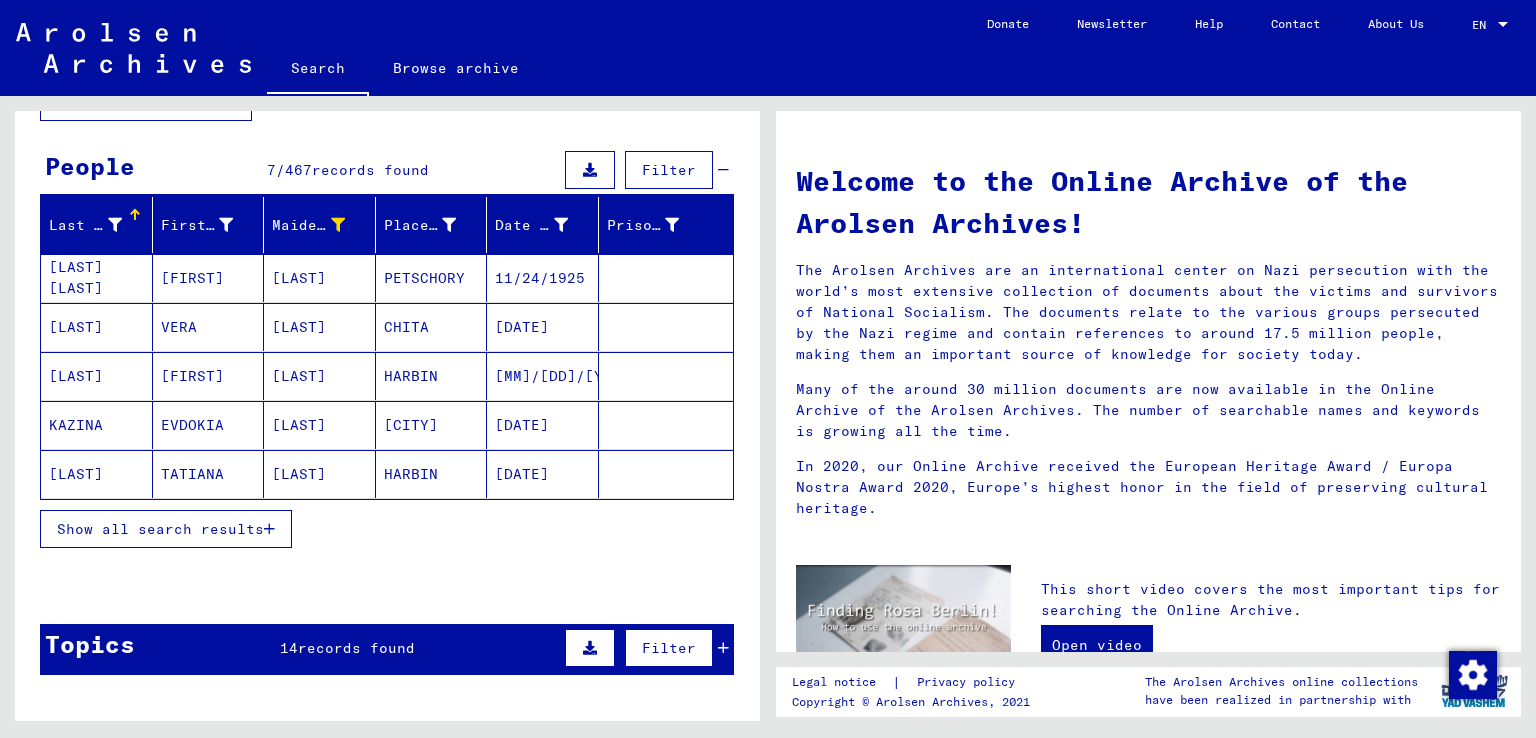 click on "Show all search results" at bounding box center (160, 529) 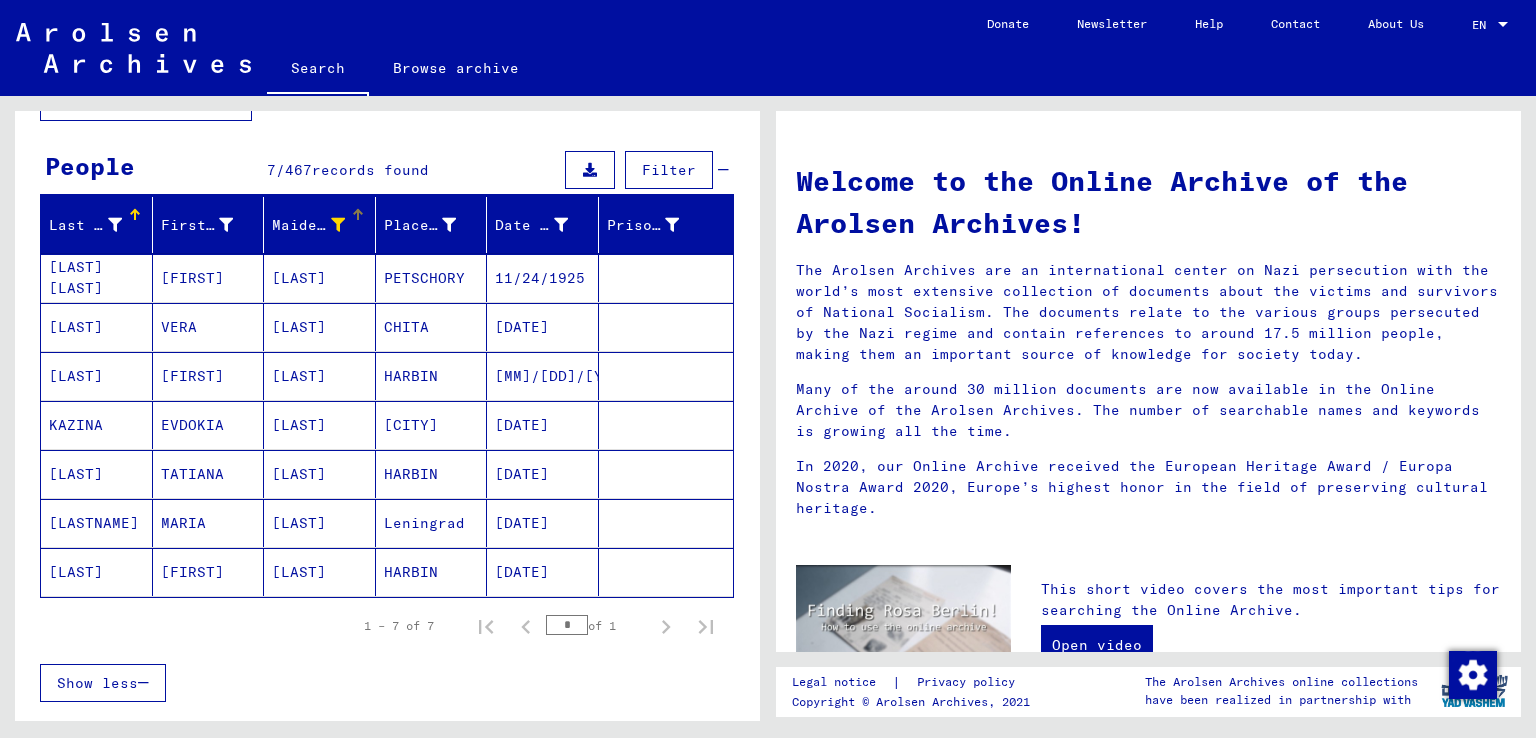 click on "Maiden Name" at bounding box center [308, 225] 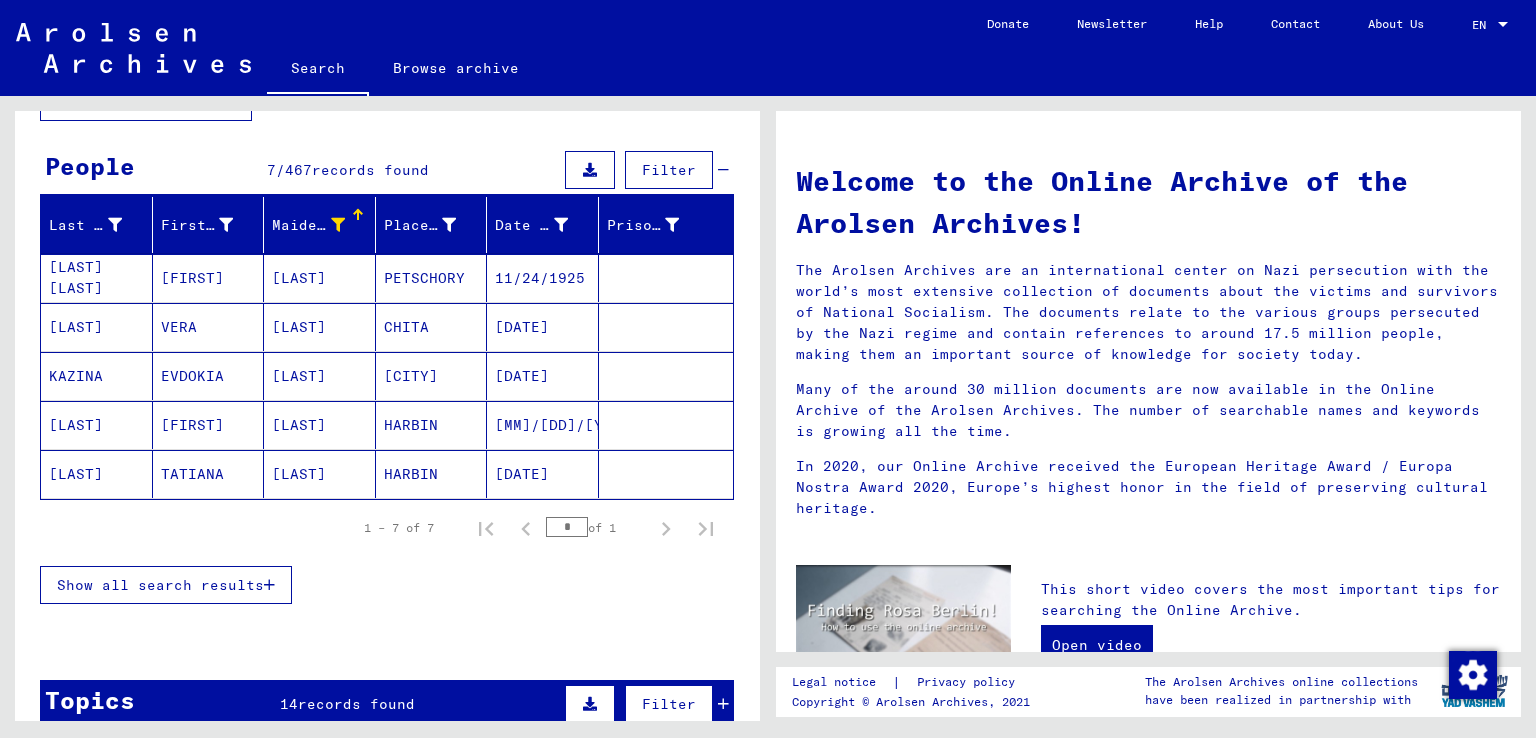 click at bounding box center [358, 215] 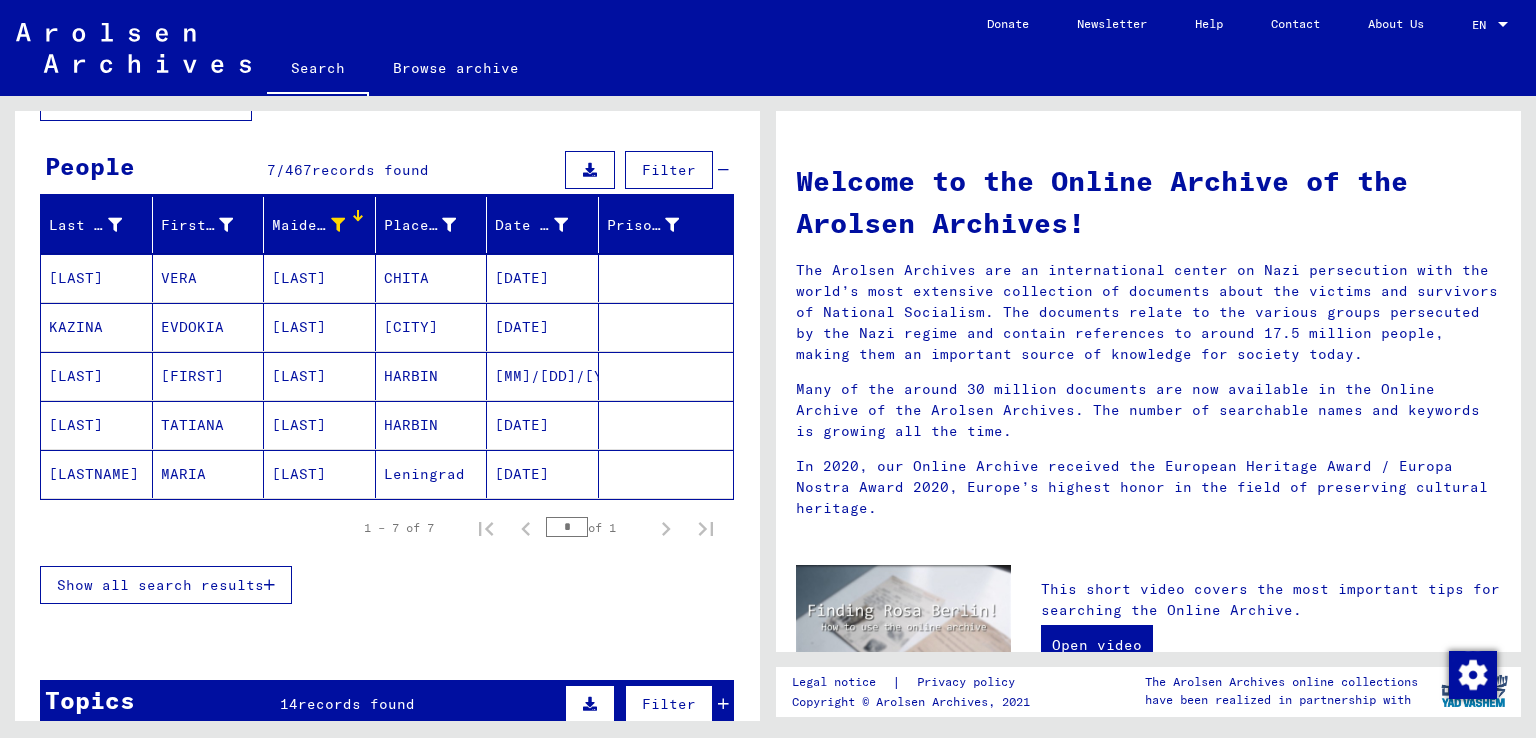 click on "Maiden Name" at bounding box center [323, 225] 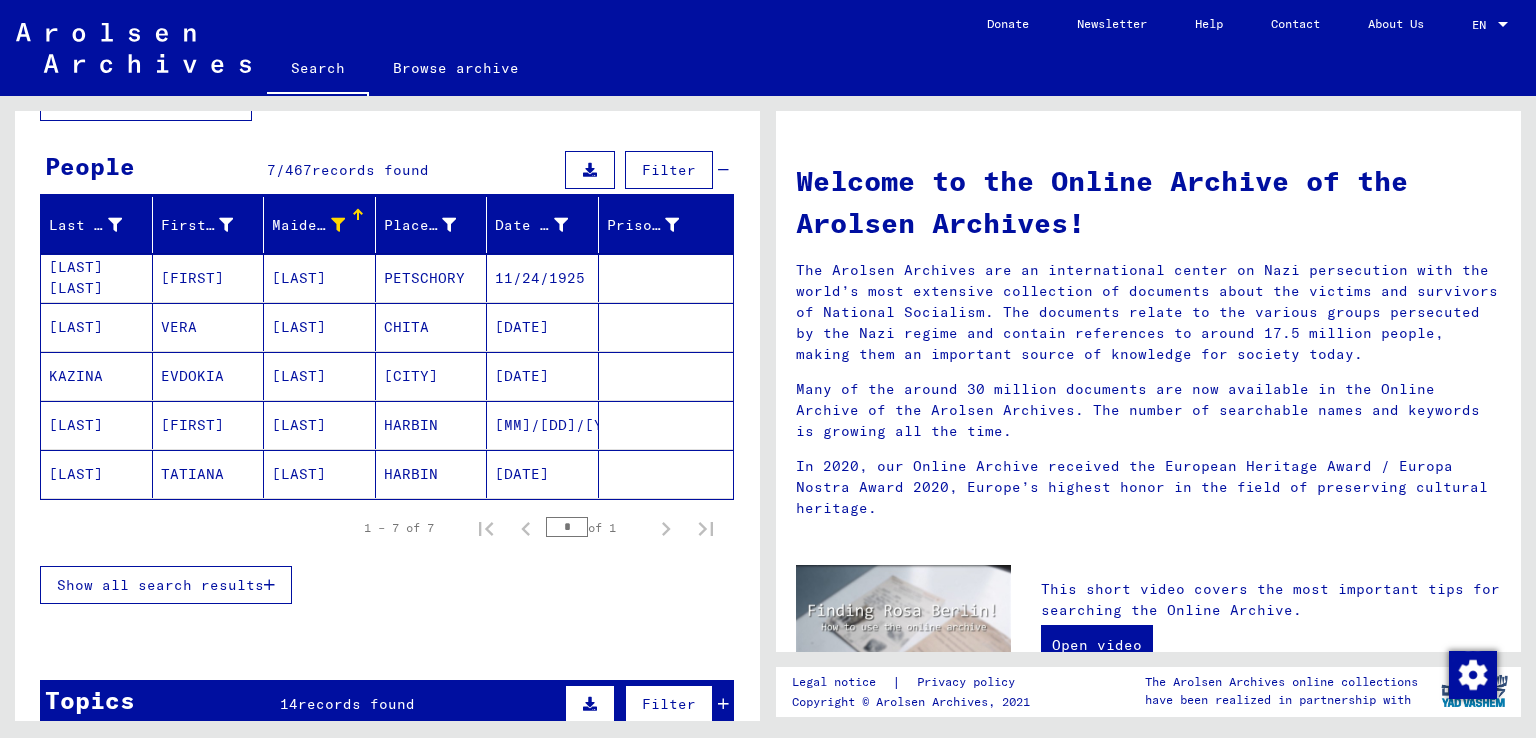 click on "Maiden Name" at bounding box center [308, 225] 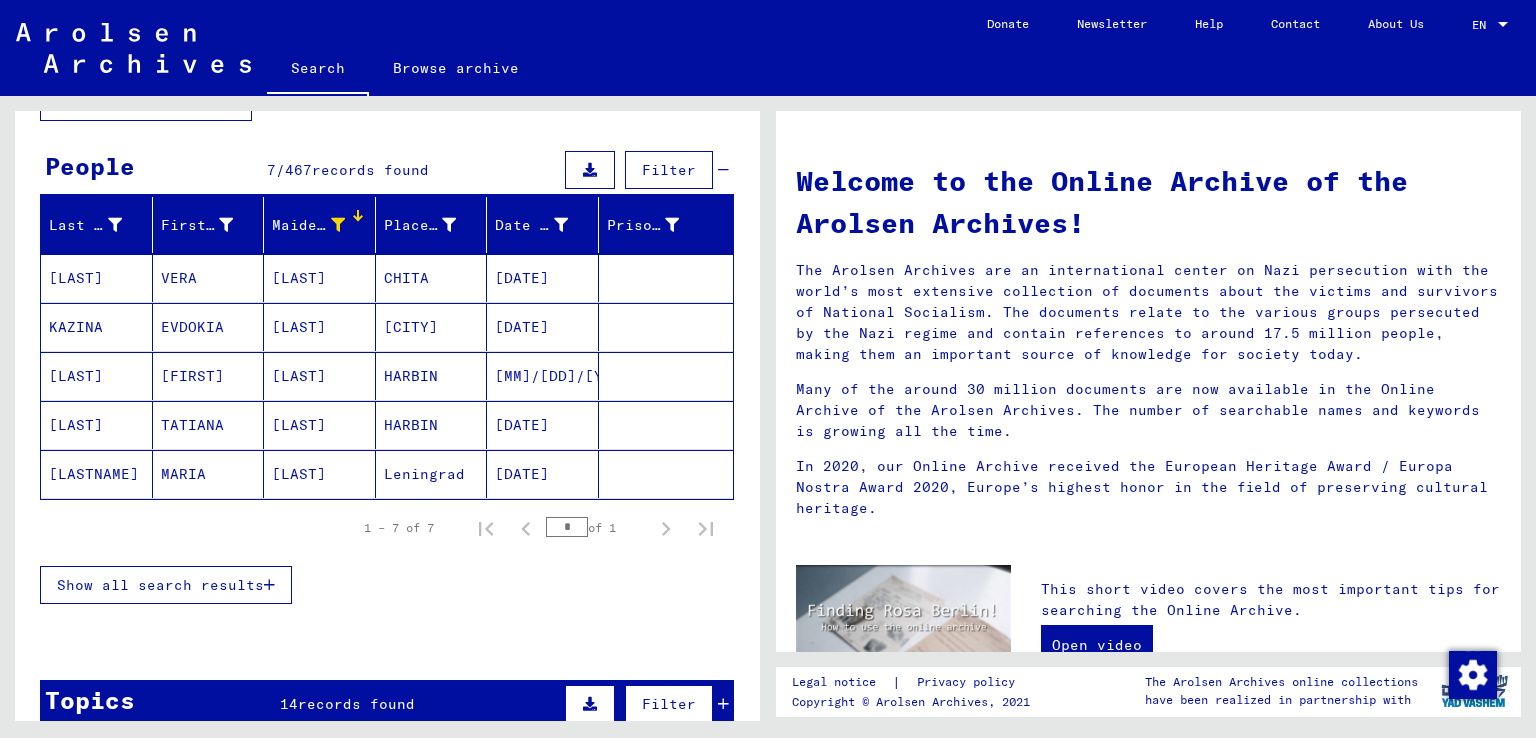 click on "Filter" at bounding box center [669, 170] 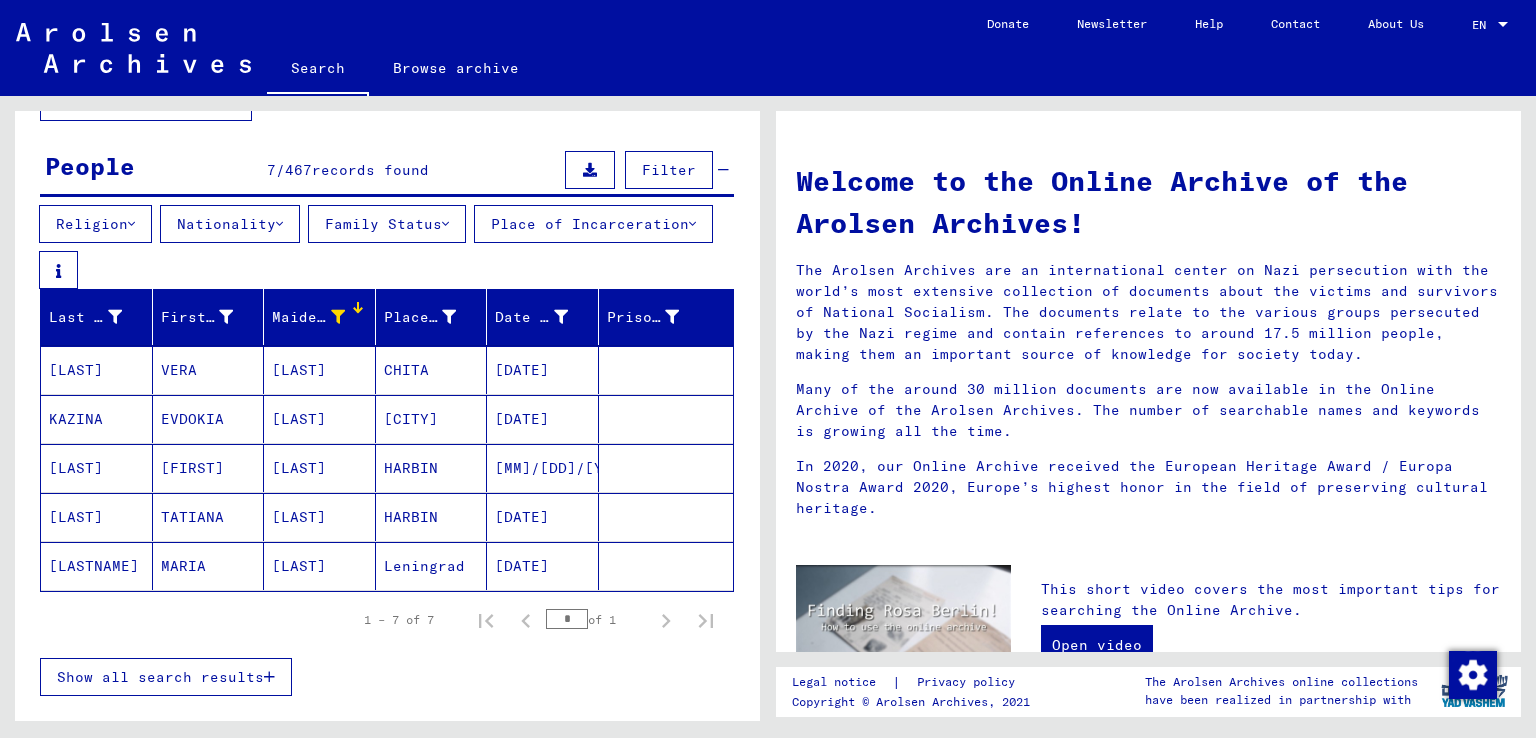 scroll, scrollTop: 0, scrollLeft: 0, axis: both 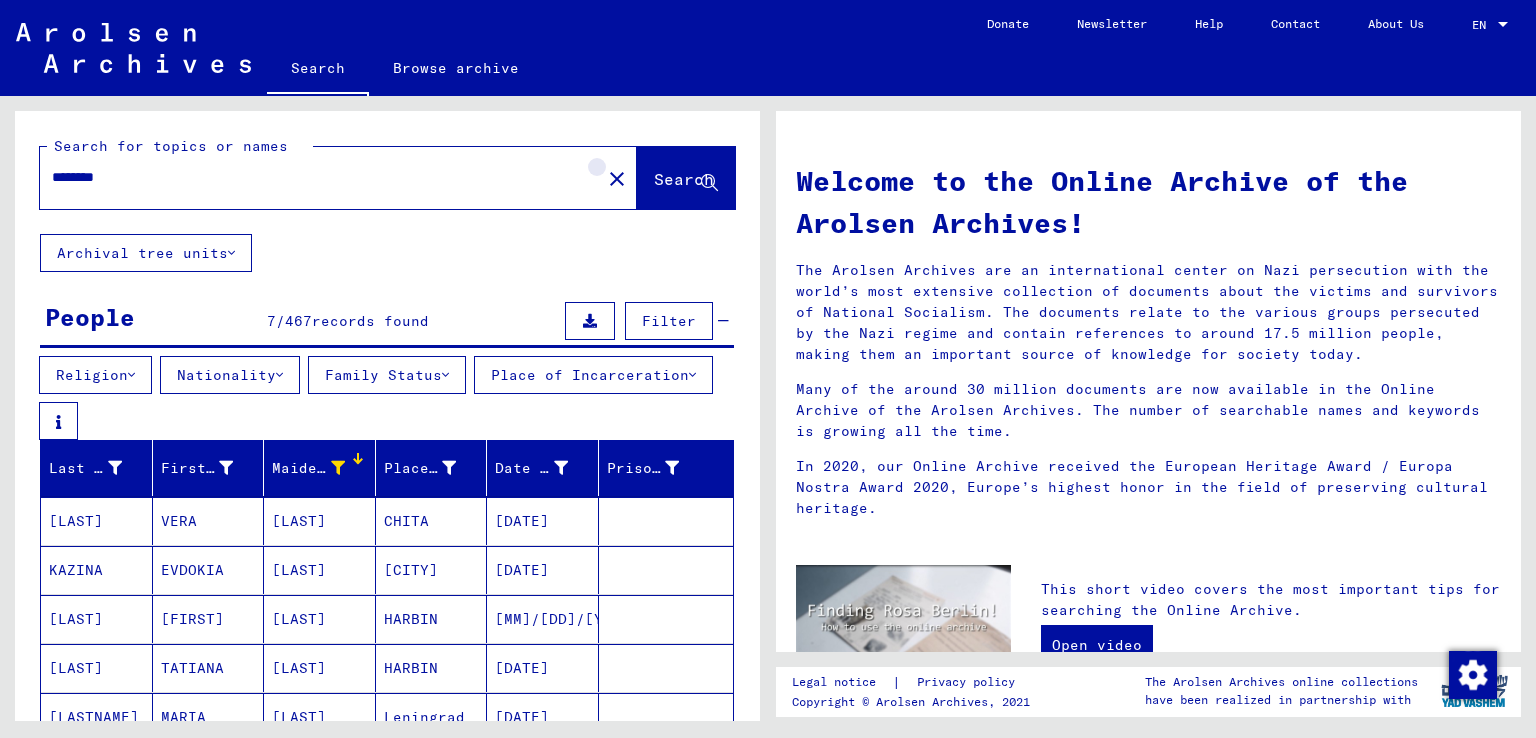 click on "close" 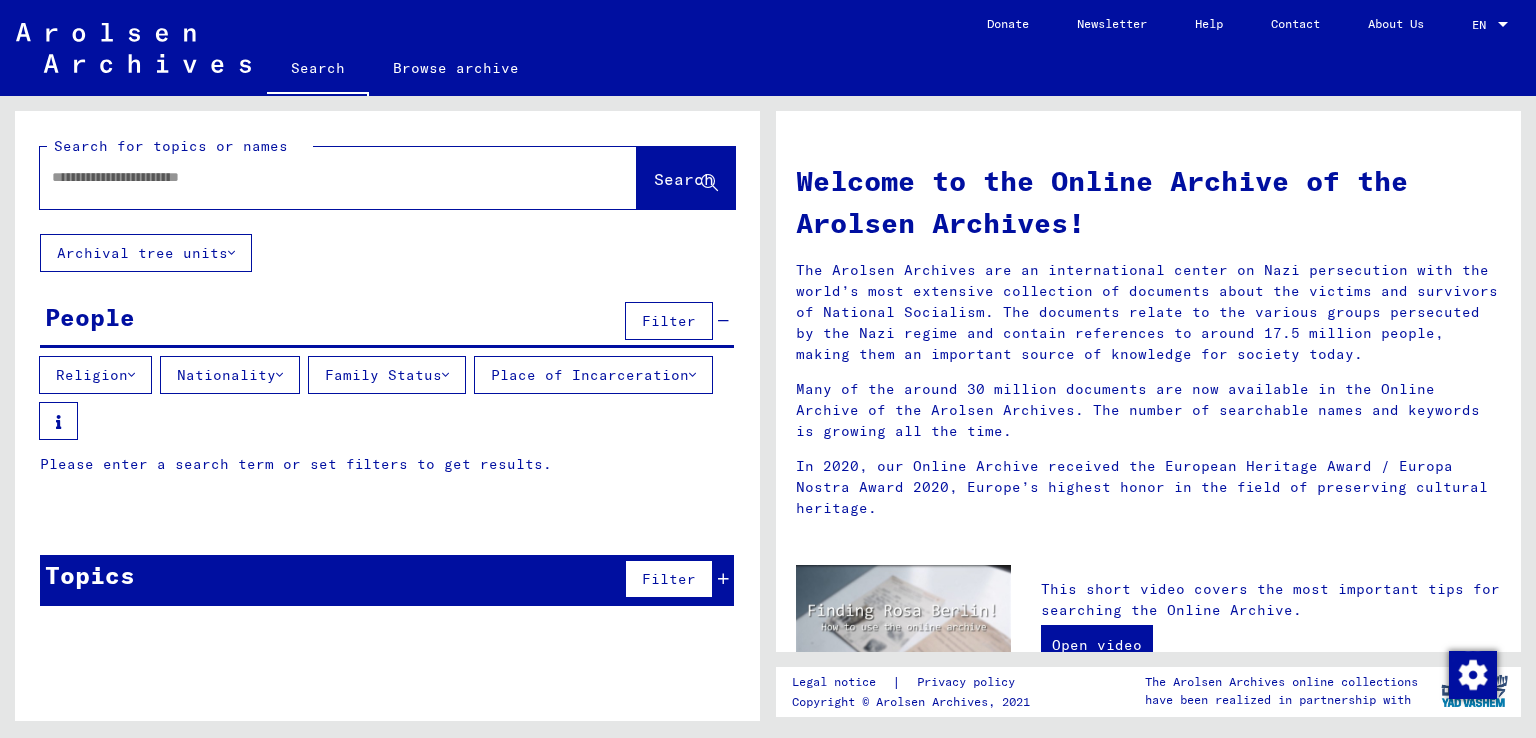 click 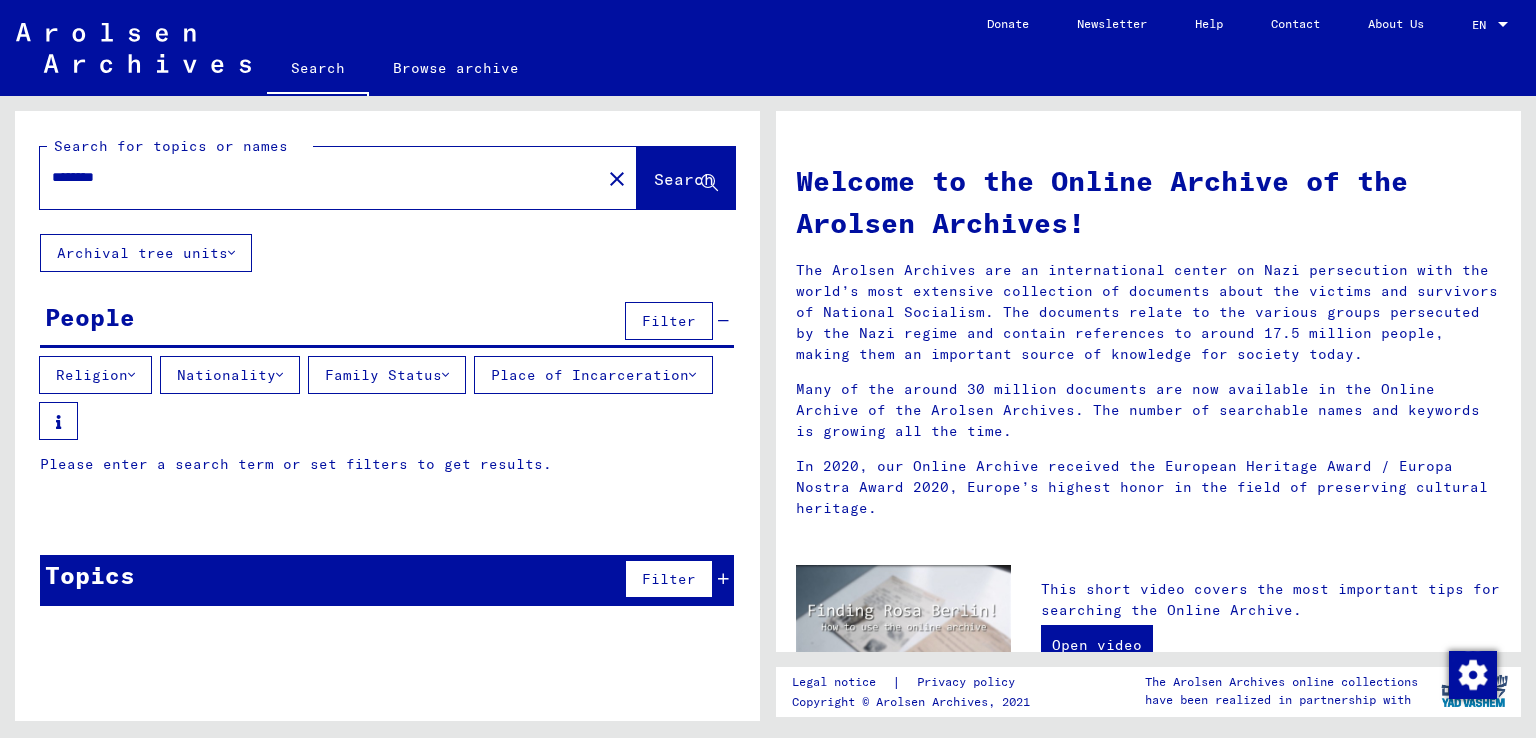 type on "********" 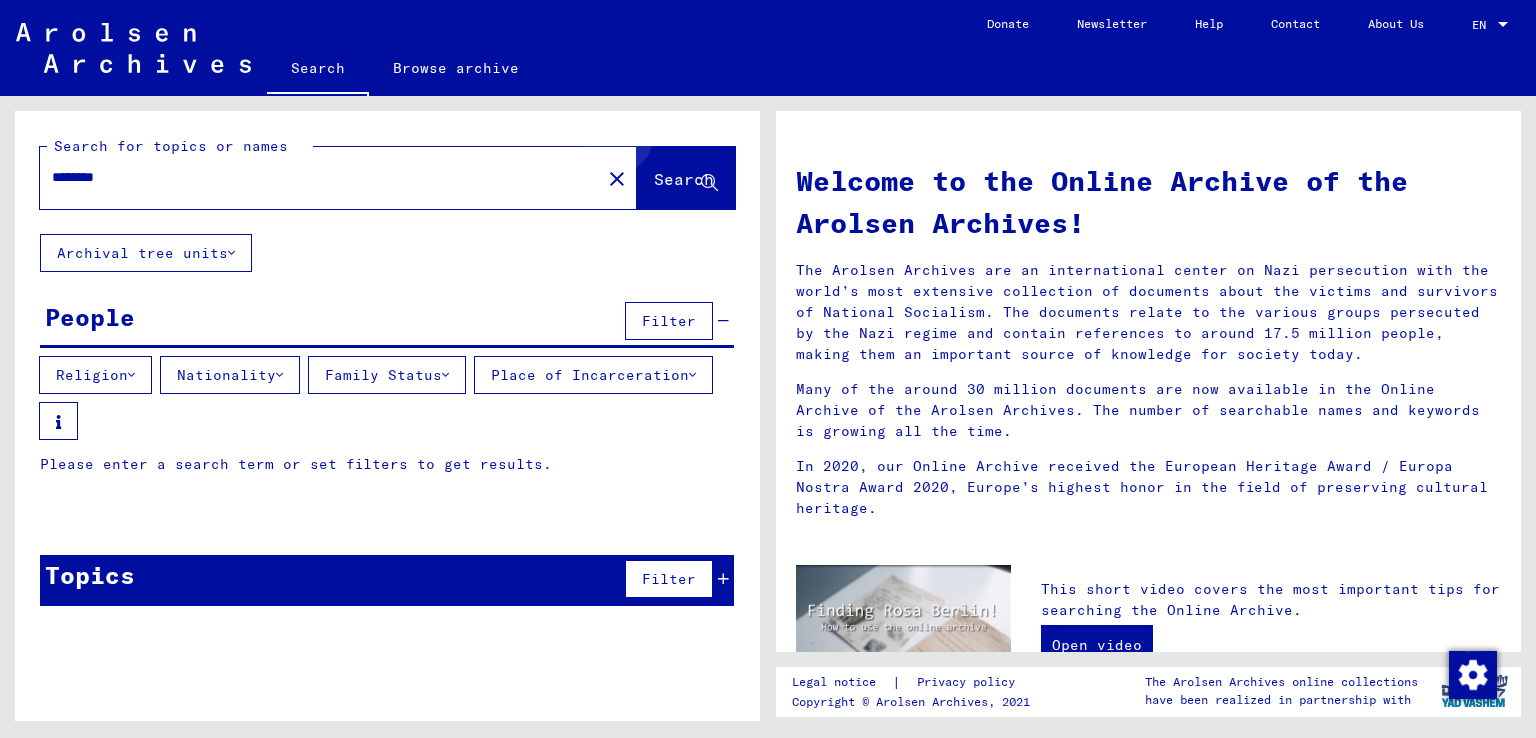 click on "Search" 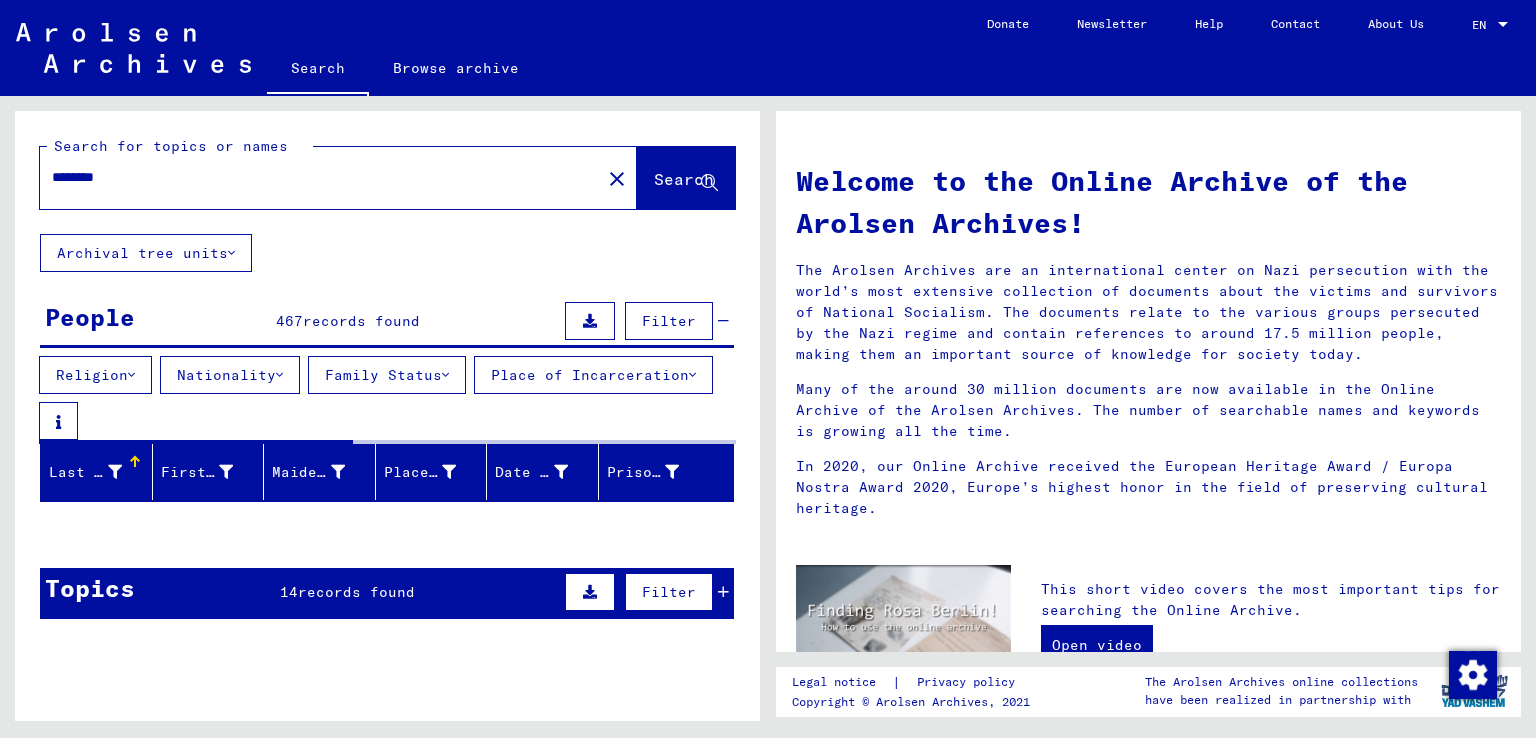 click on "Last Name" at bounding box center [85, 472] 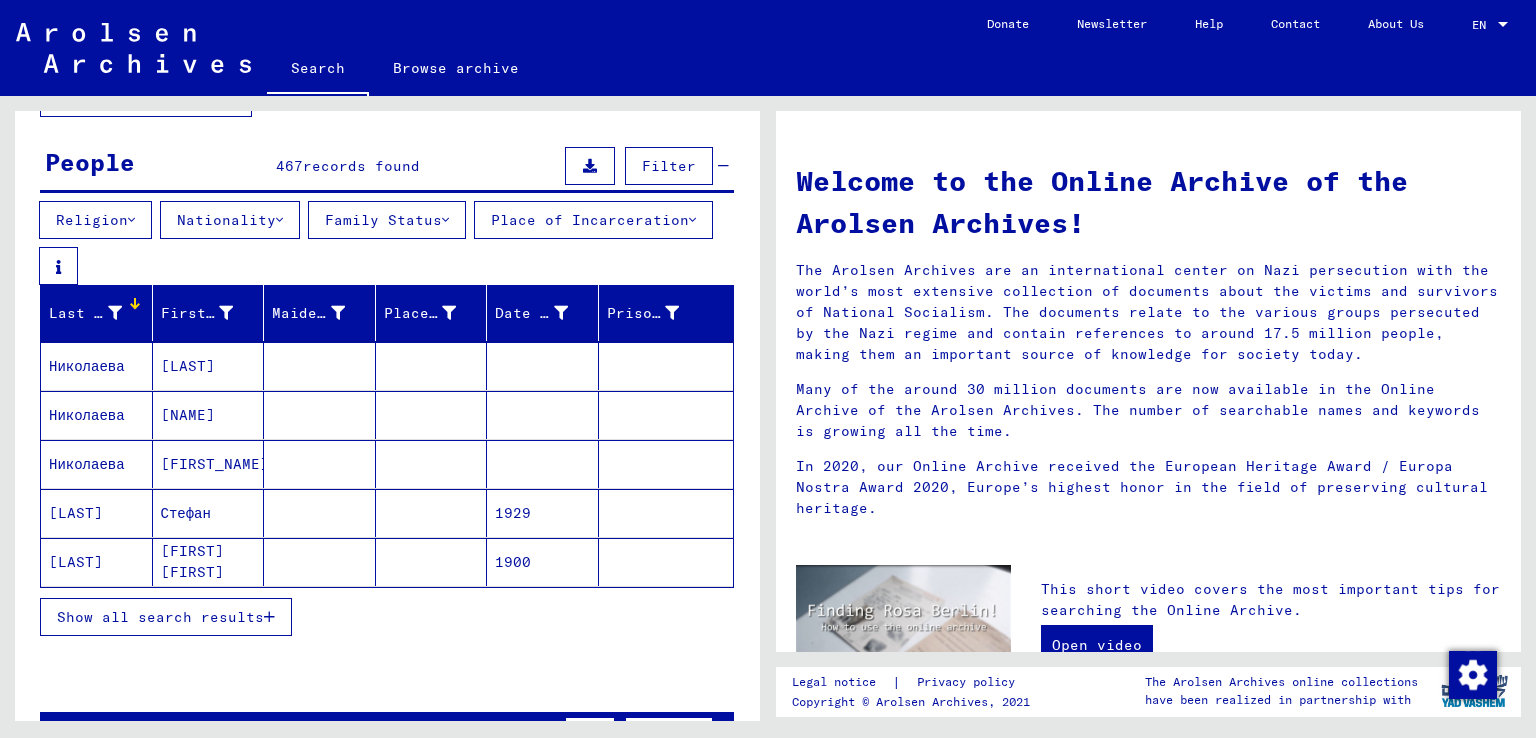scroll, scrollTop: 192, scrollLeft: 0, axis: vertical 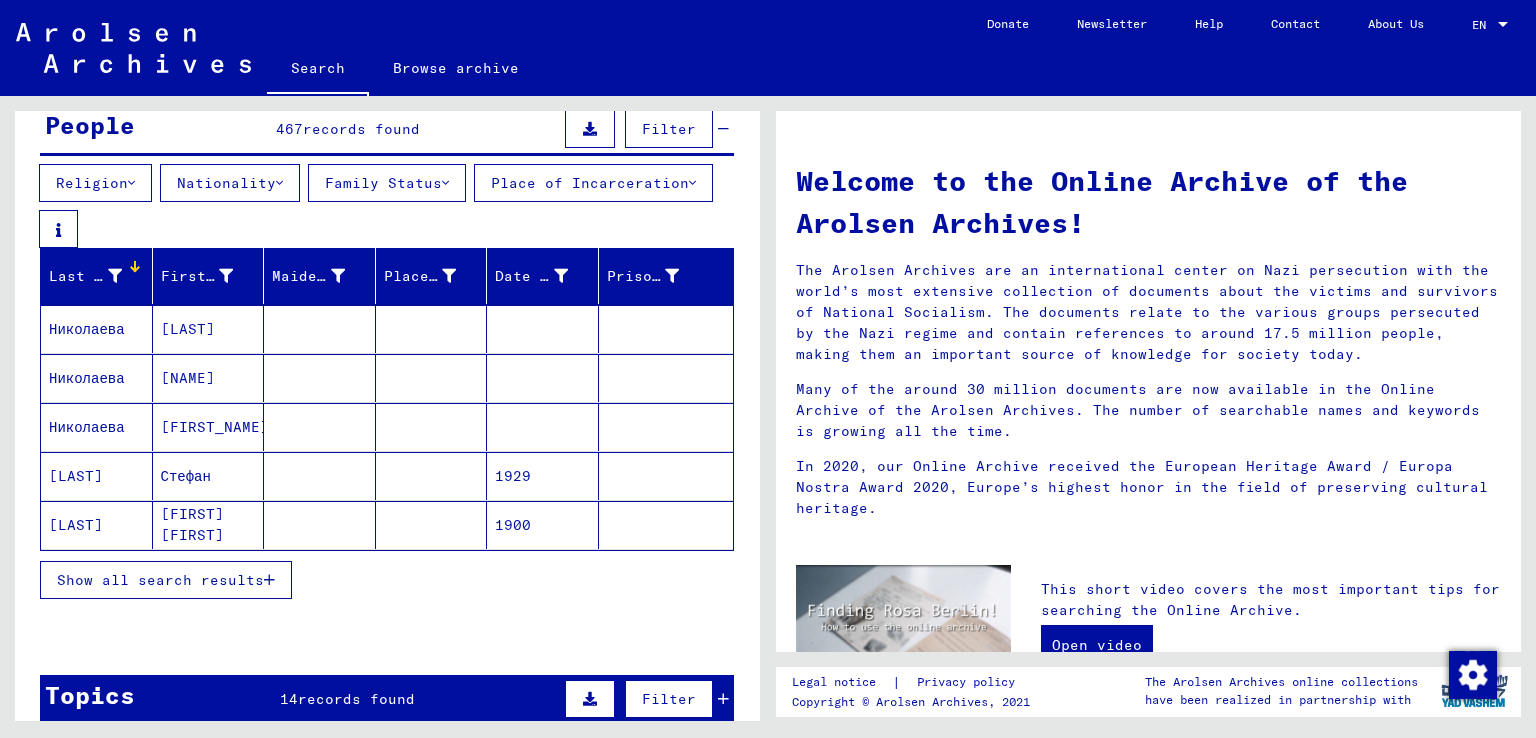 click on "Show all search results" at bounding box center [160, 580] 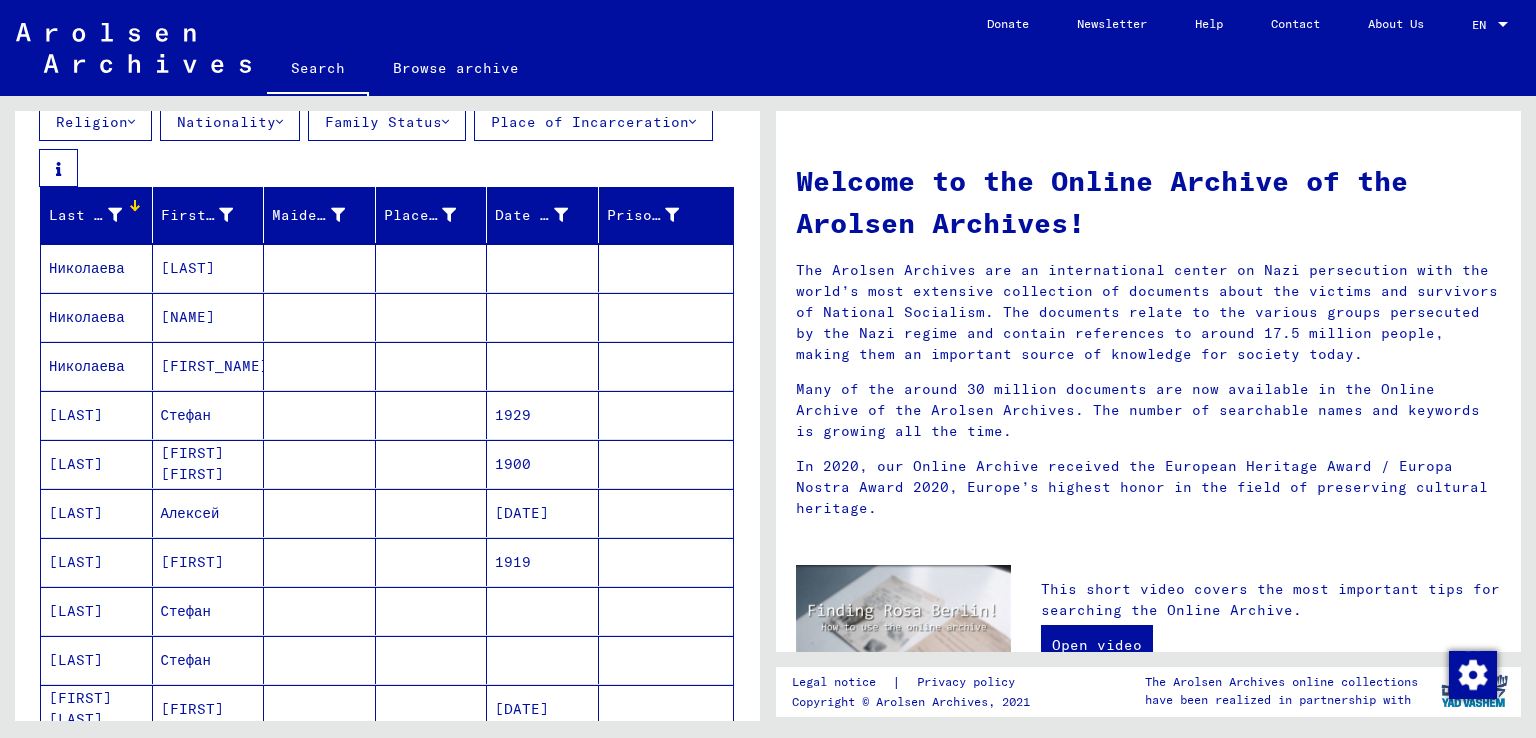 scroll, scrollTop: 116, scrollLeft: 0, axis: vertical 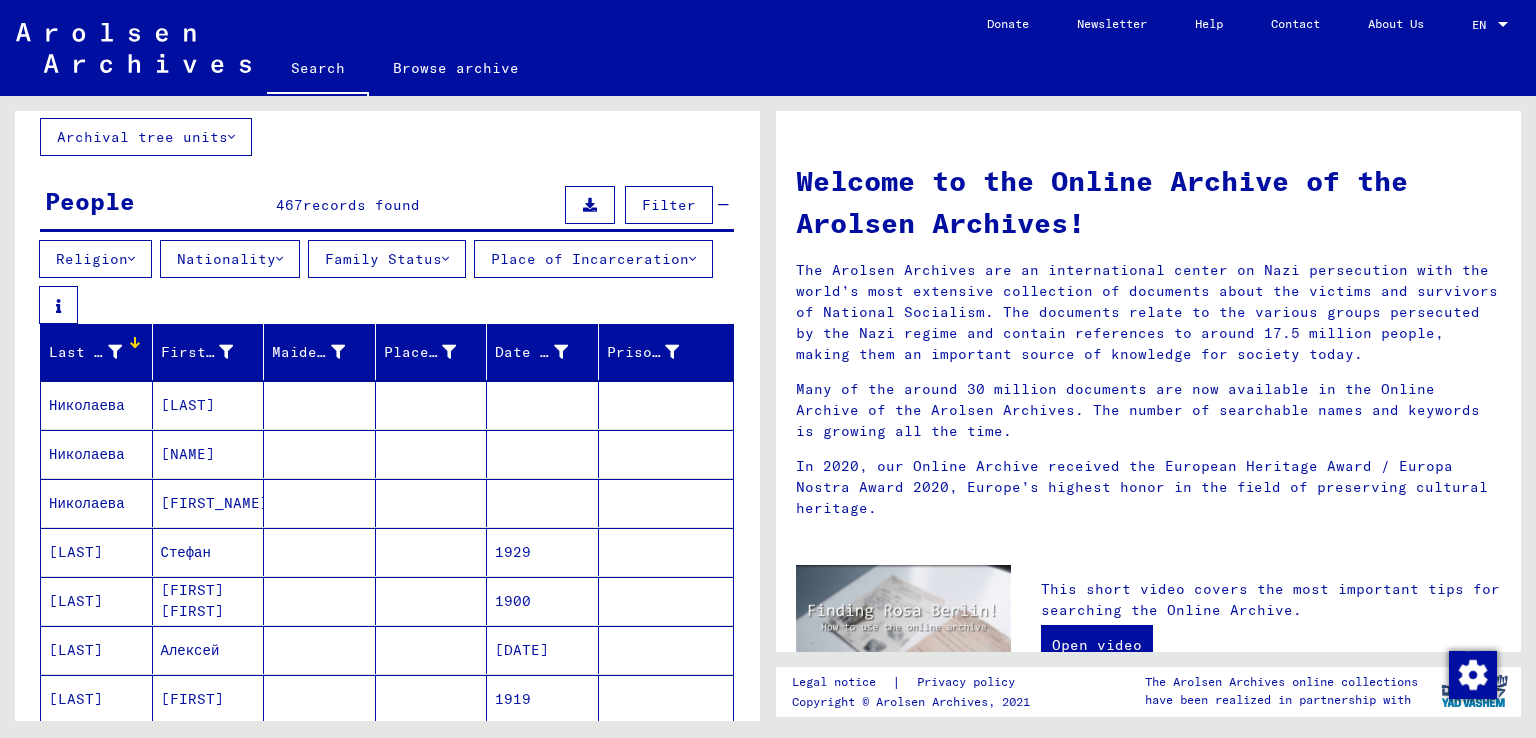 click at bounding box center (115, 352) 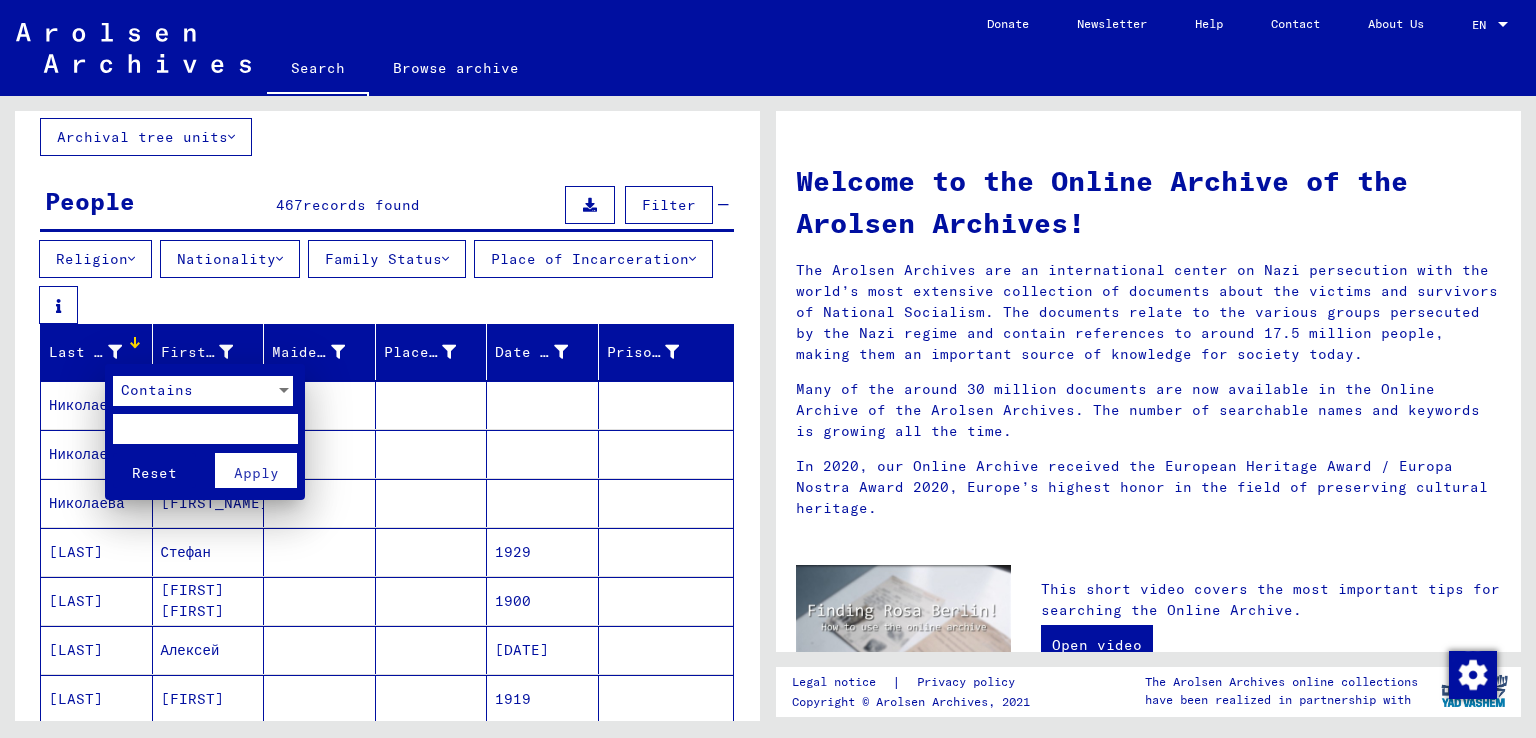 click at bounding box center [205, 429] 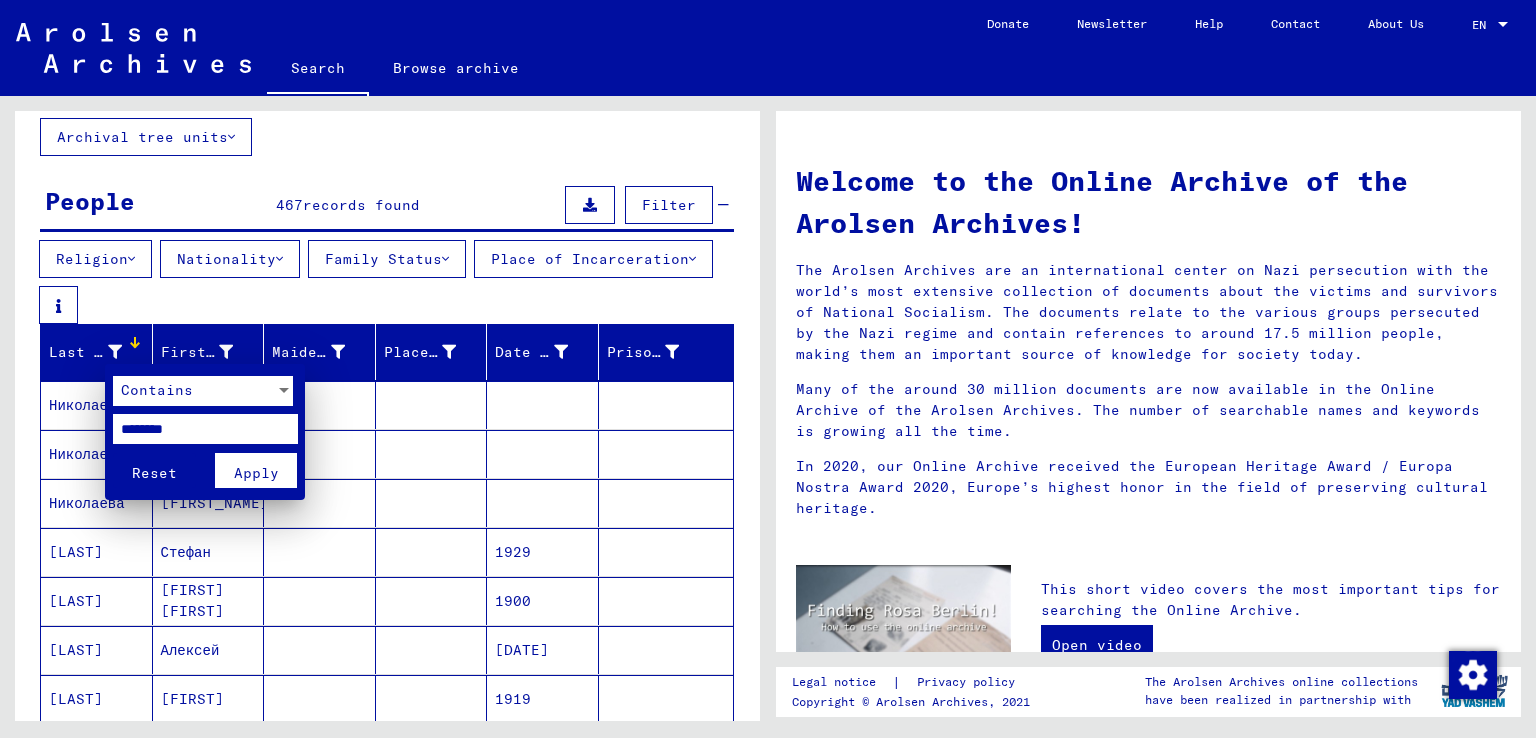 type on "********" 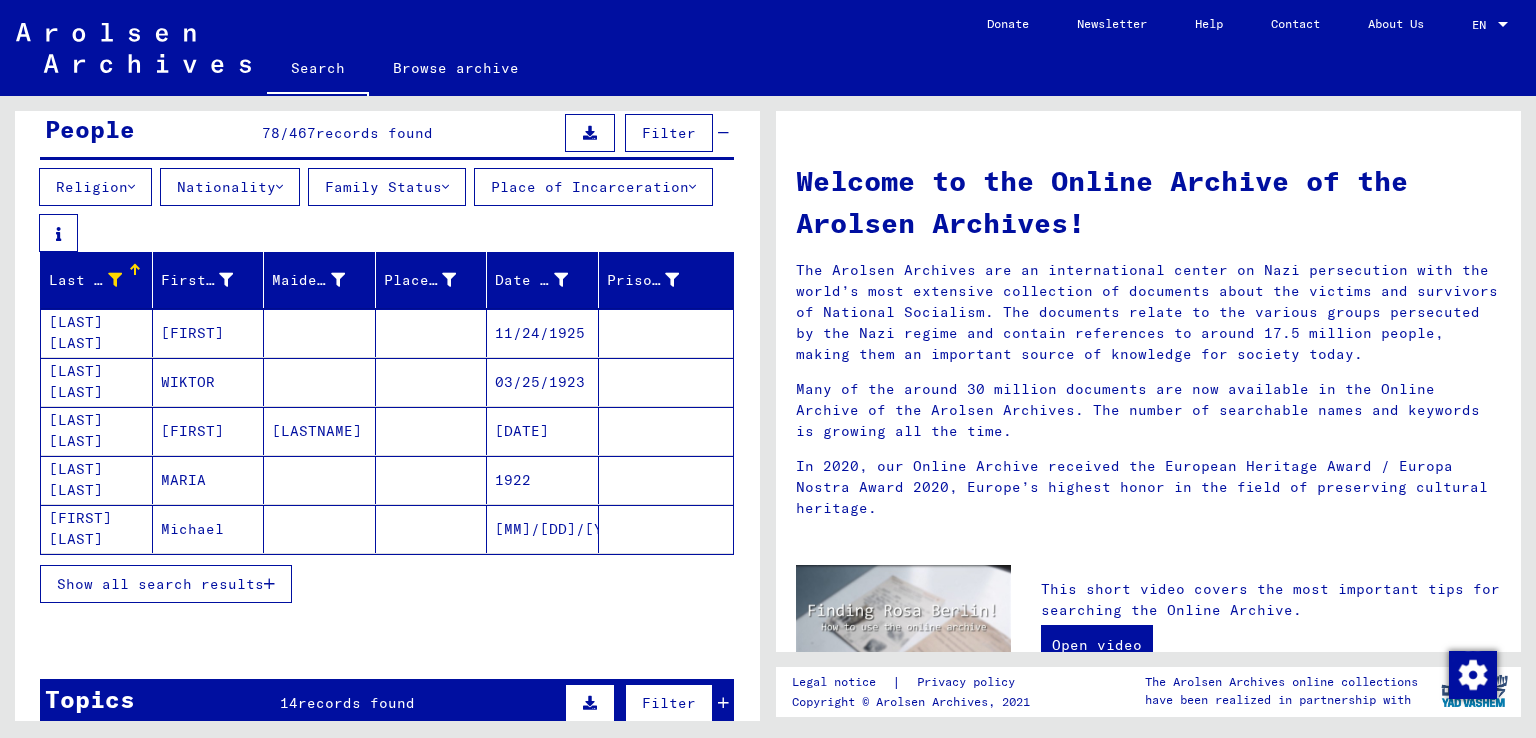 scroll, scrollTop: 252, scrollLeft: 0, axis: vertical 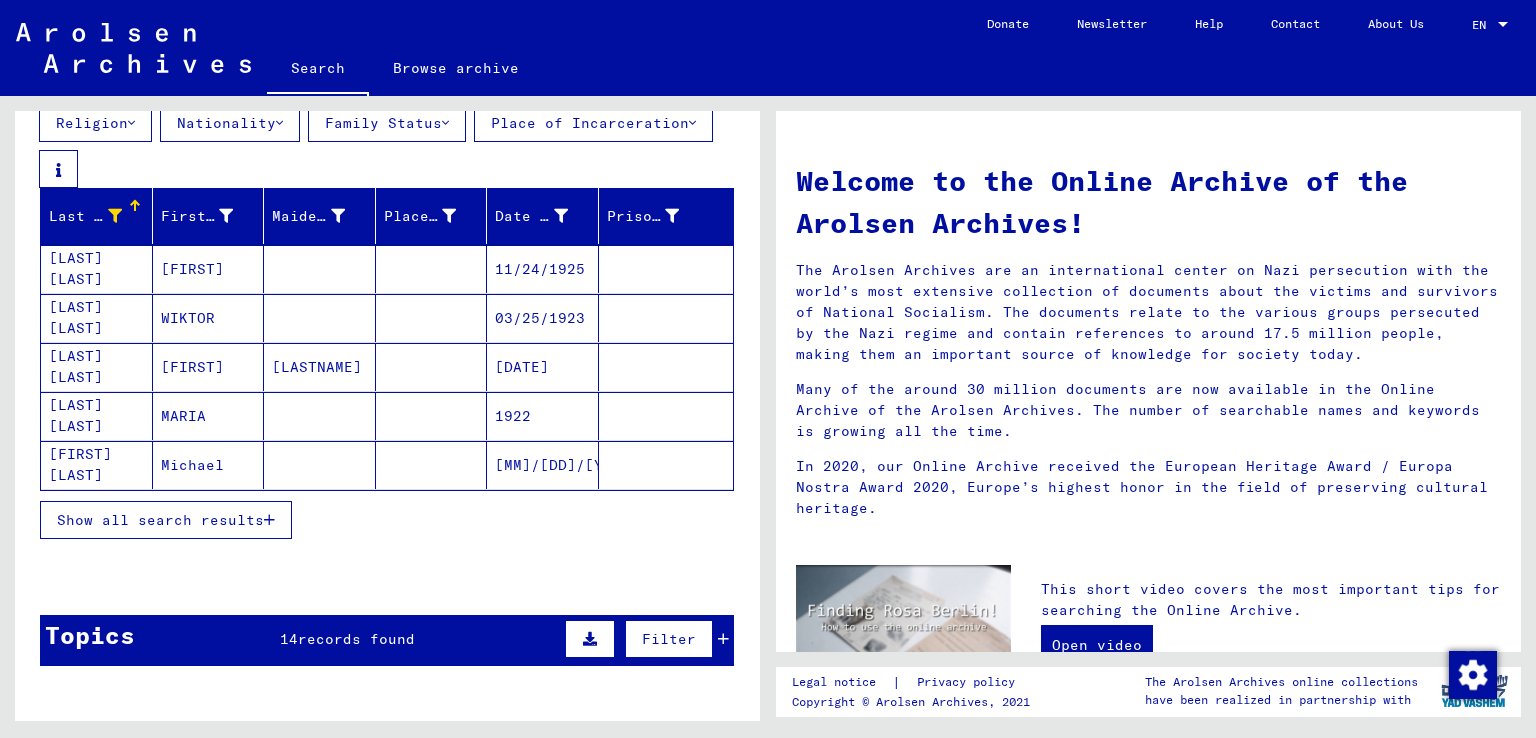 click on "Show all search results" at bounding box center (160, 520) 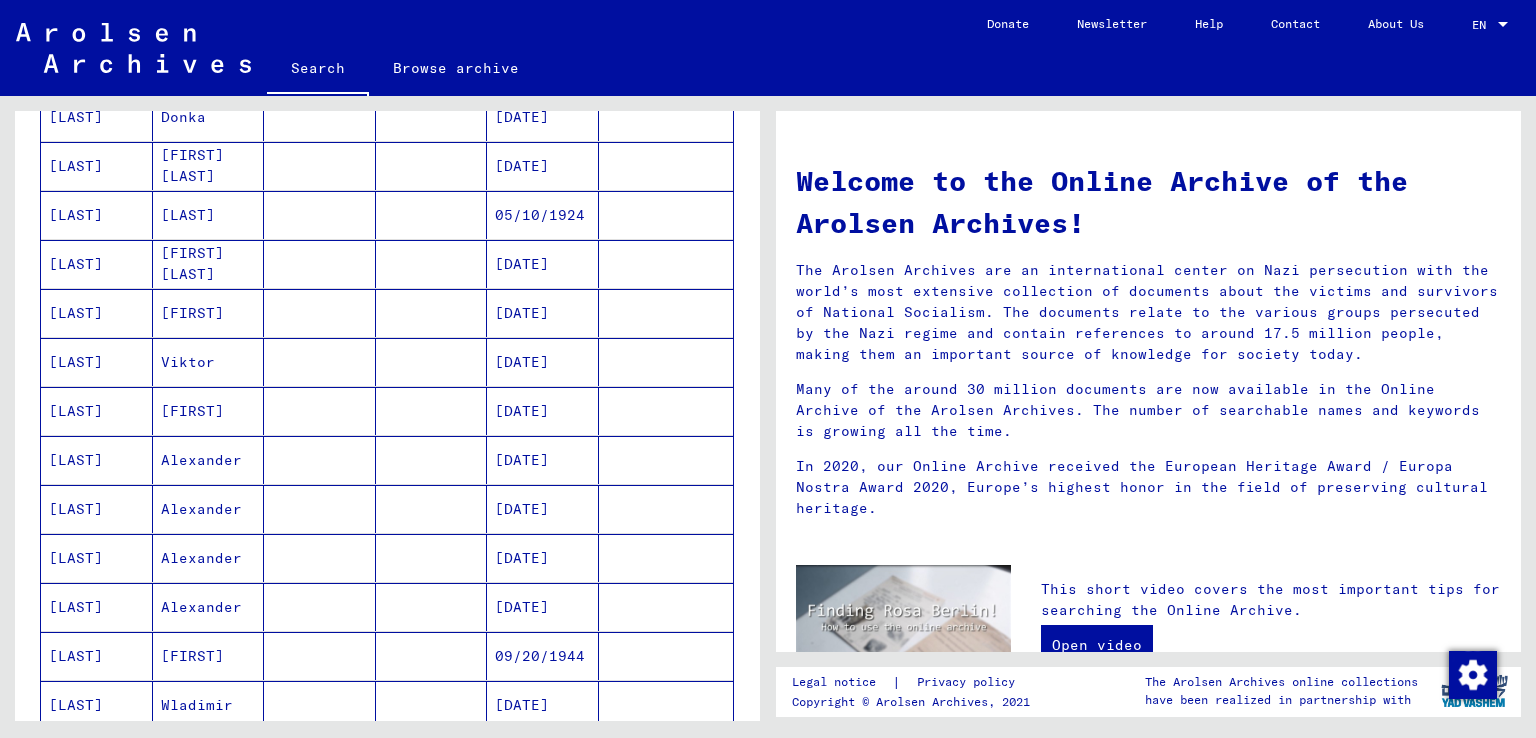 scroll, scrollTop: 699, scrollLeft: 0, axis: vertical 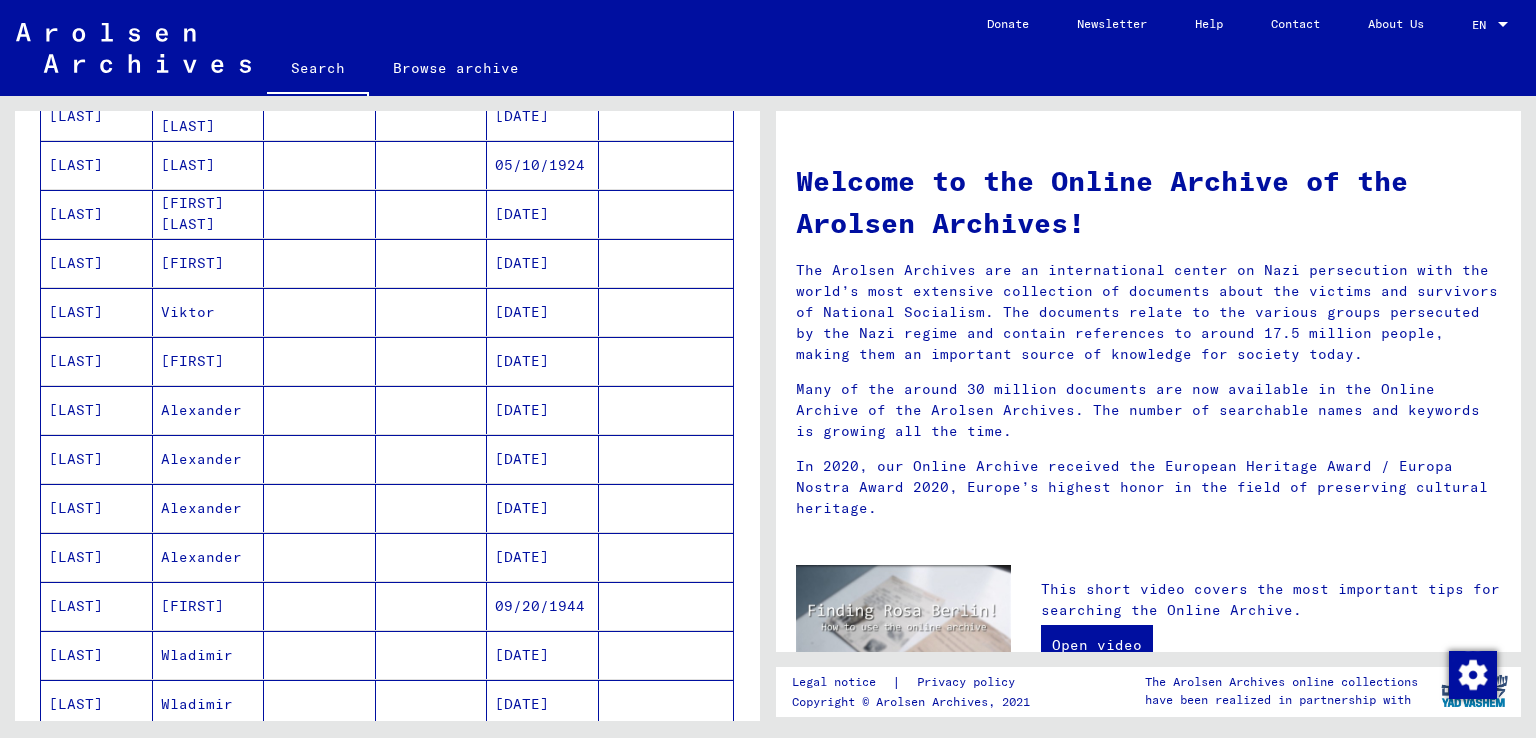 drag, startPoint x: 98, startPoint y: 413, endPoint x: 346, endPoint y: 481, distance: 257.15366 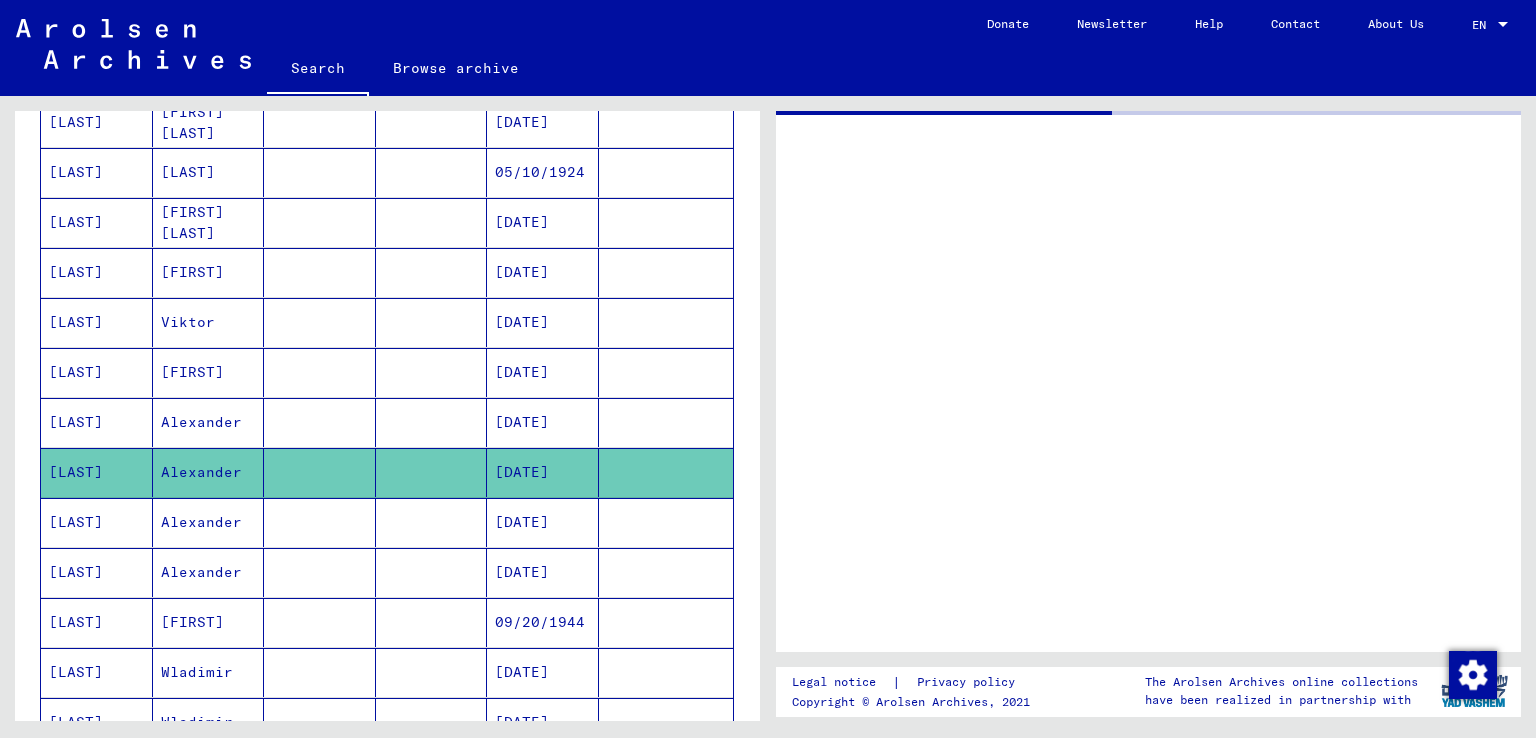 scroll, scrollTop: 704, scrollLeft: 0, axis: vertical 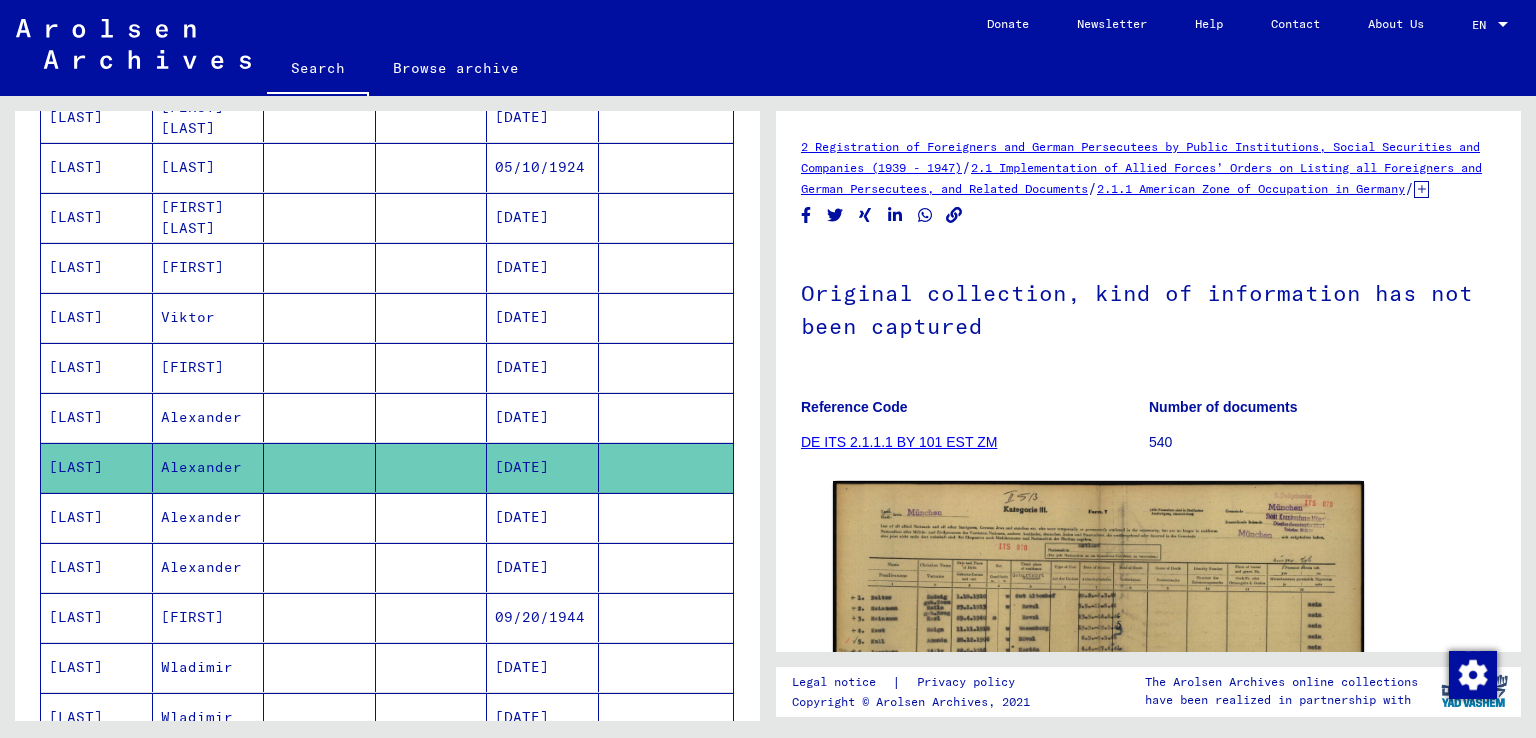 click at bounding box center [320, 467] 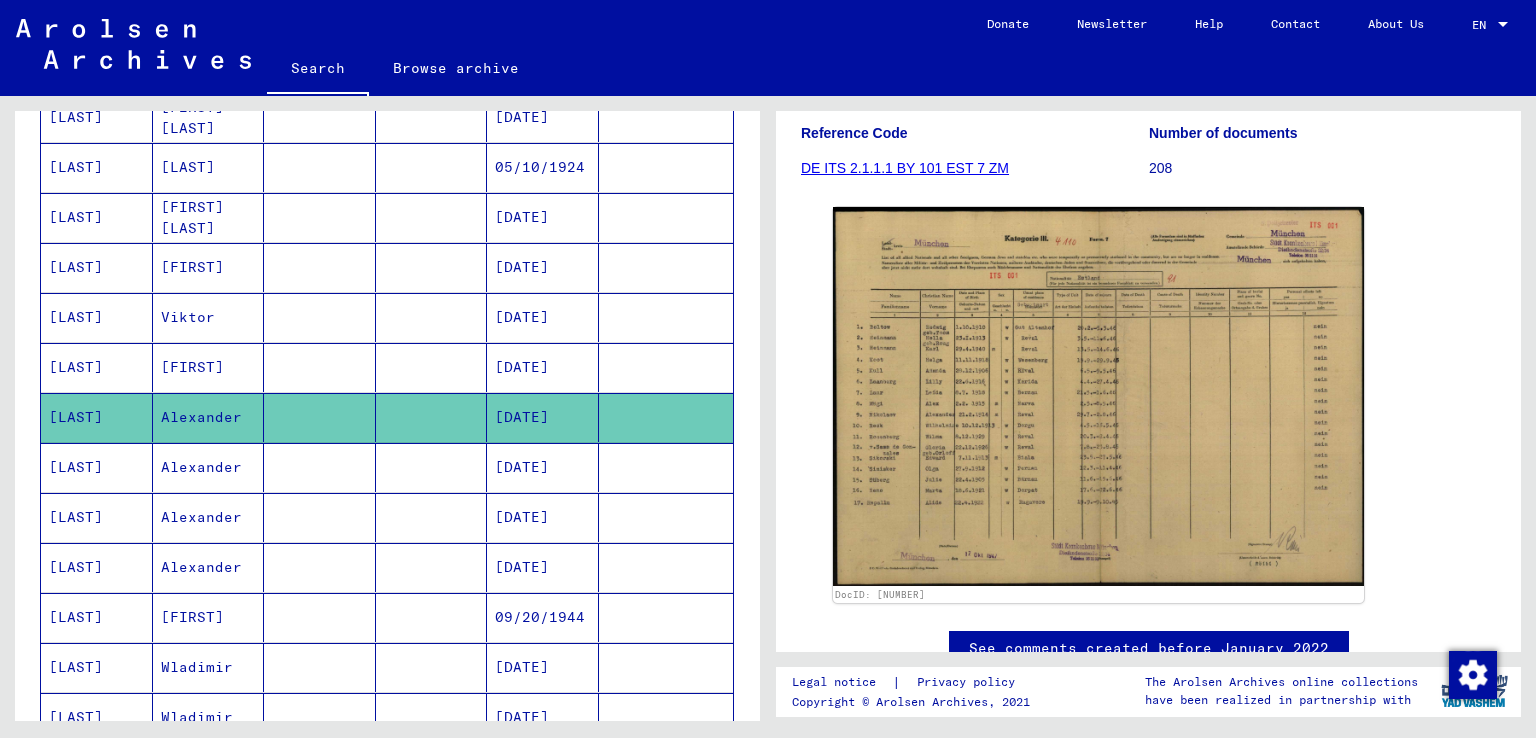 scroll, scrollTop: 288, scrollLeft: 0, axis: vertical 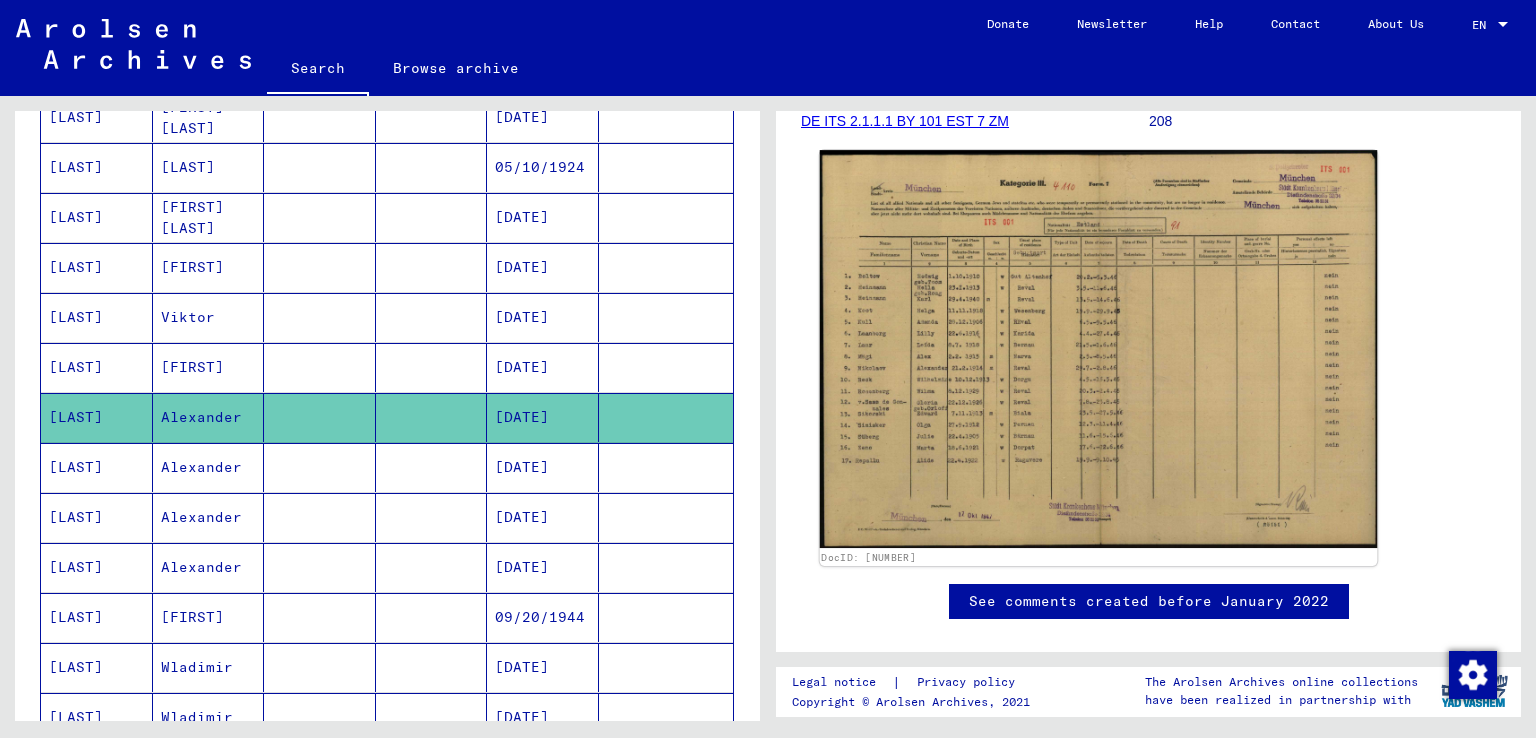 click 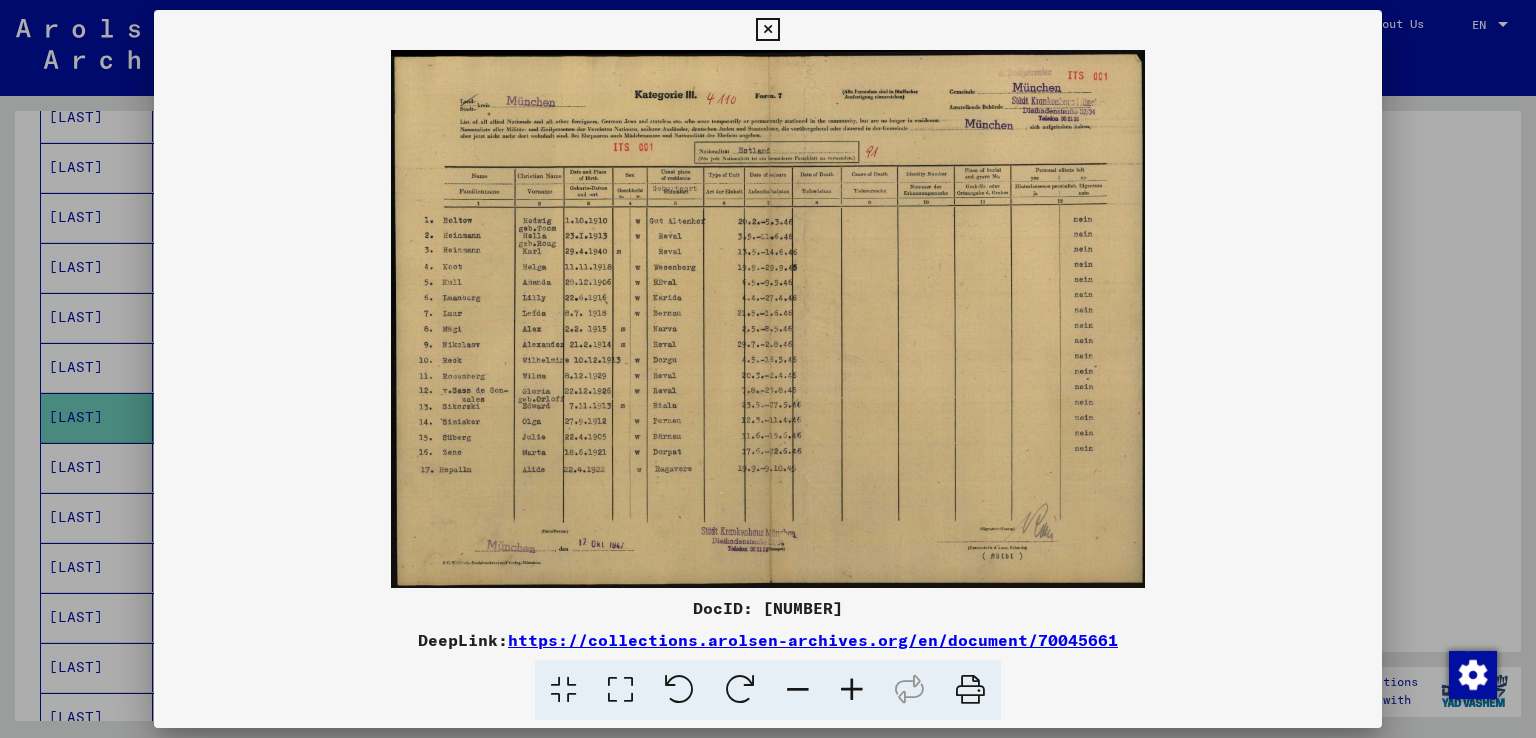click at bounding box center [768, 369] 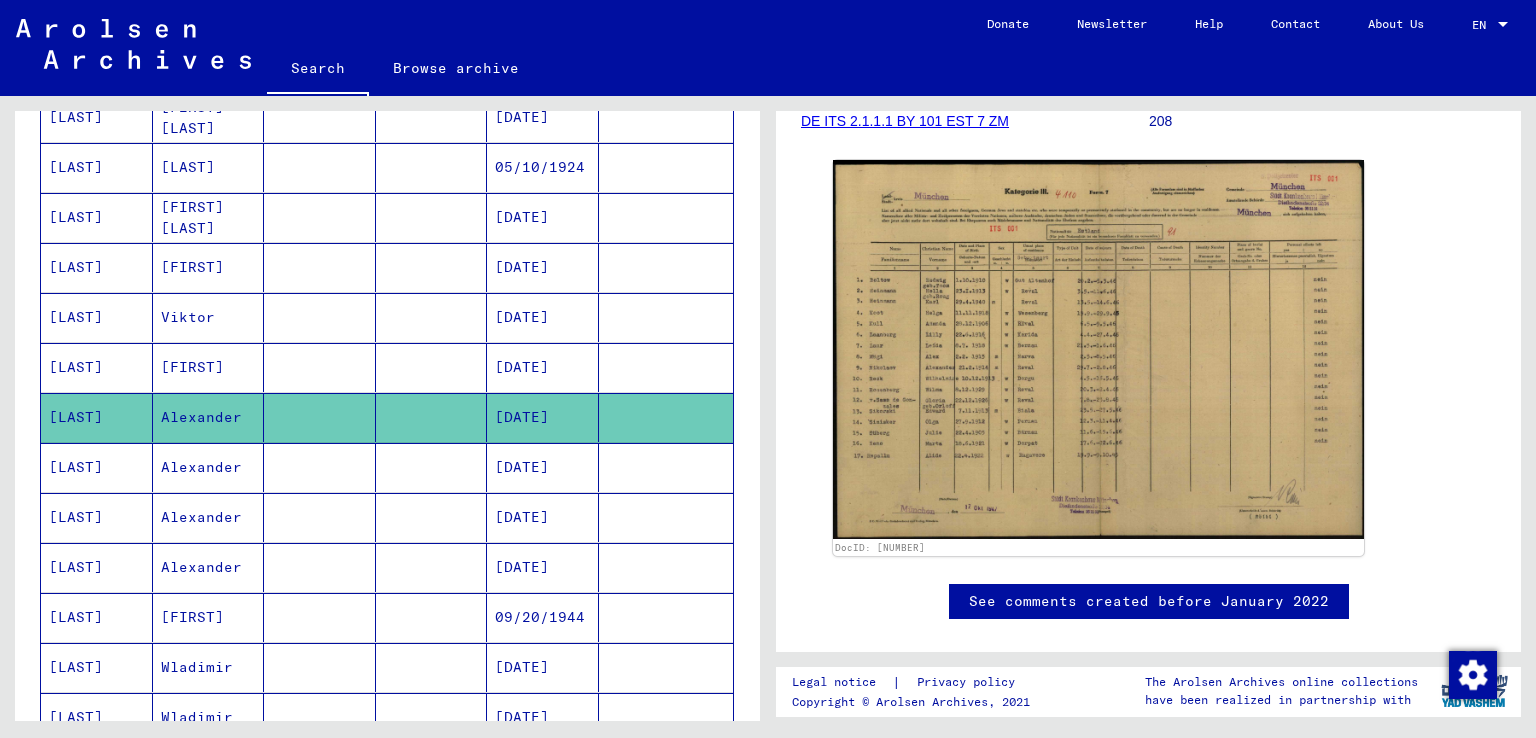 click at bounding box center [666, 517] 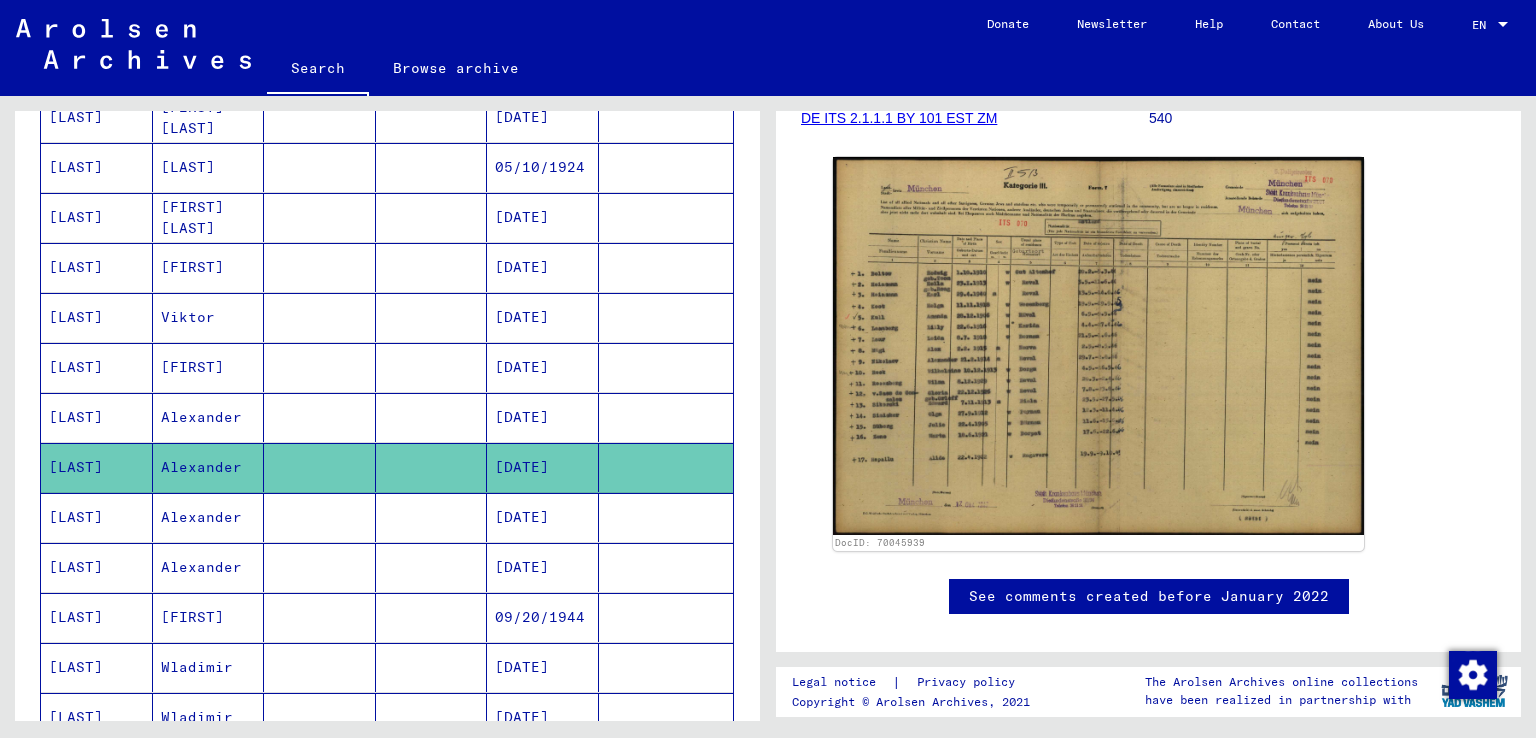 scroll, scrollTop: 328, scrollLeft: 0, axis: vertical 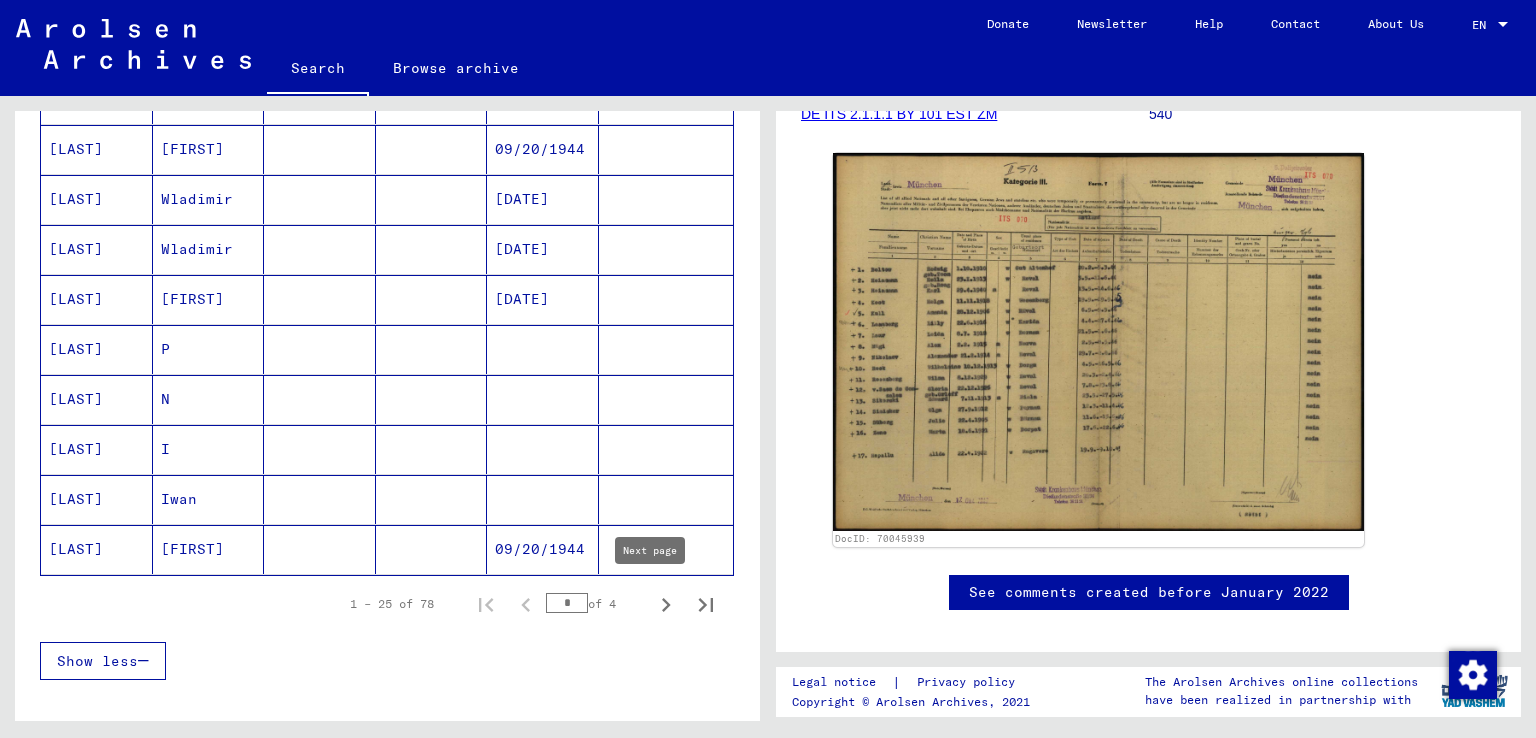 click 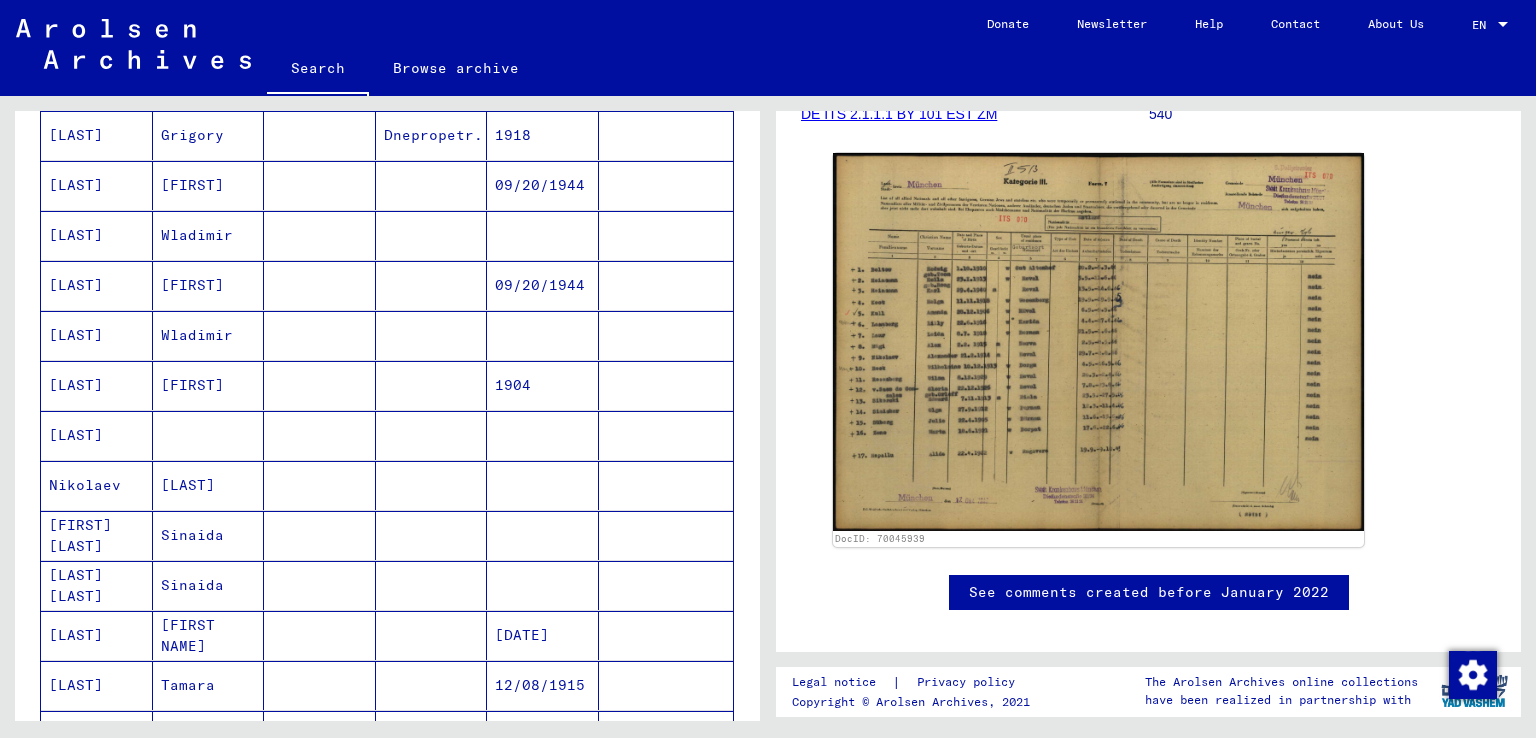 scroll, scrollTop: 903, scrollLeft: 0, axis: vertical 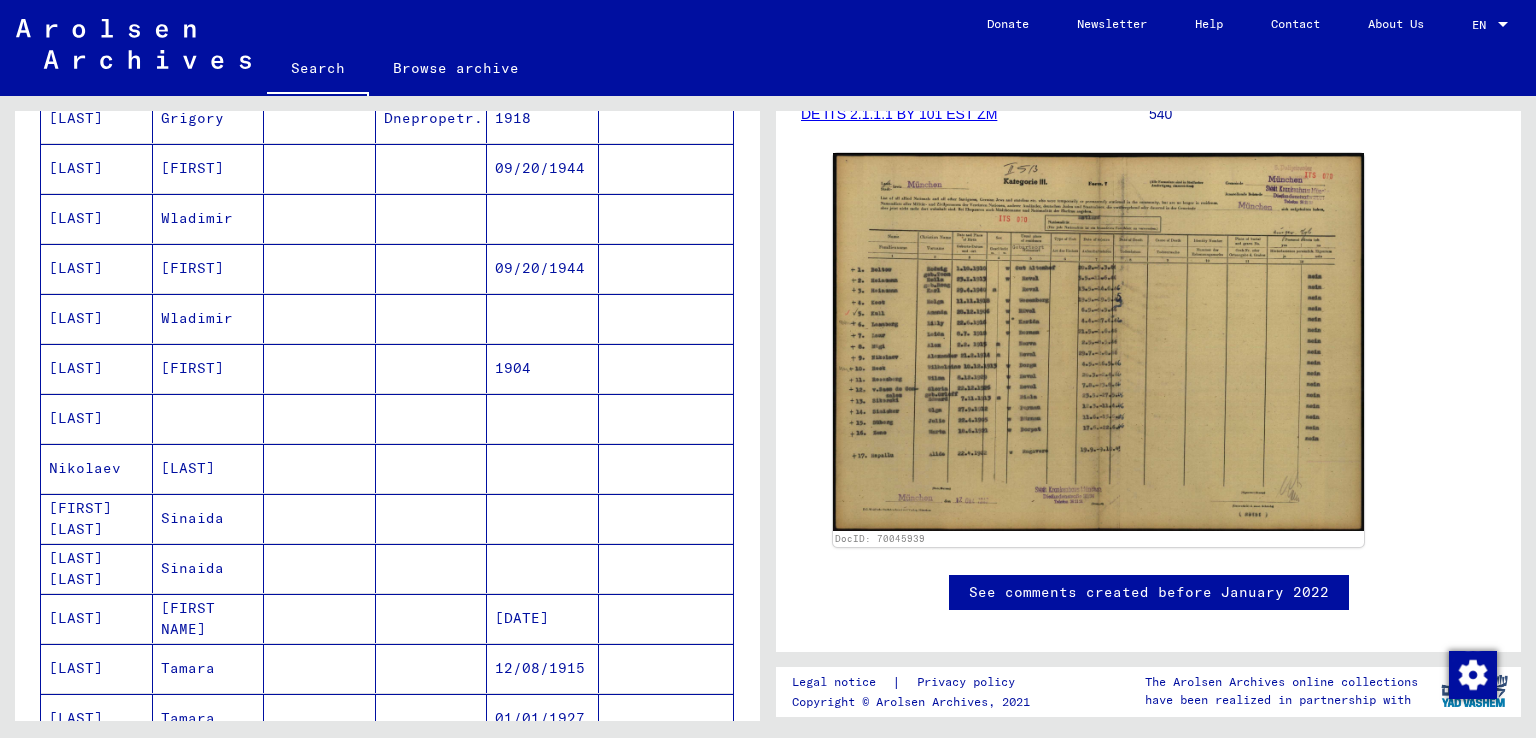click at bounding box center (666, 468) 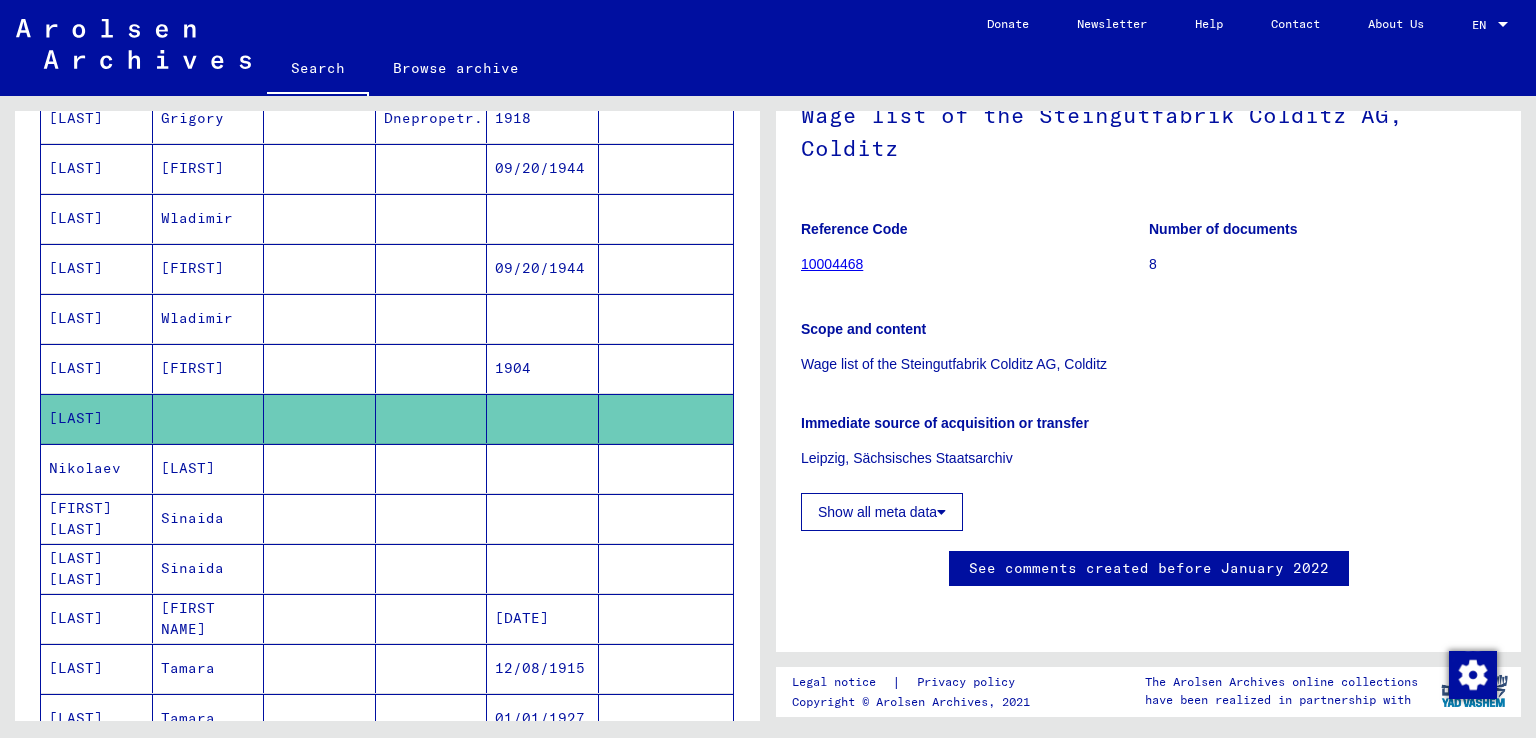 scroll, scrollTop: 307, scrollLeft: 0, axis: vertical 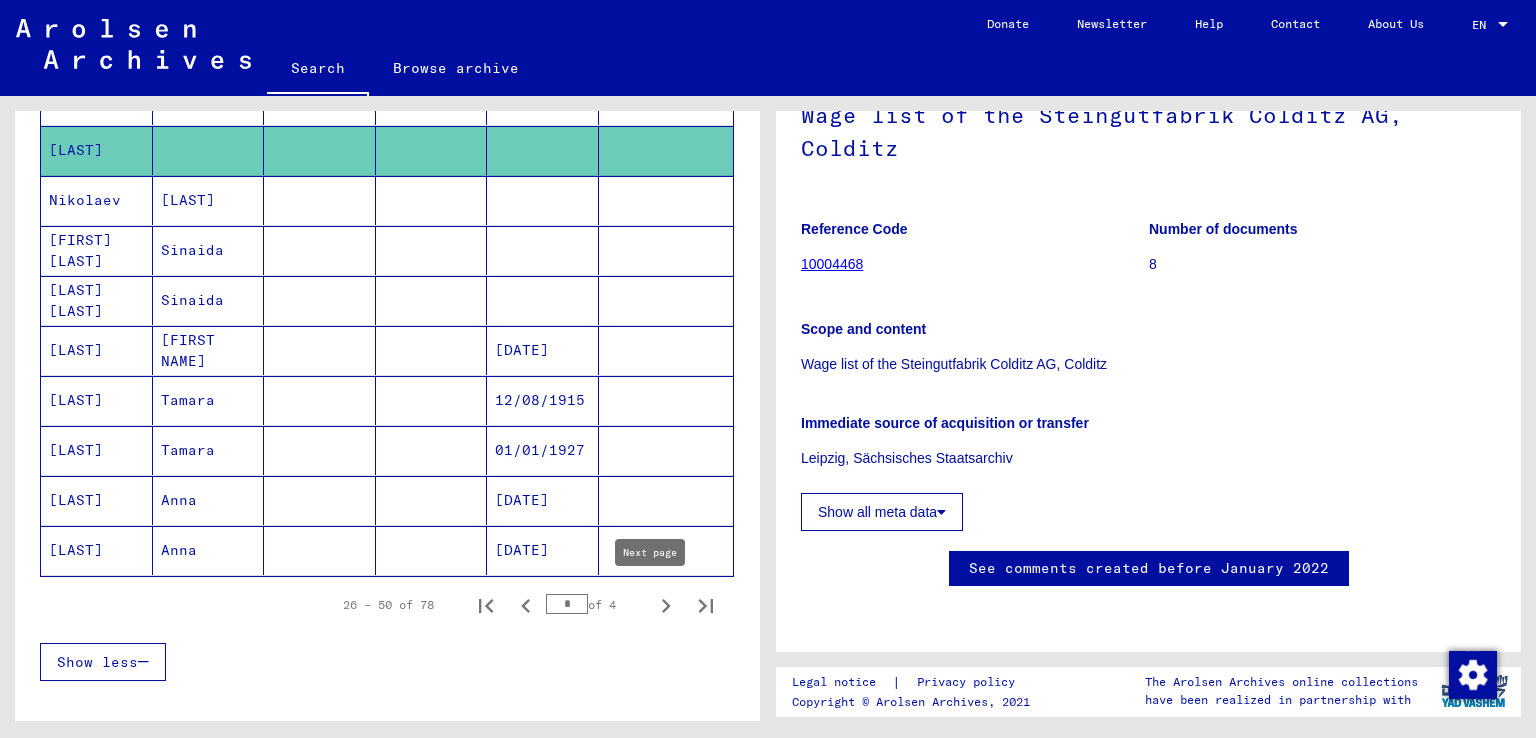 click 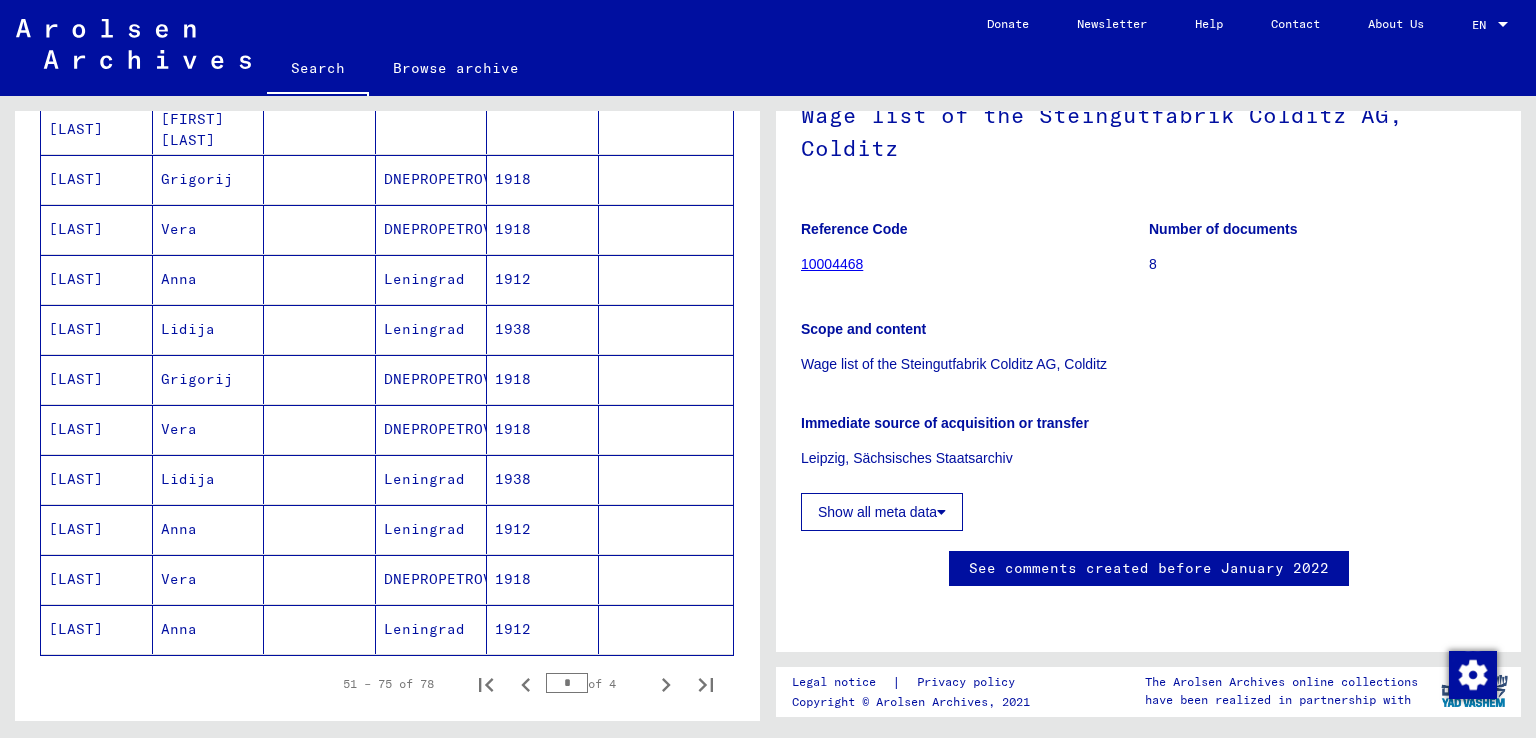 scroll, scrollTop: 1098, scrollLeft: 0, axis: vertical 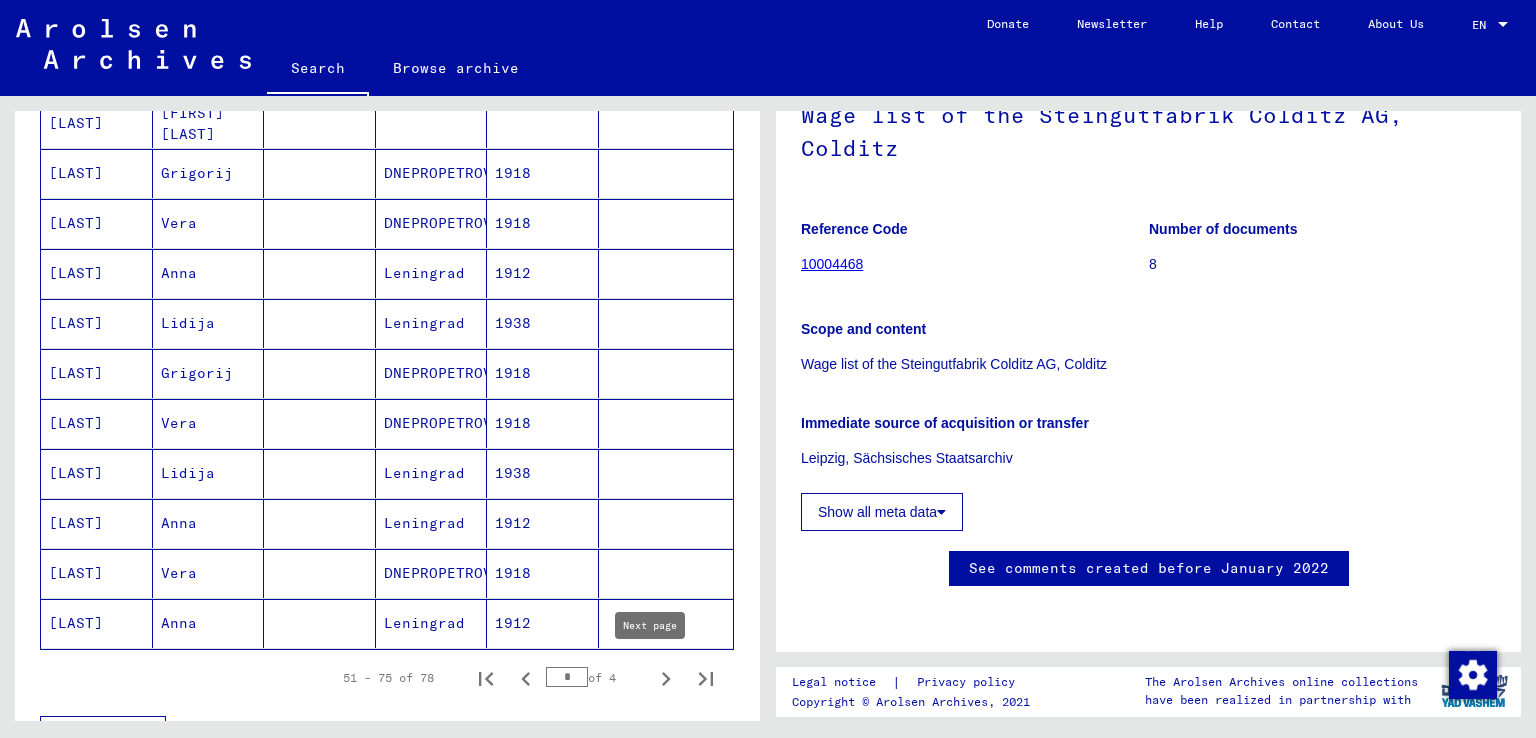 click 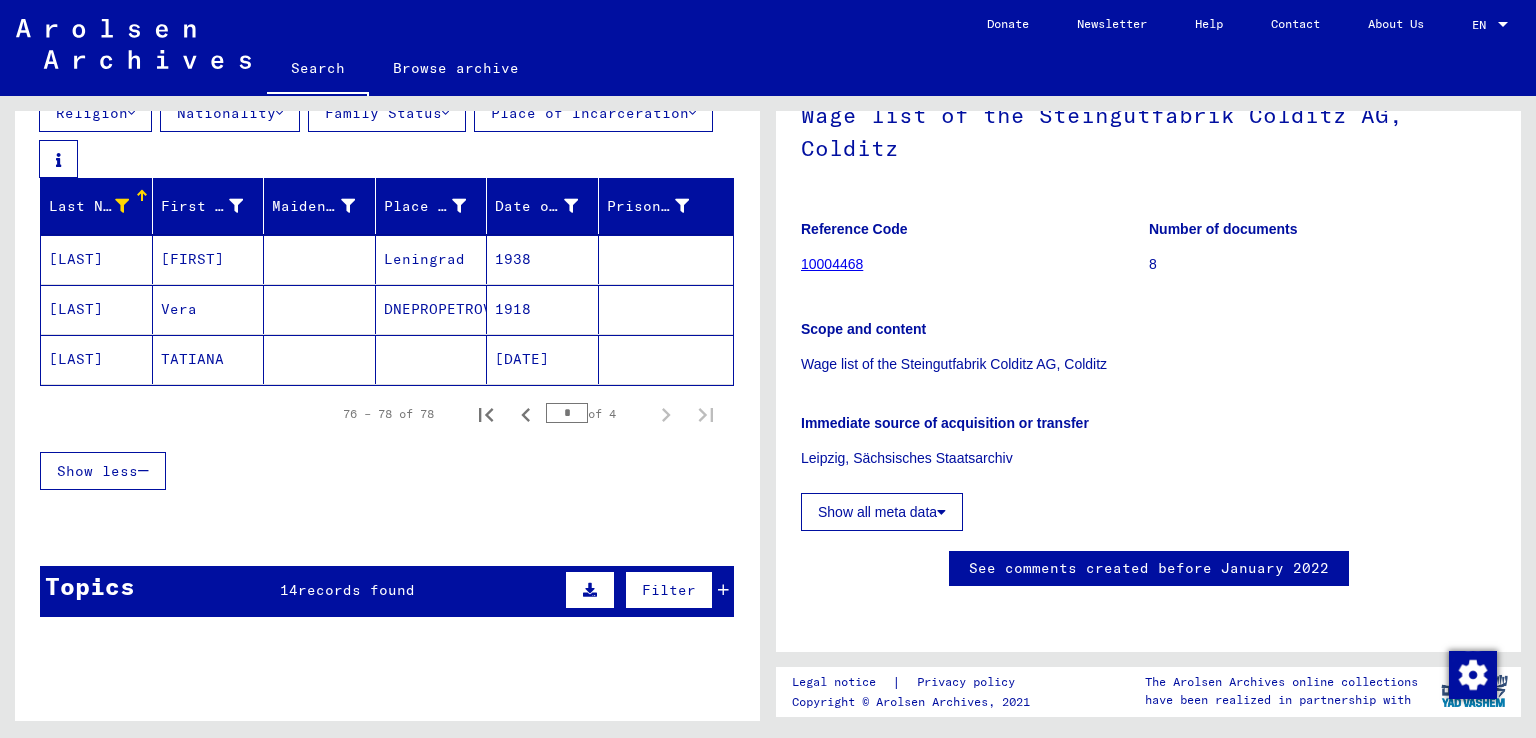 scroll, scrollTop: 255, scrollLeft: 0, axis: vertical 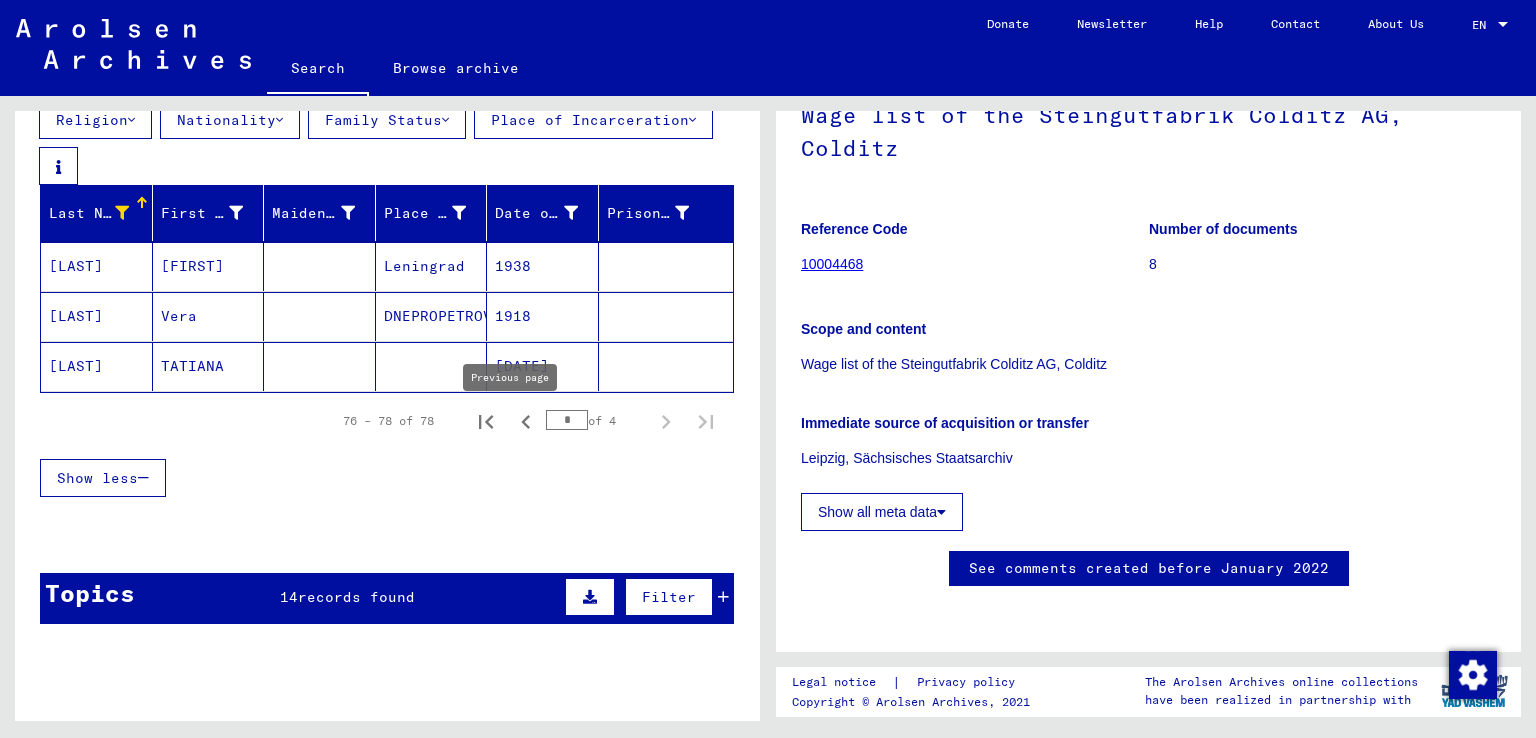 click 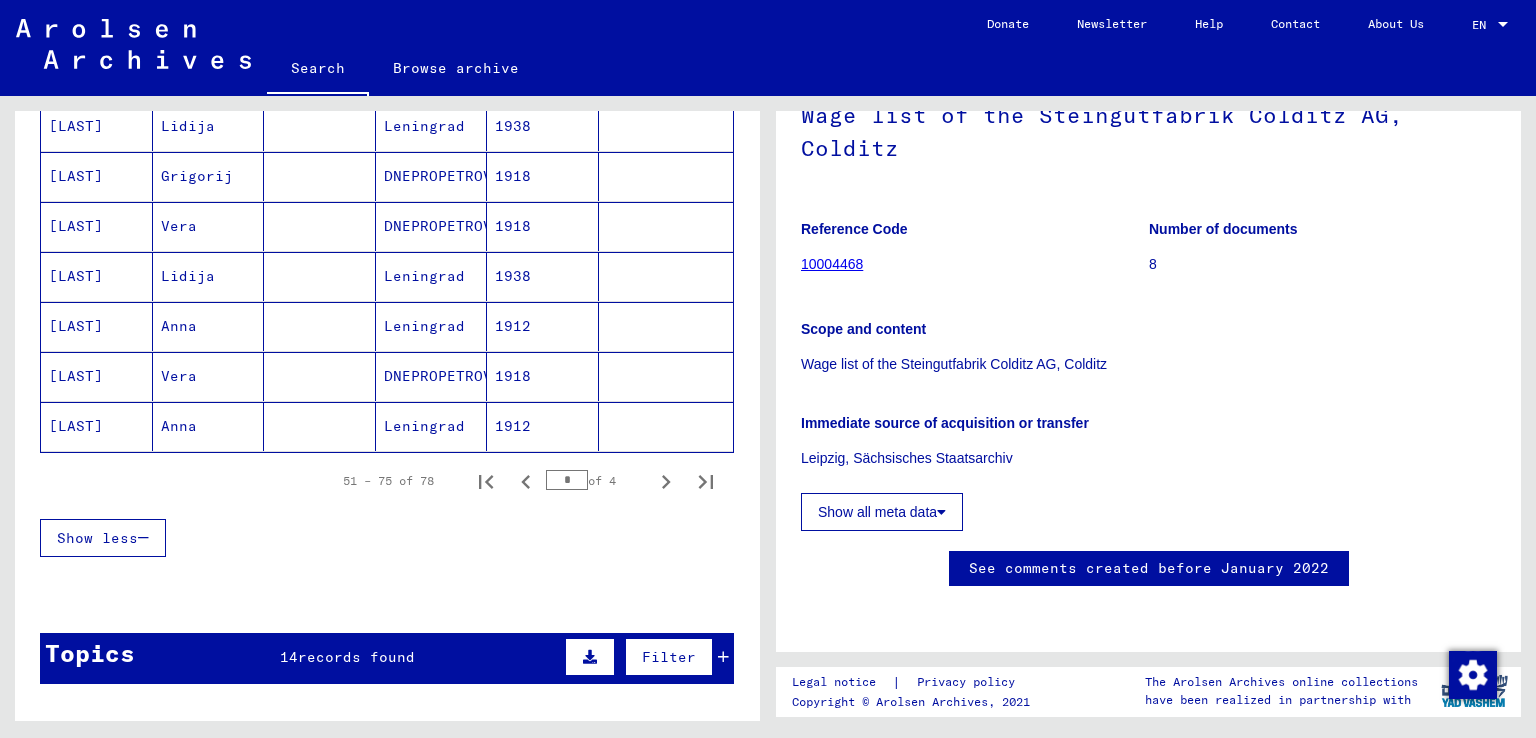 scroll, scrollTop: 1328, scrollLeft: 0, axis: vertical 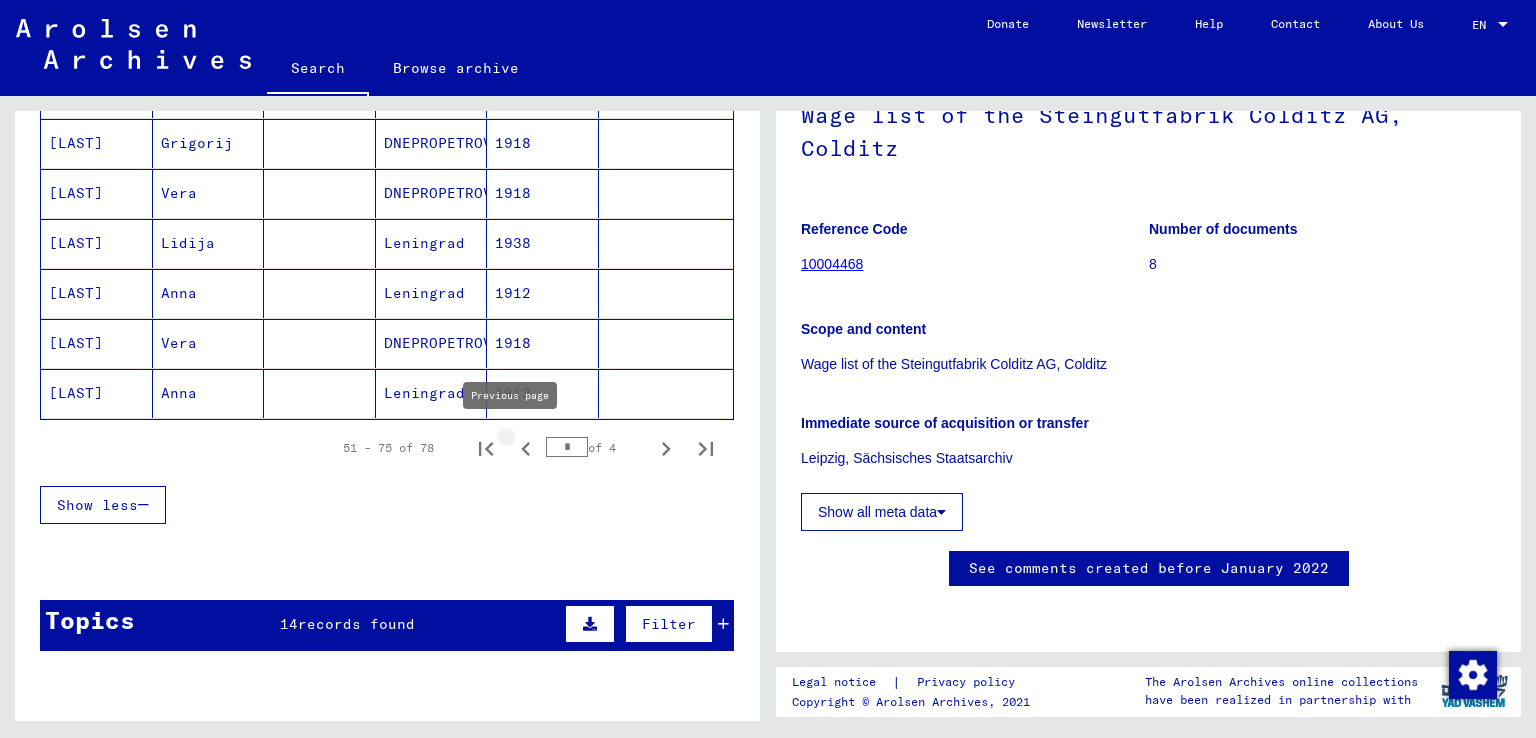 click 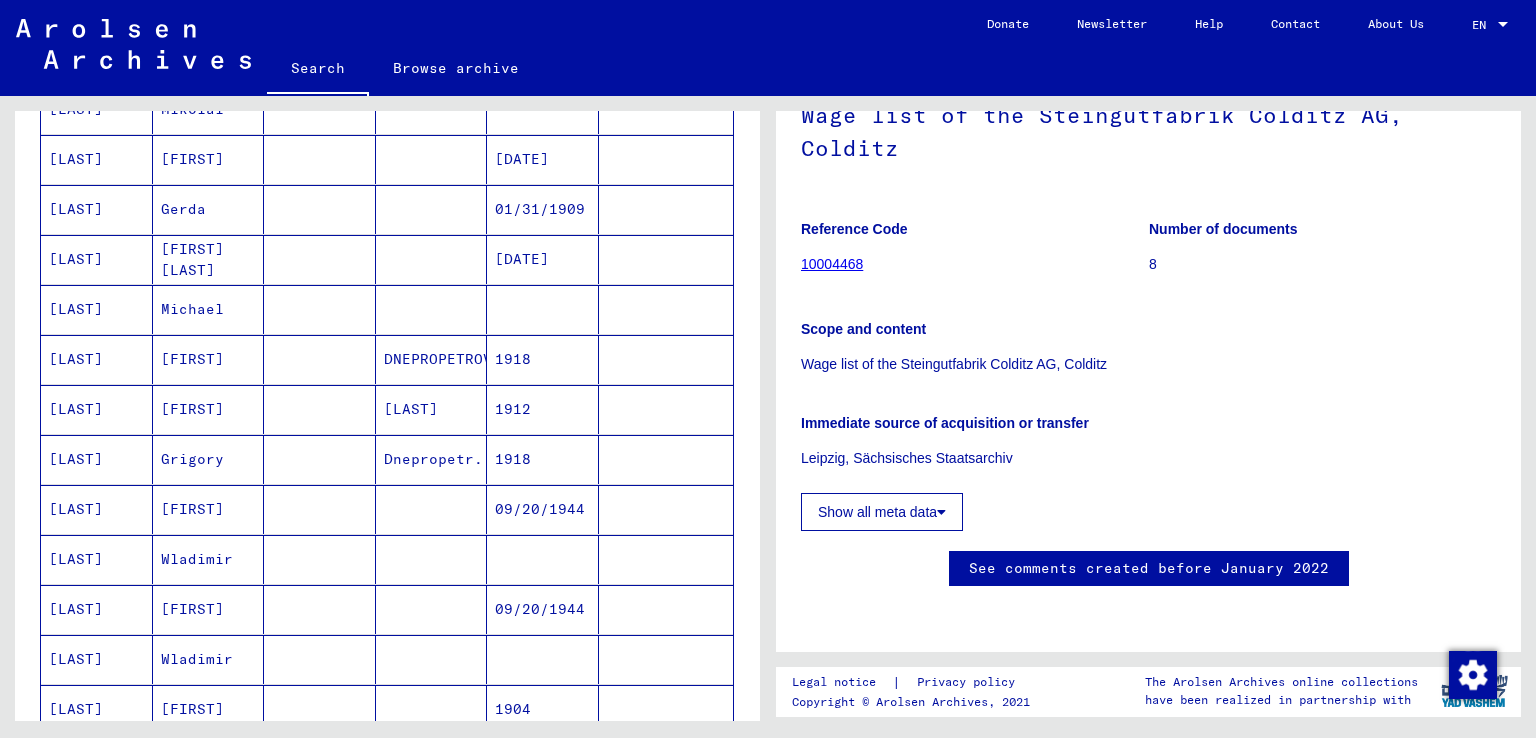 scroll, scrollTop: 831, scrollLeft: 0, axis: vertical 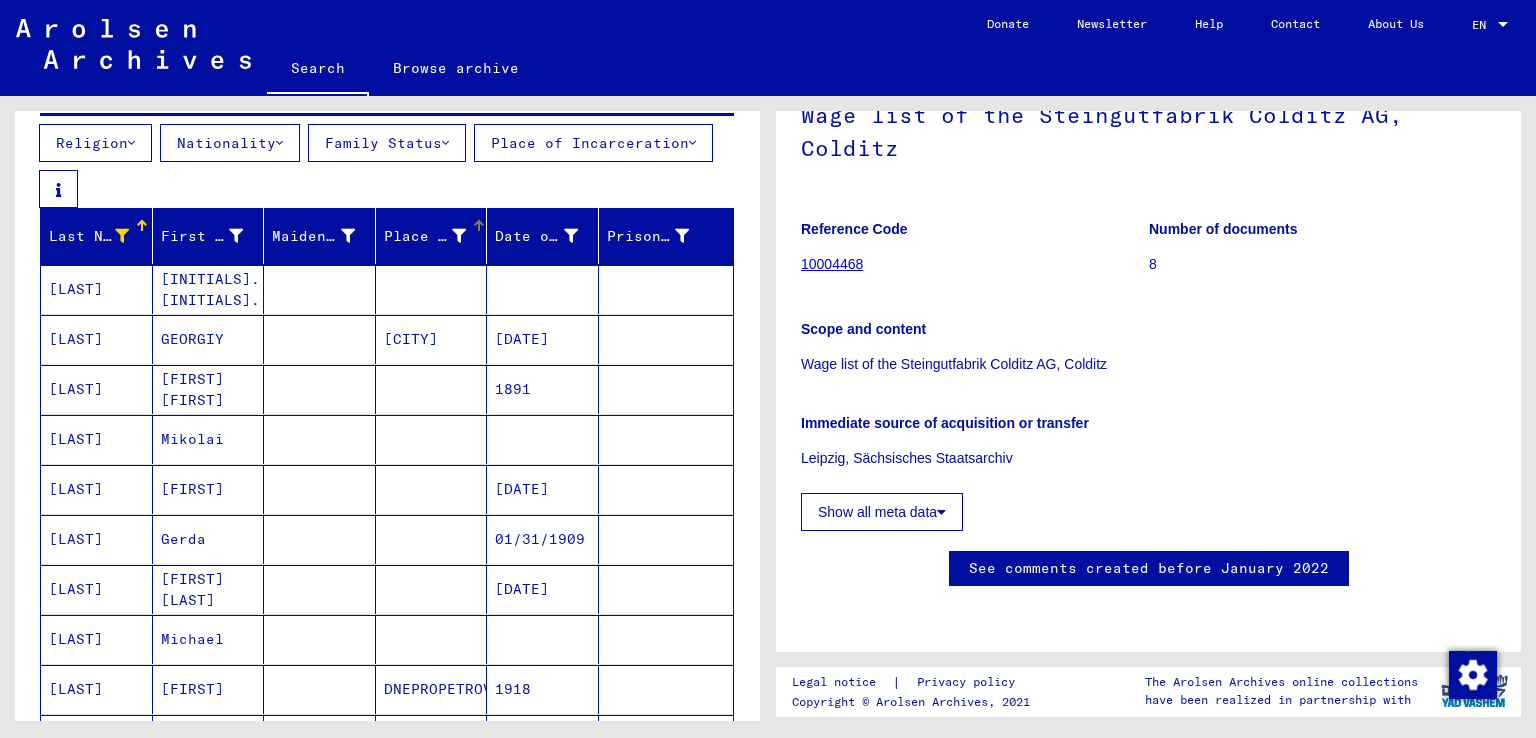 click at bounding box center [459, 236] 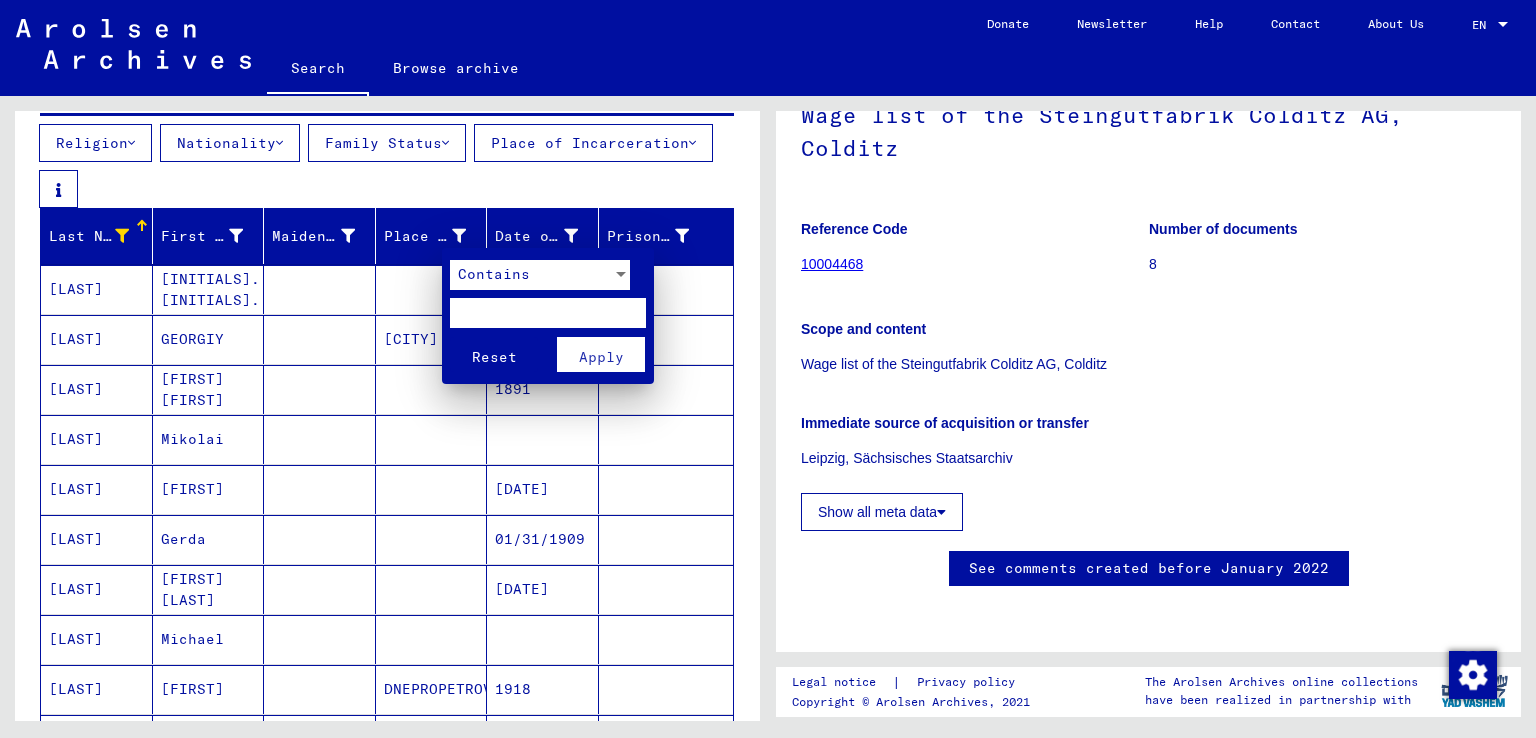 click at bounding box center (548, 313) 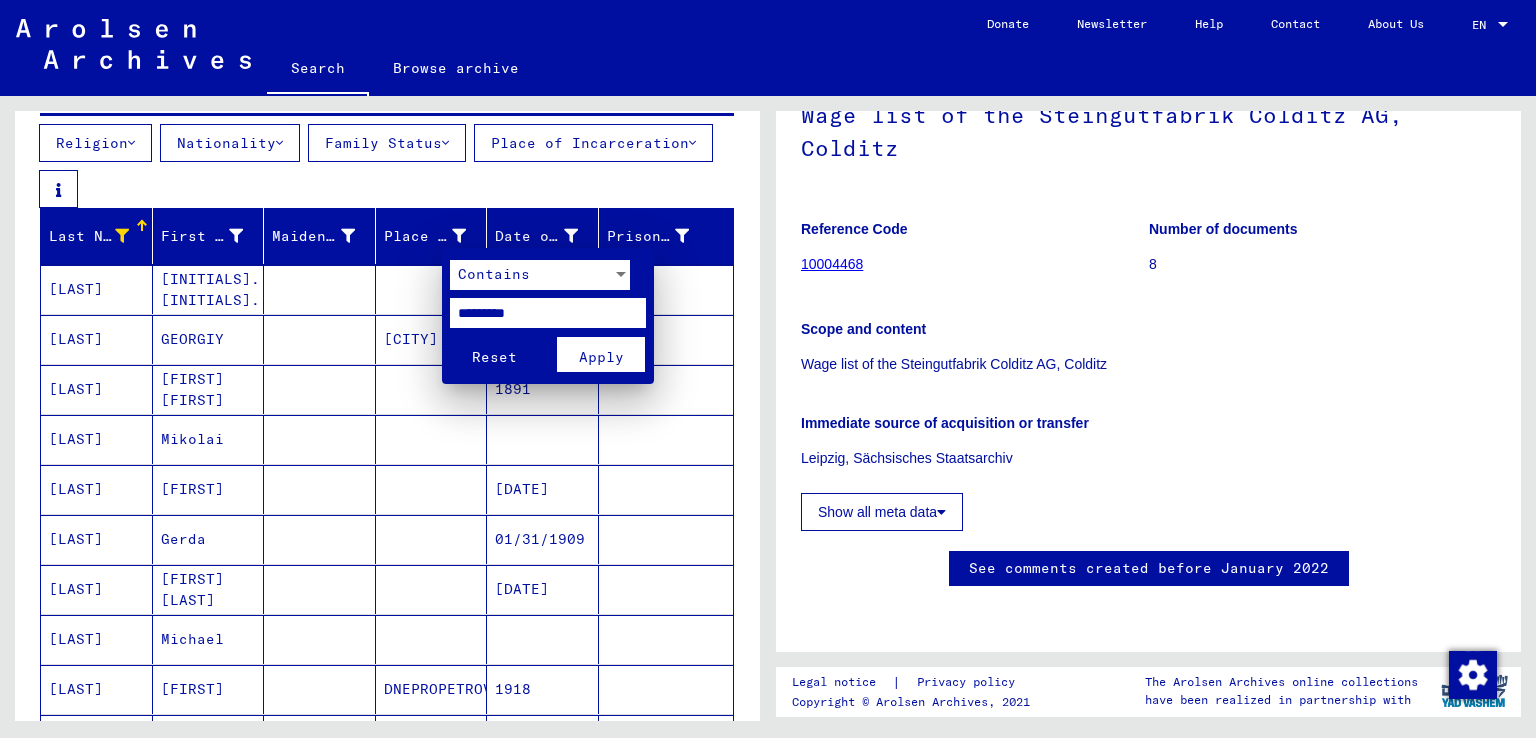 type on "*********" 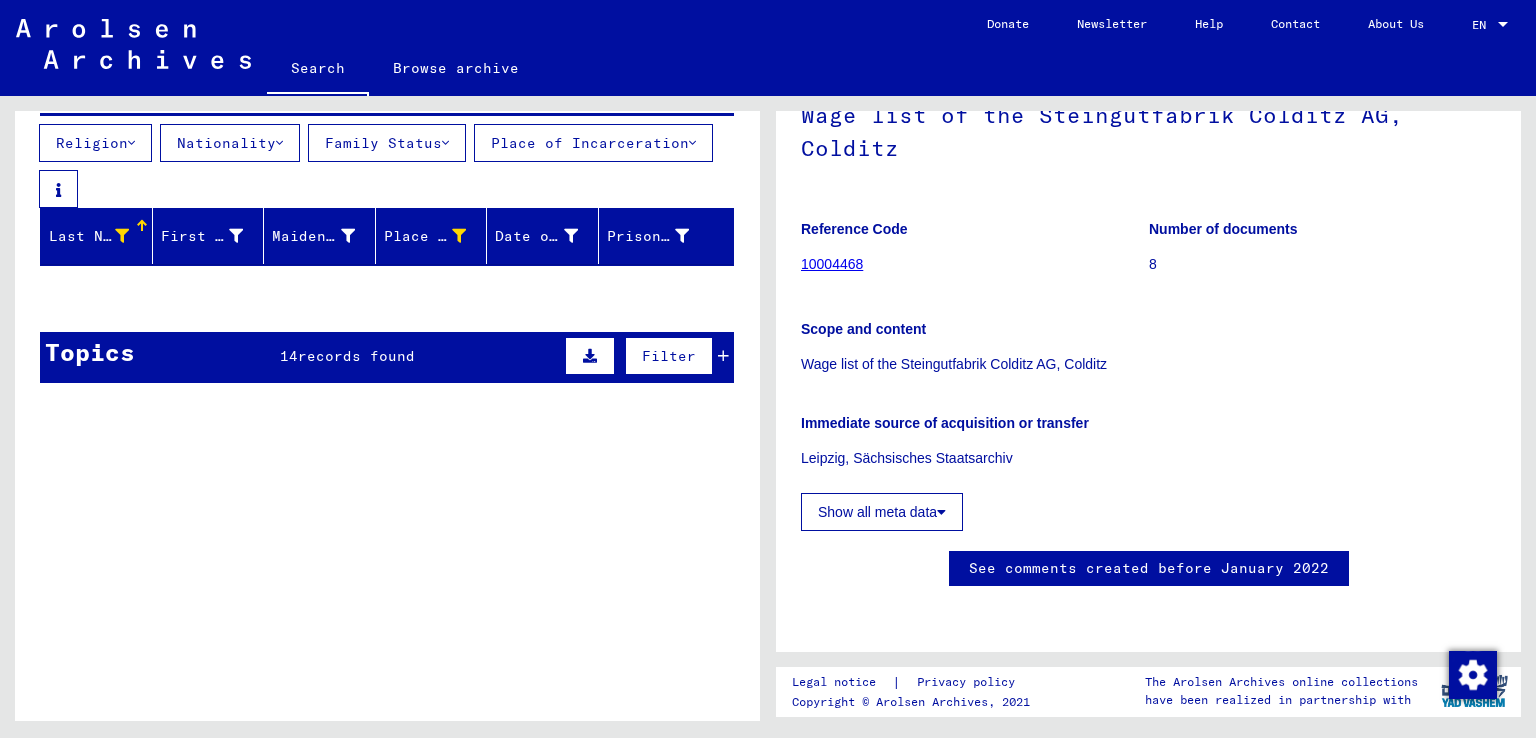 click at bounding box center (122, 236) 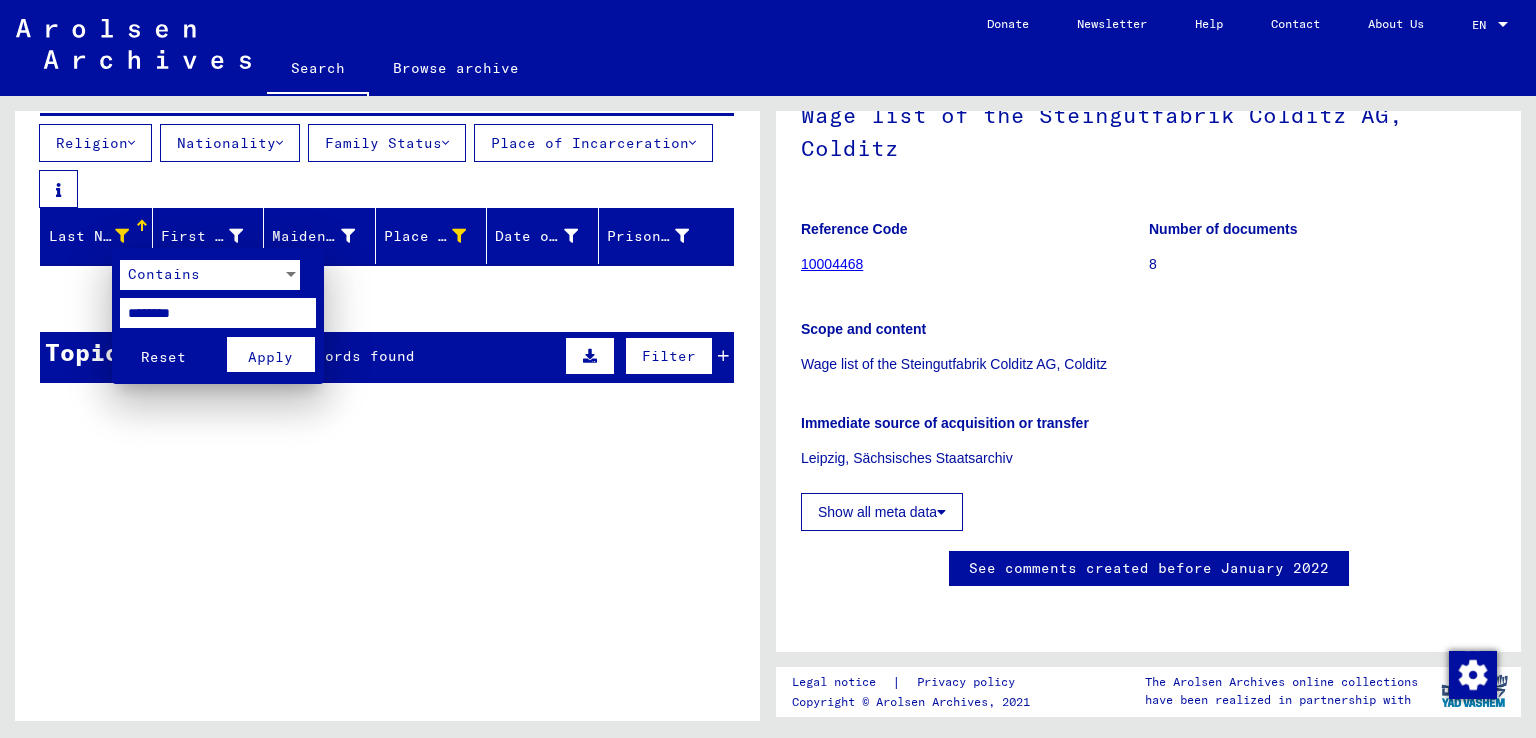 drag, startPoint x: 234, startPoint y: 305, endPoint x: 12, endPoint y: 286, distance: 222.81158 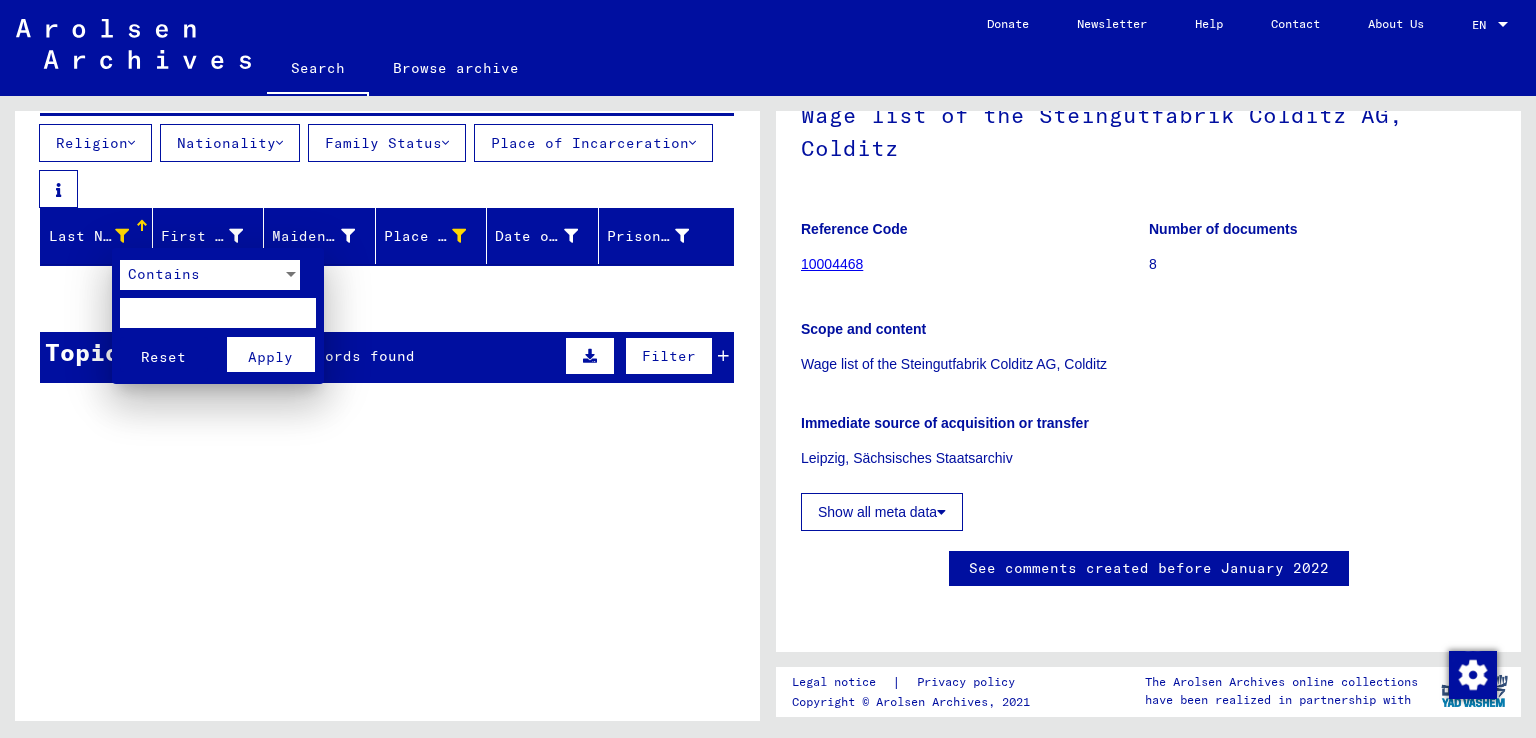 type 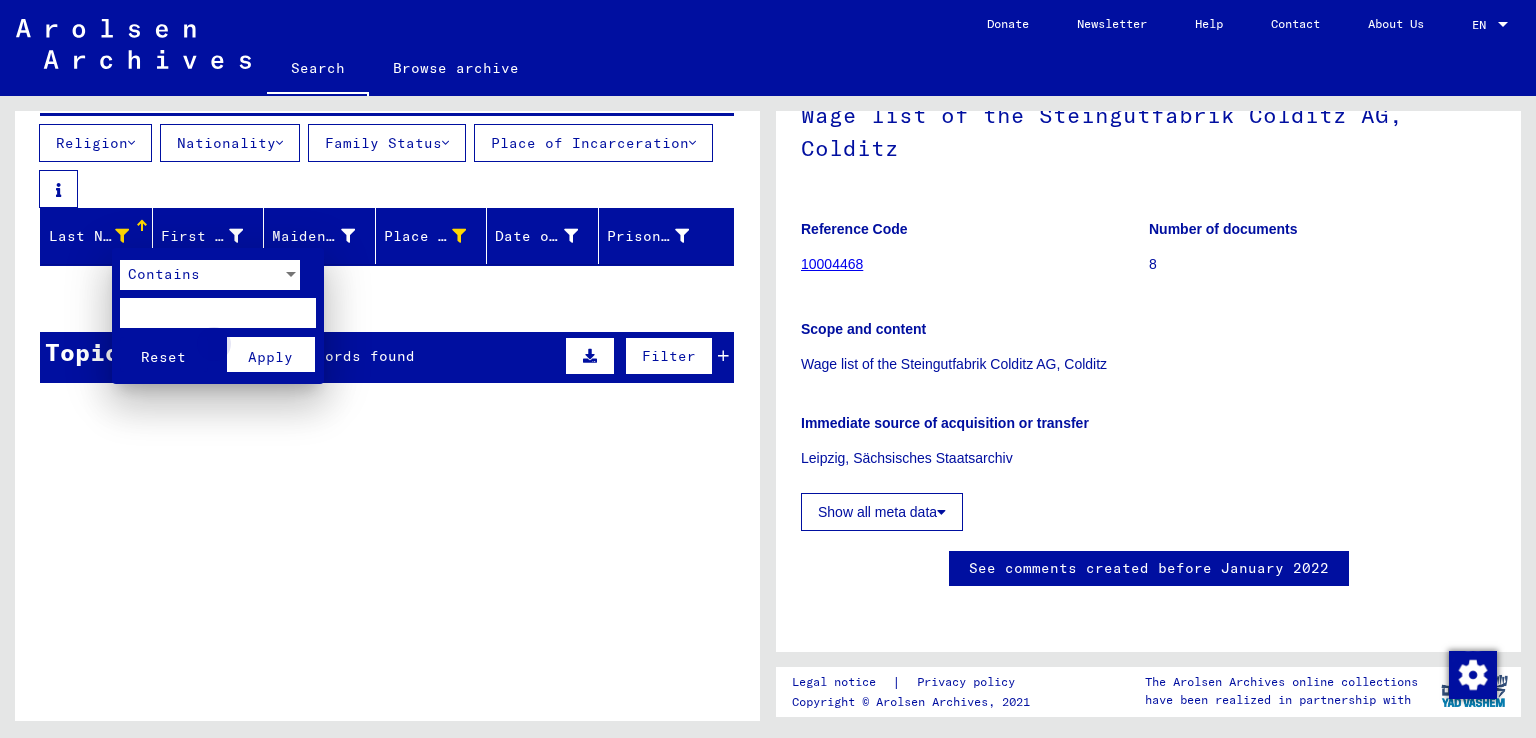 click on "Apply" at bounding box center (270, 357) 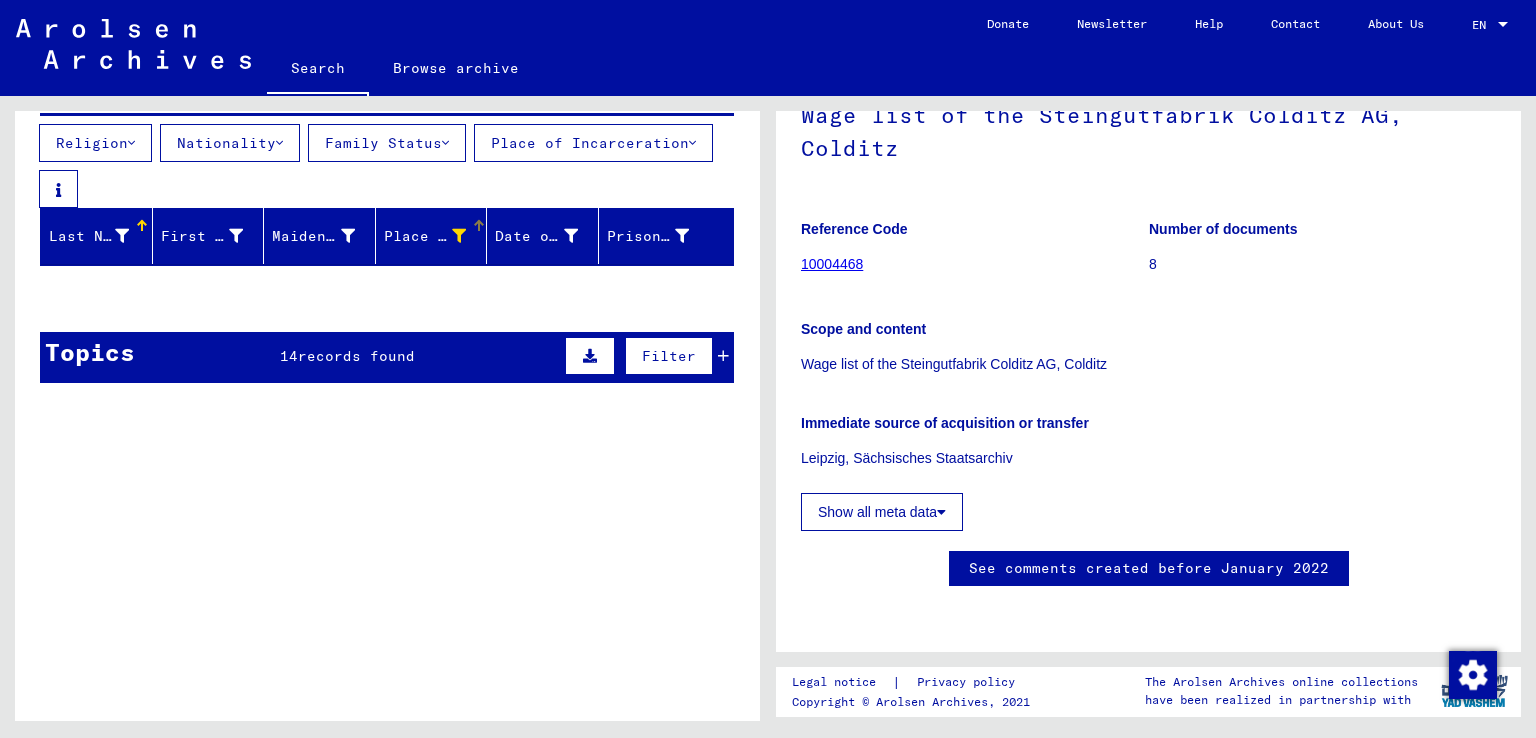 click at bounding box center (459, 236) 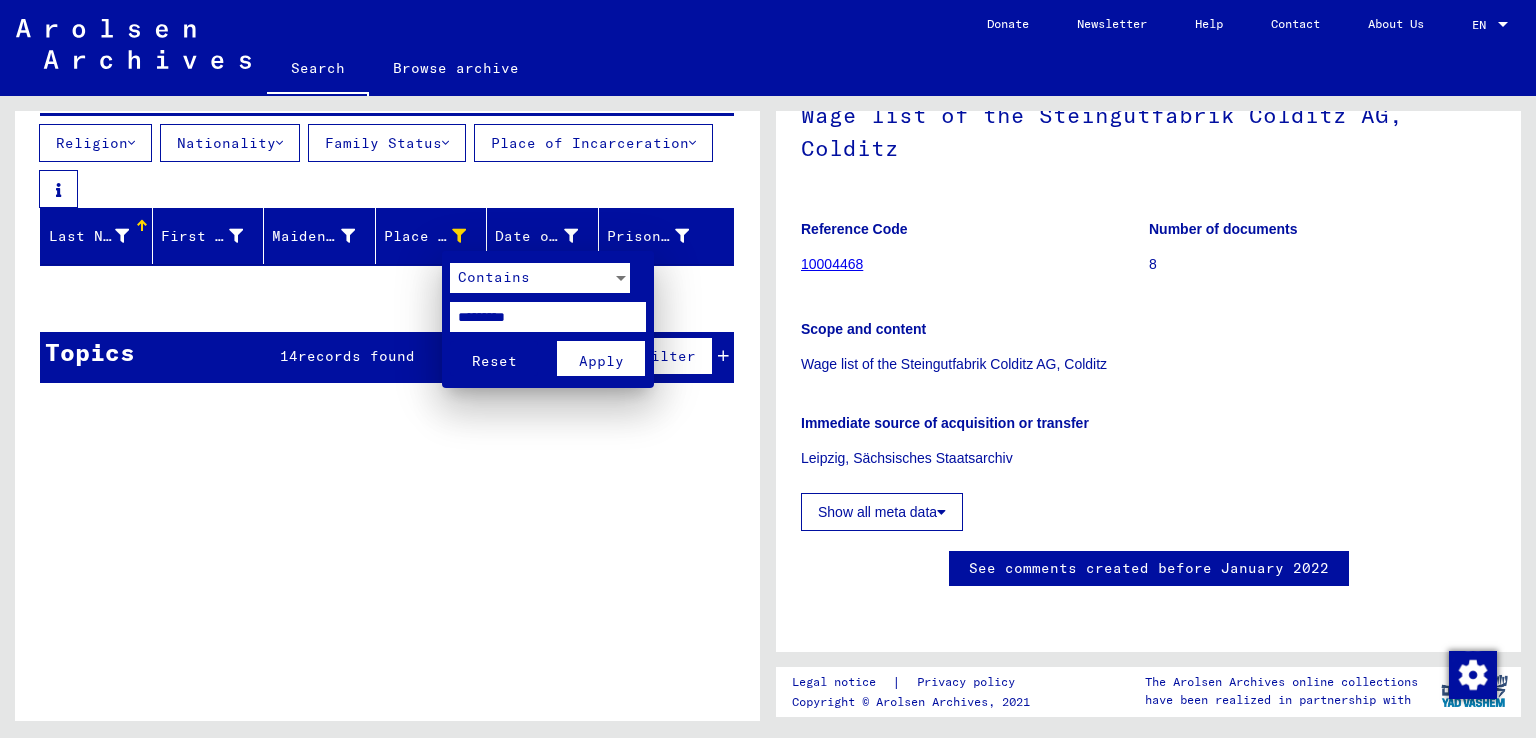 drag, startPoint x: 505, startPoint y: 311, endPoint x: 372, endPoint y: 298, distance: 133.63383 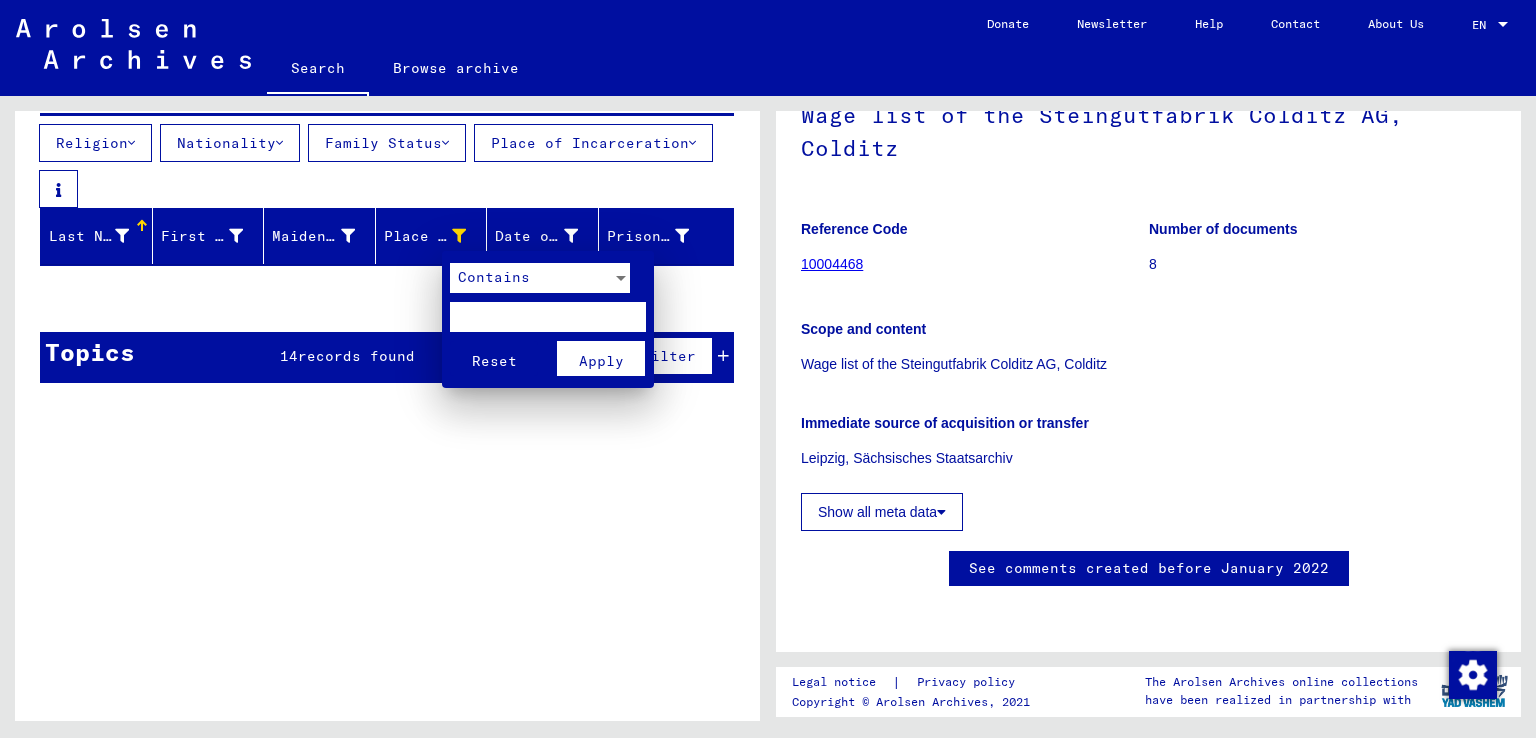 type 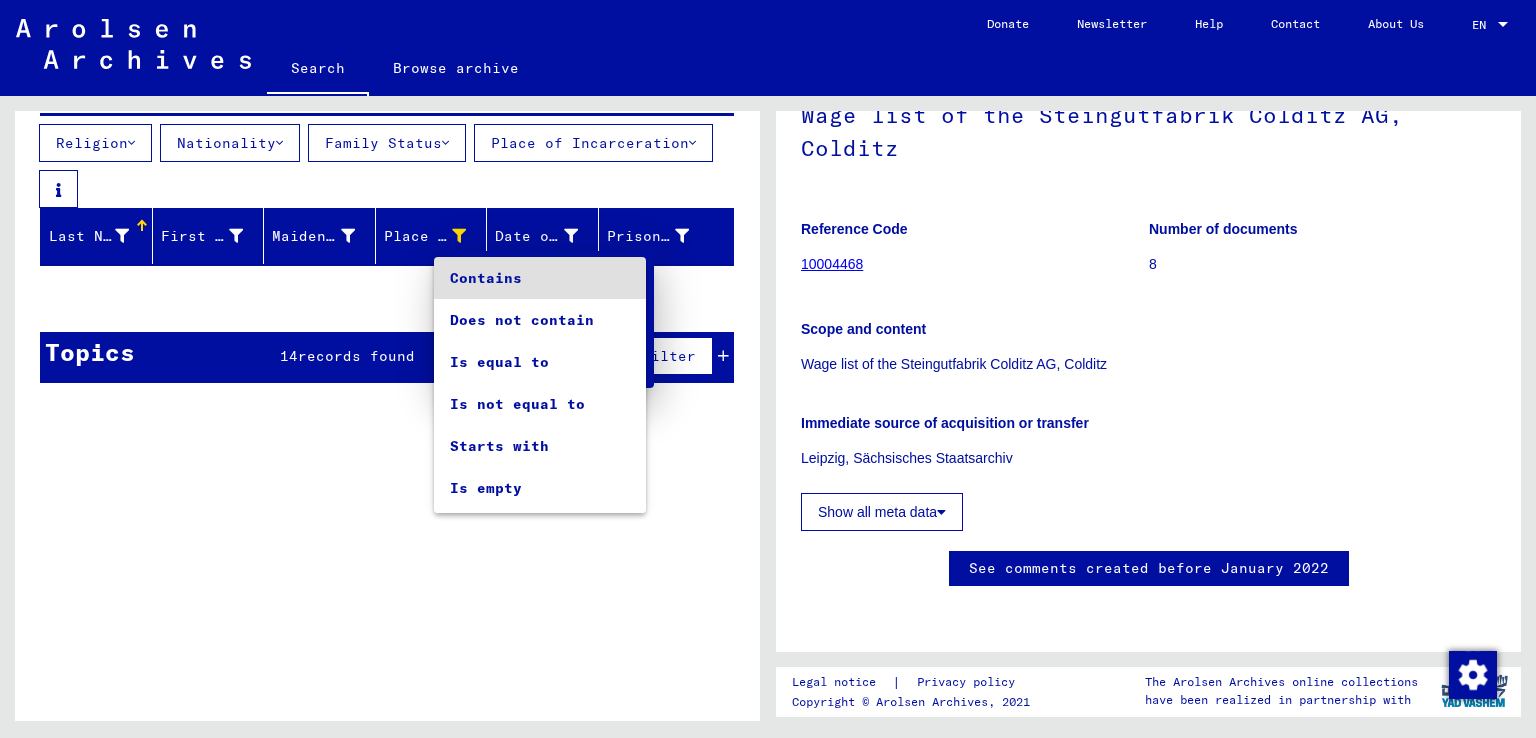 click on "Contains" at bounding box center [540, 278] 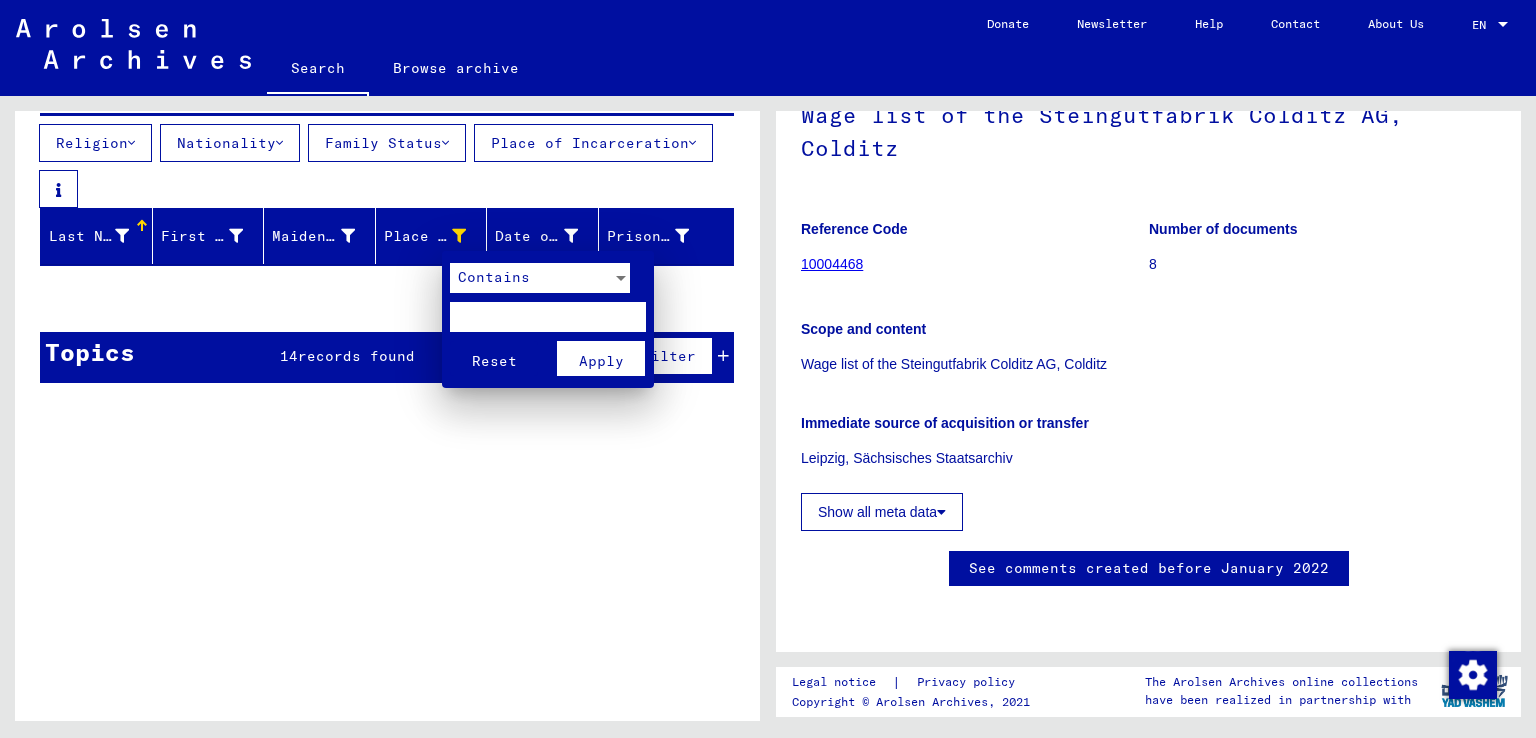 click at bounding box center (768, 369) 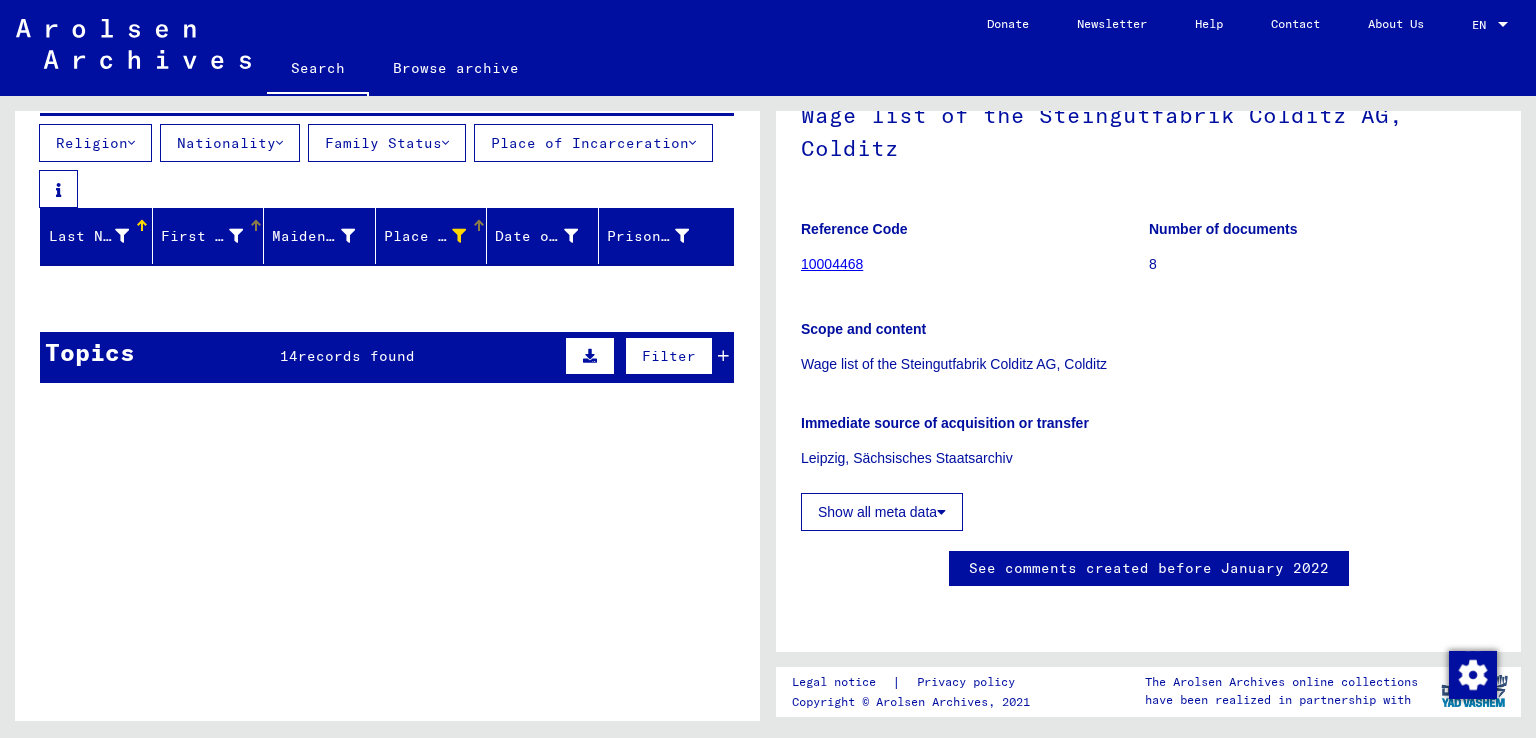 click on "First Name" at bounding box center [202, 236] 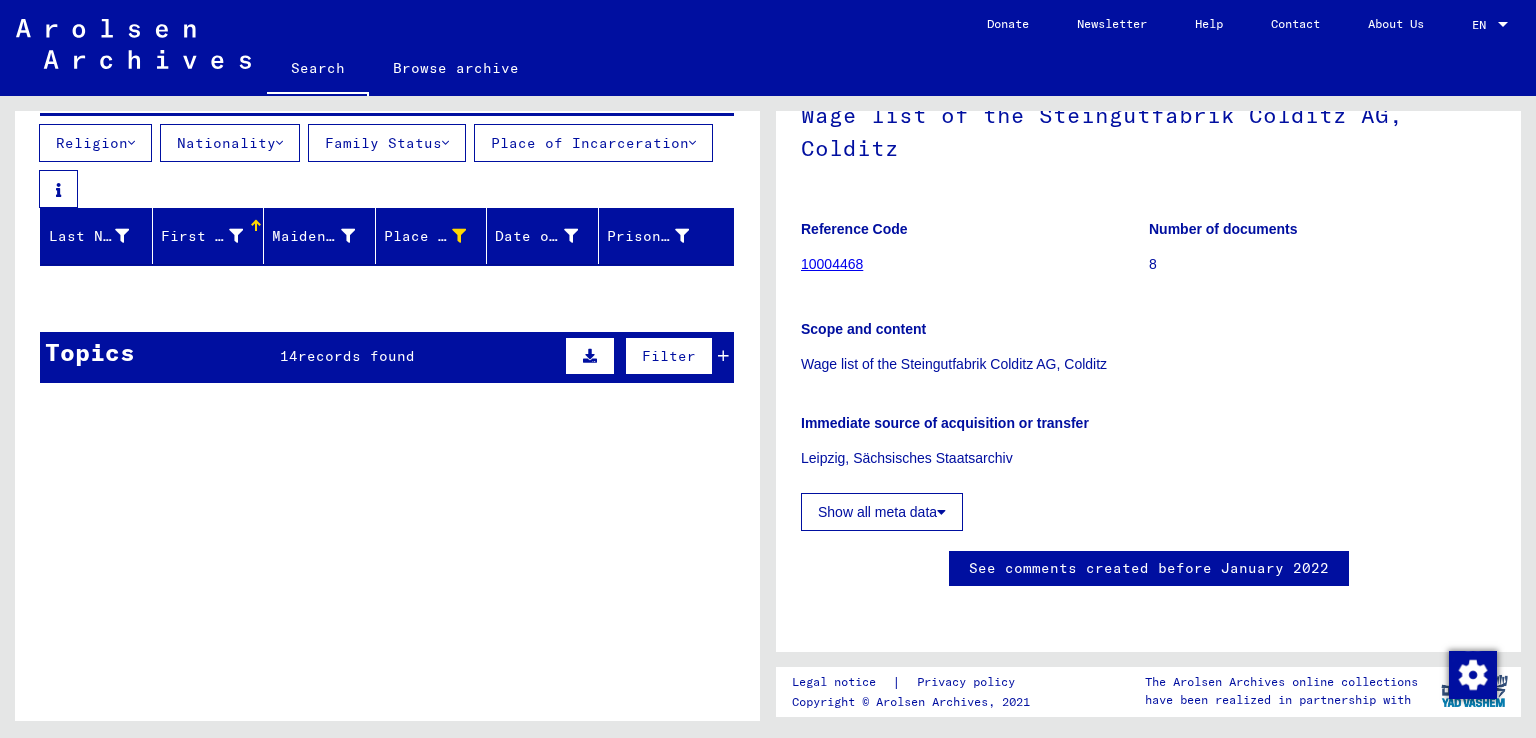 click at bounding box center (236, 236) 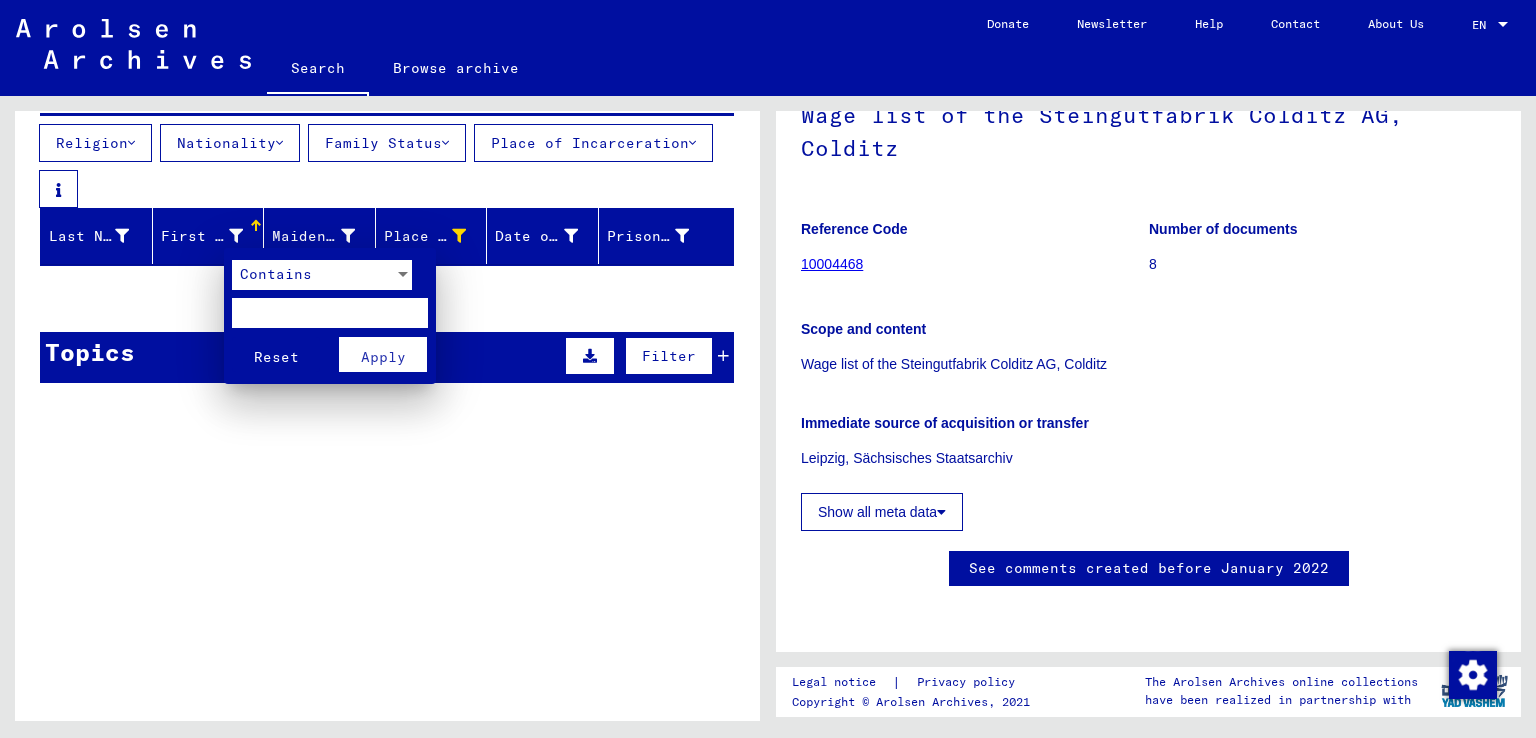 click at bounding box center [330, 313] 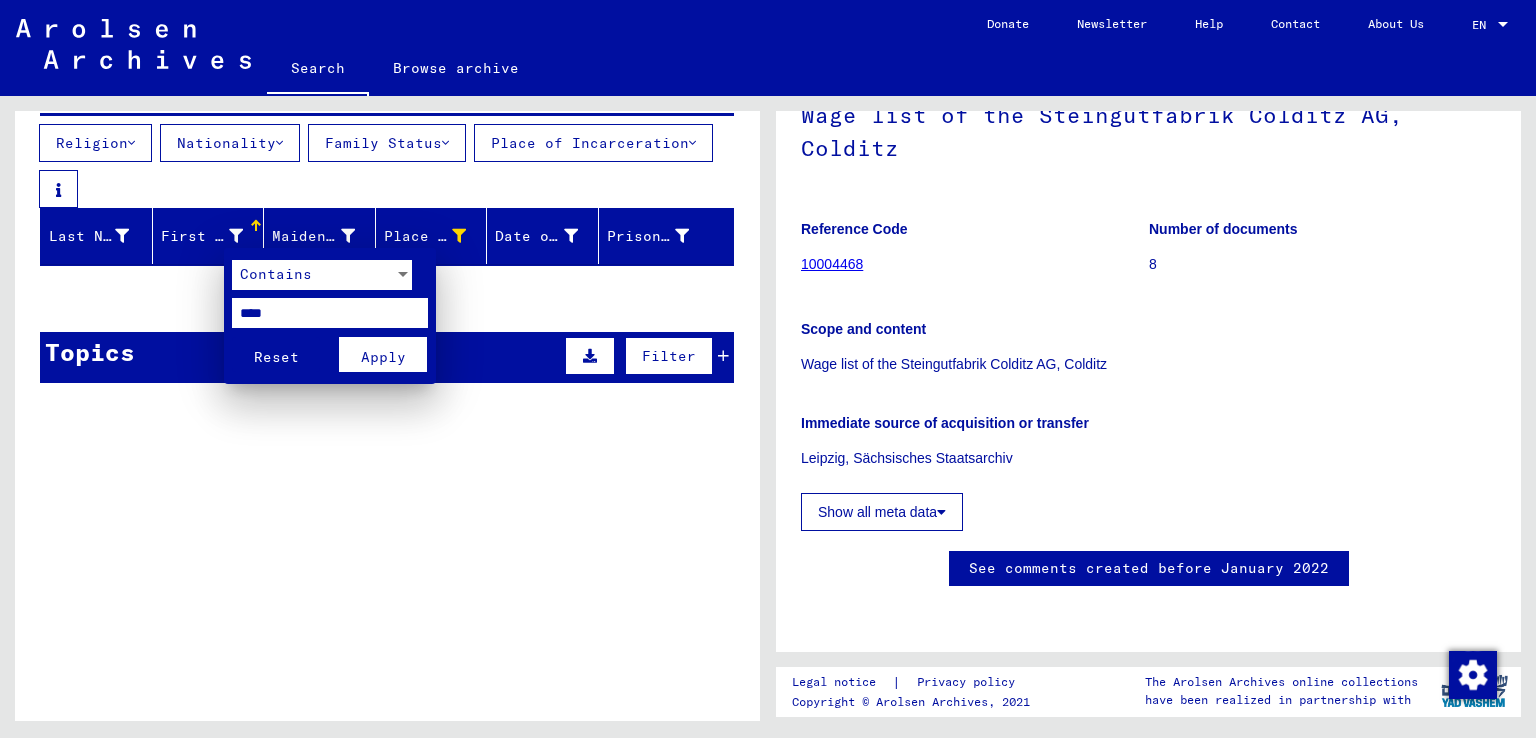 type on "****" 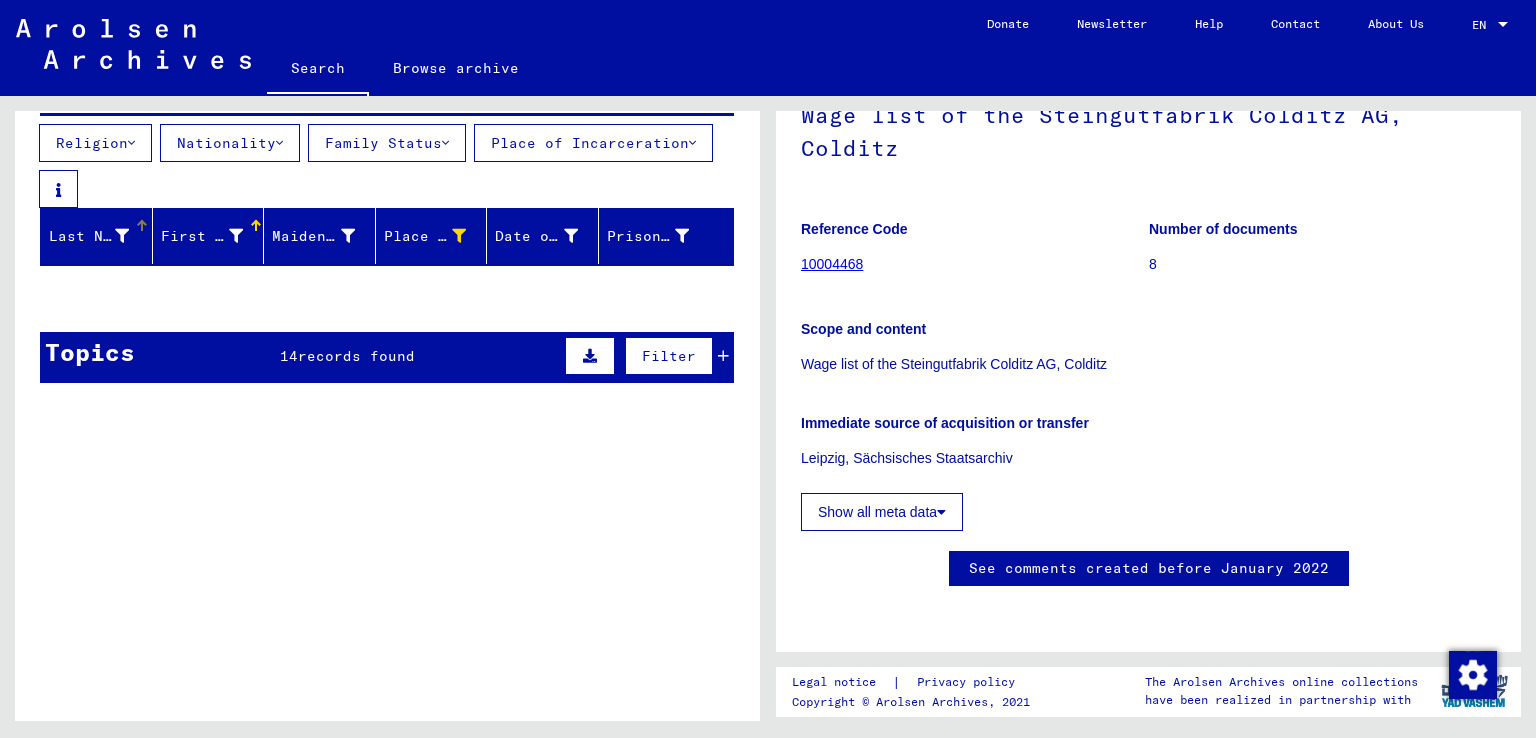 click at bounding box center (122, 236) 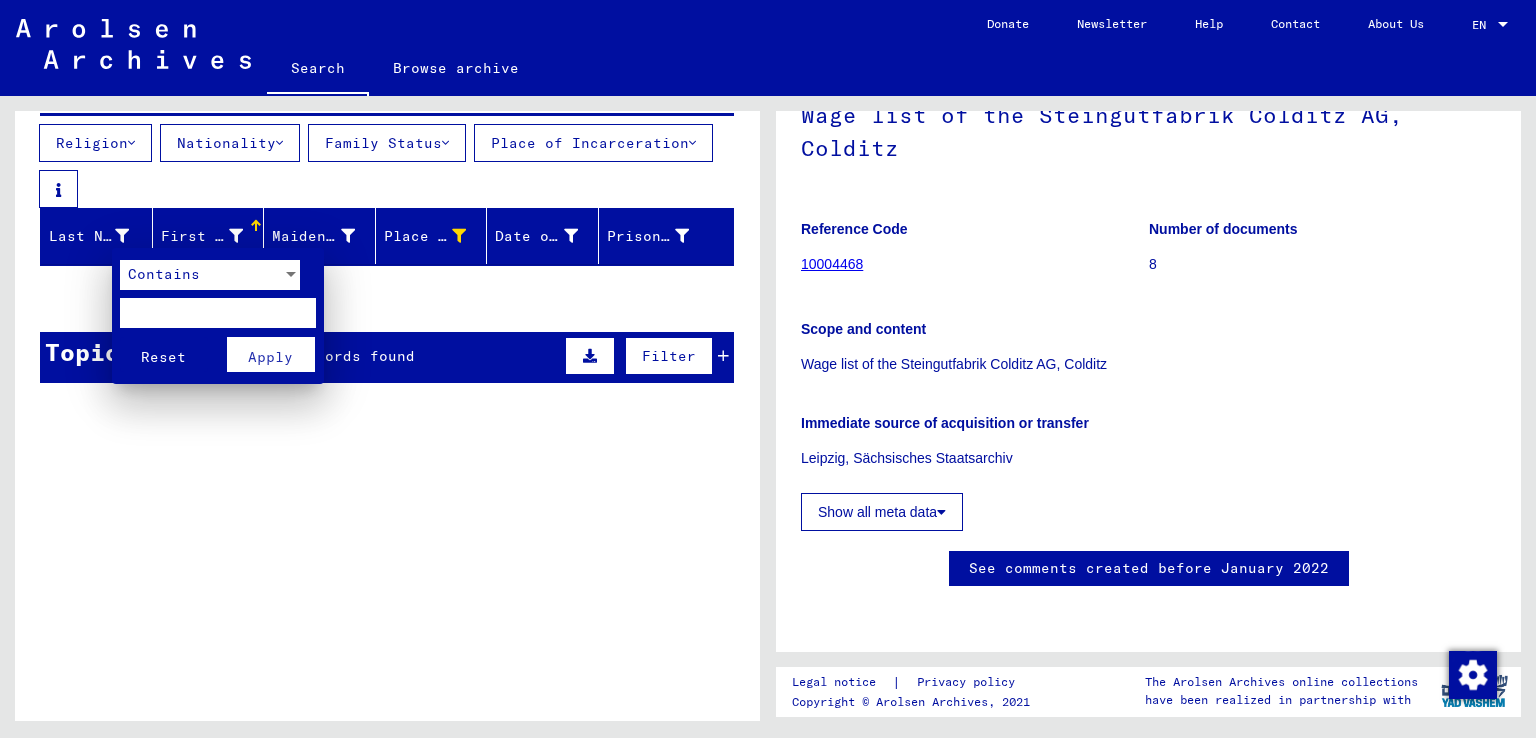 click at bounding box center [218, 313] 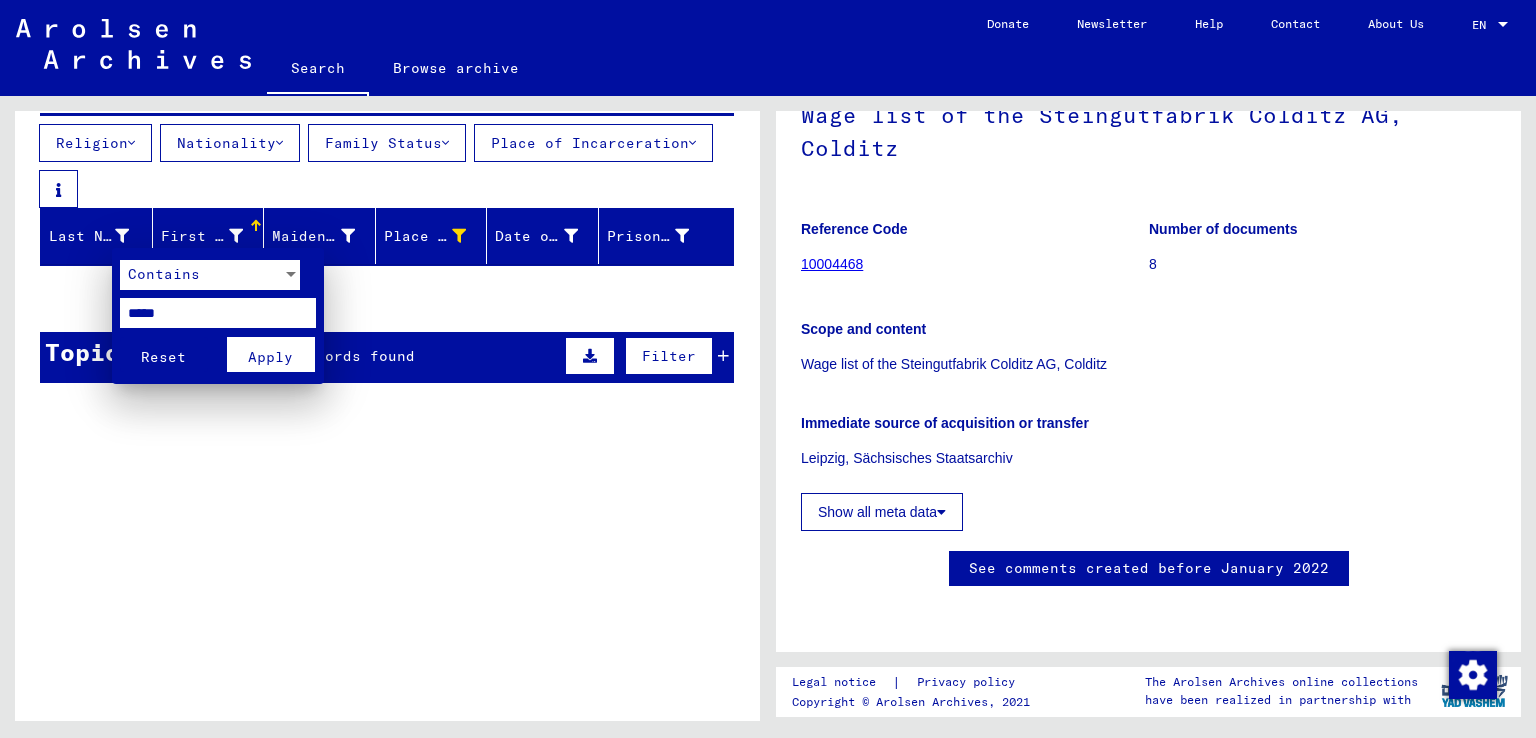type on "*****" 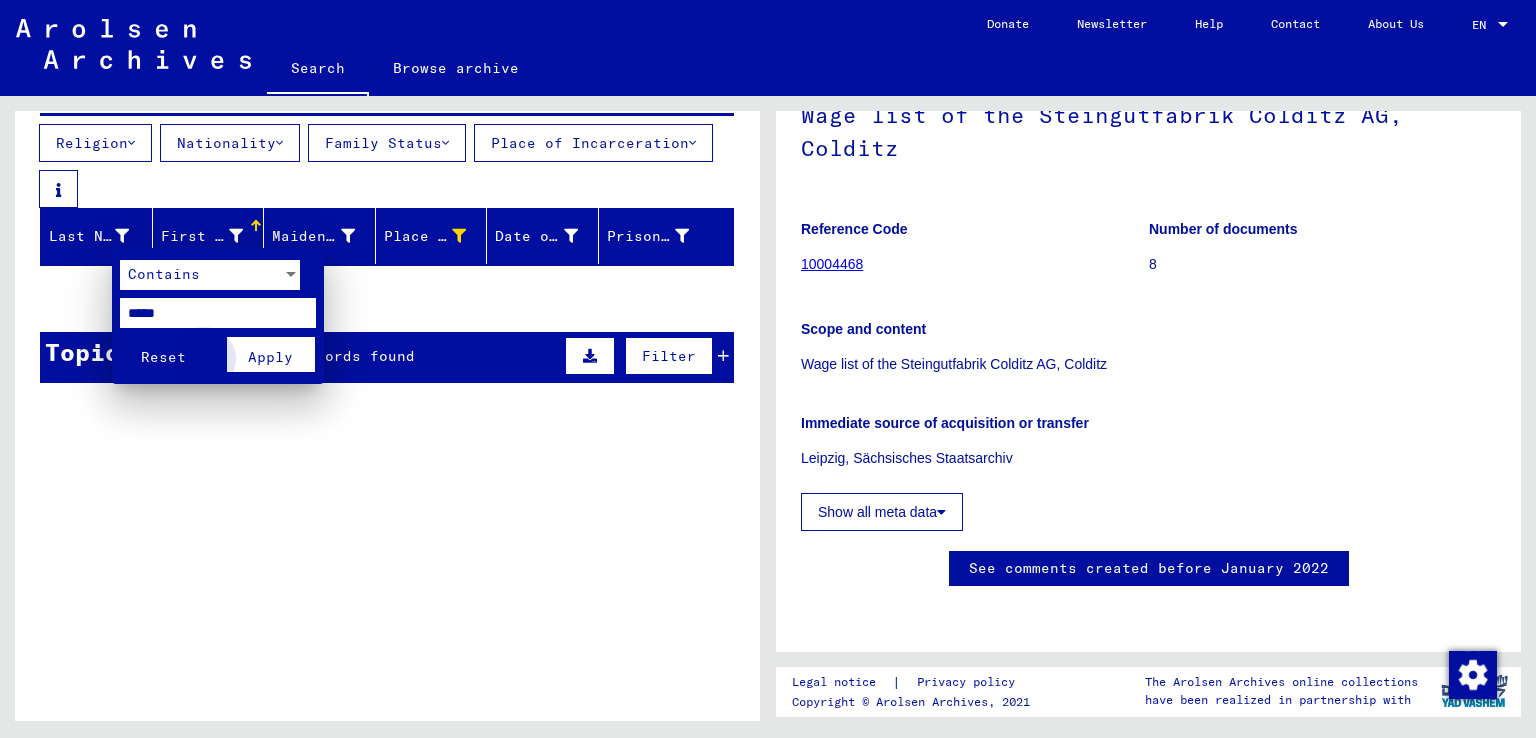 click on "Apply" at bounding box center [271, 354] 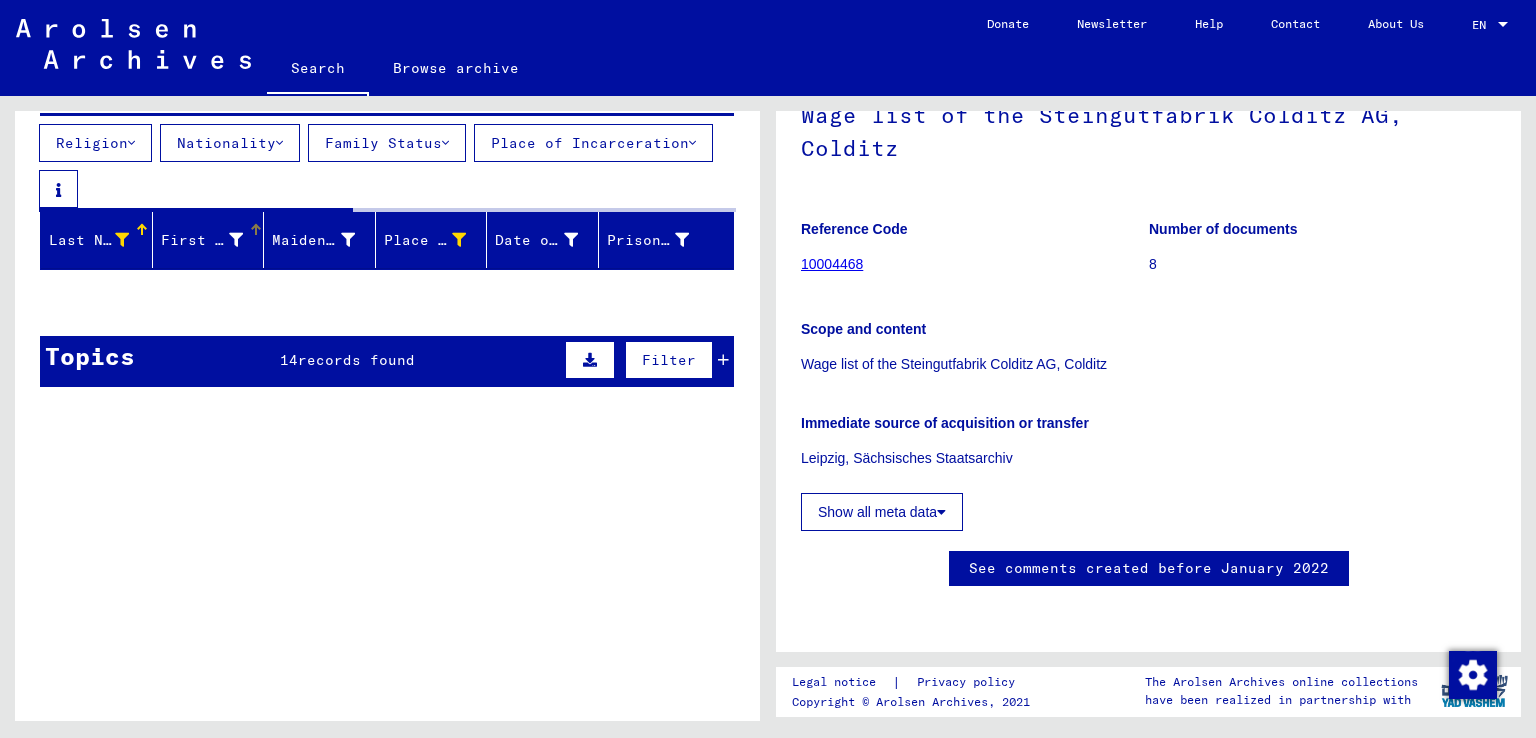 click at bounding box center (236, 240) 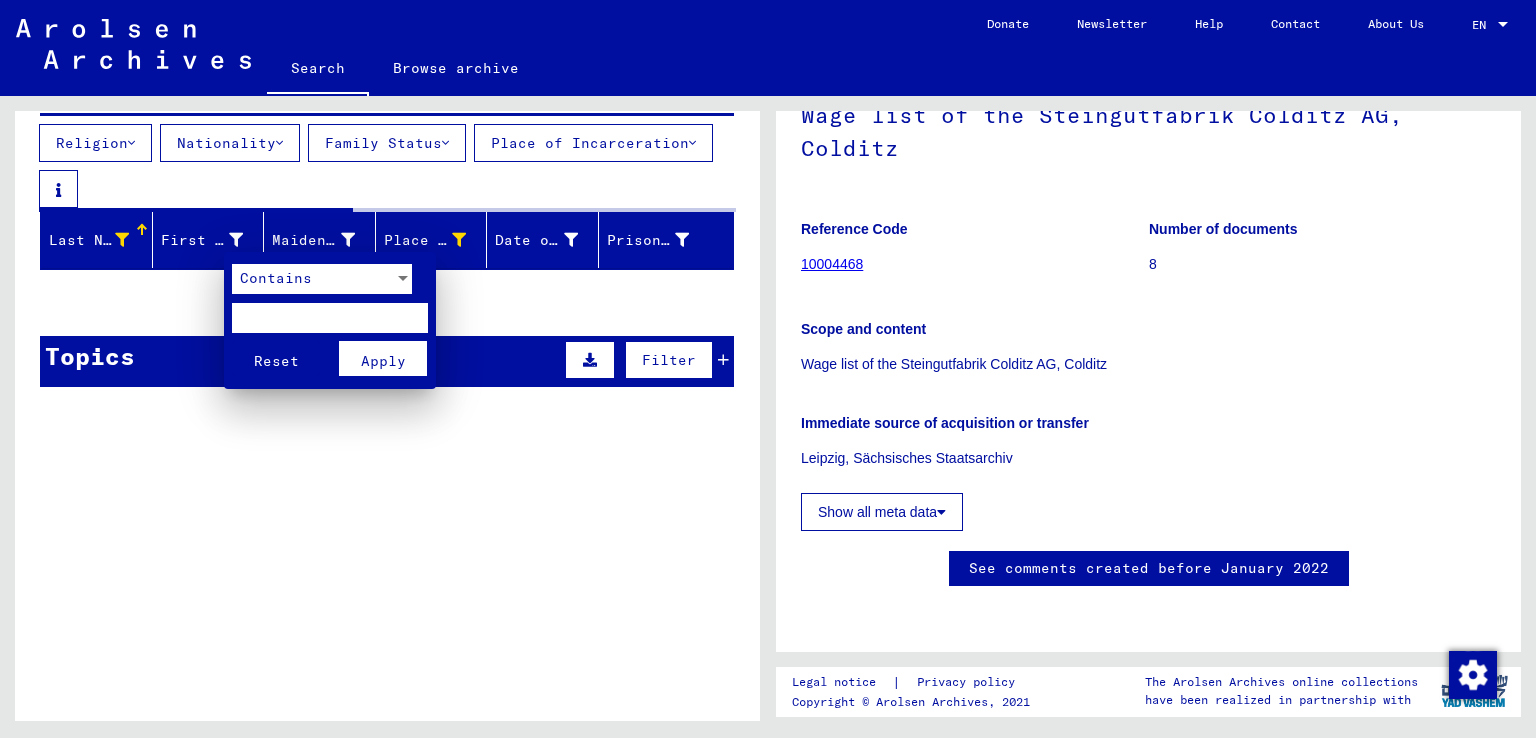 scroll, scrollTop: 242, scrollLeft: 0, axis: vertical 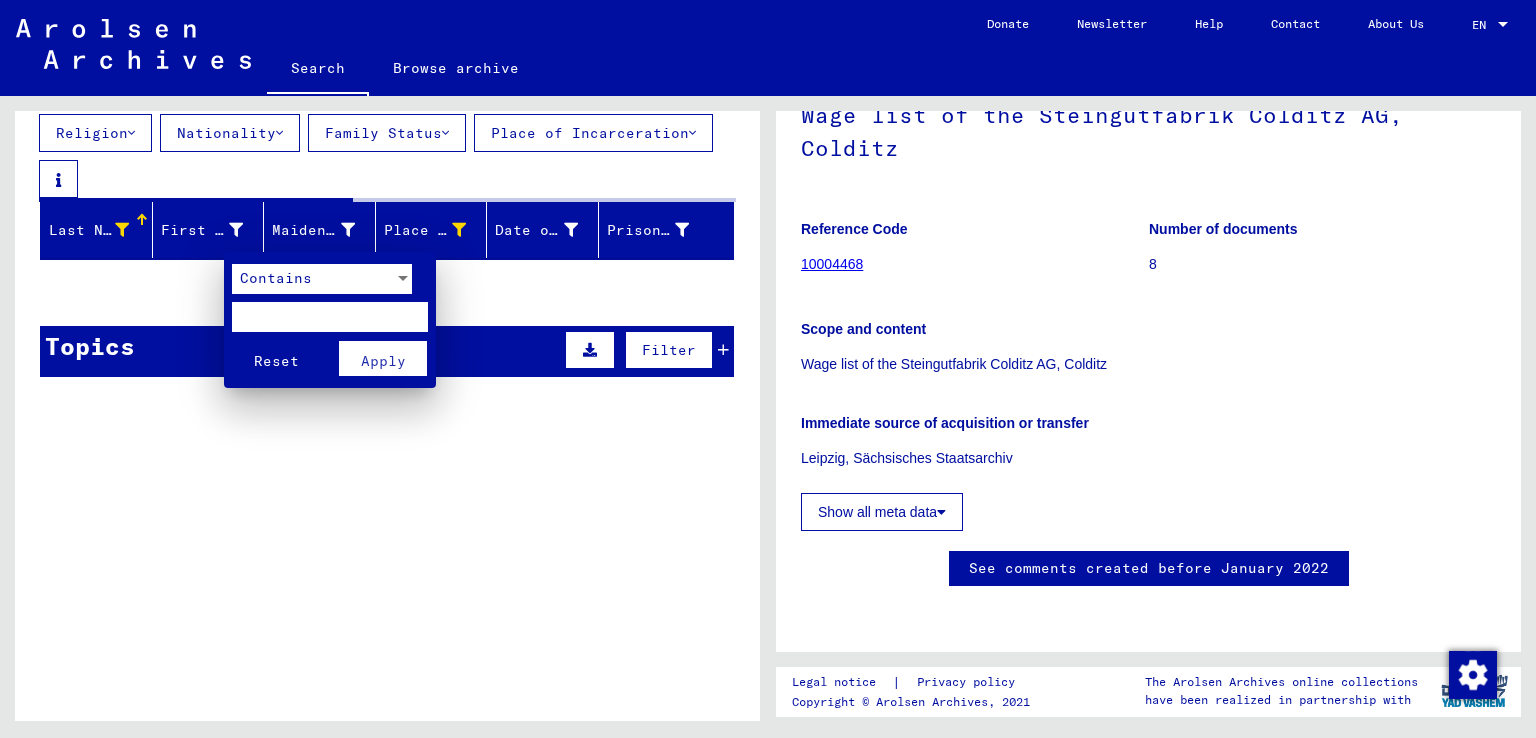 click at bounding box center (330, 317) 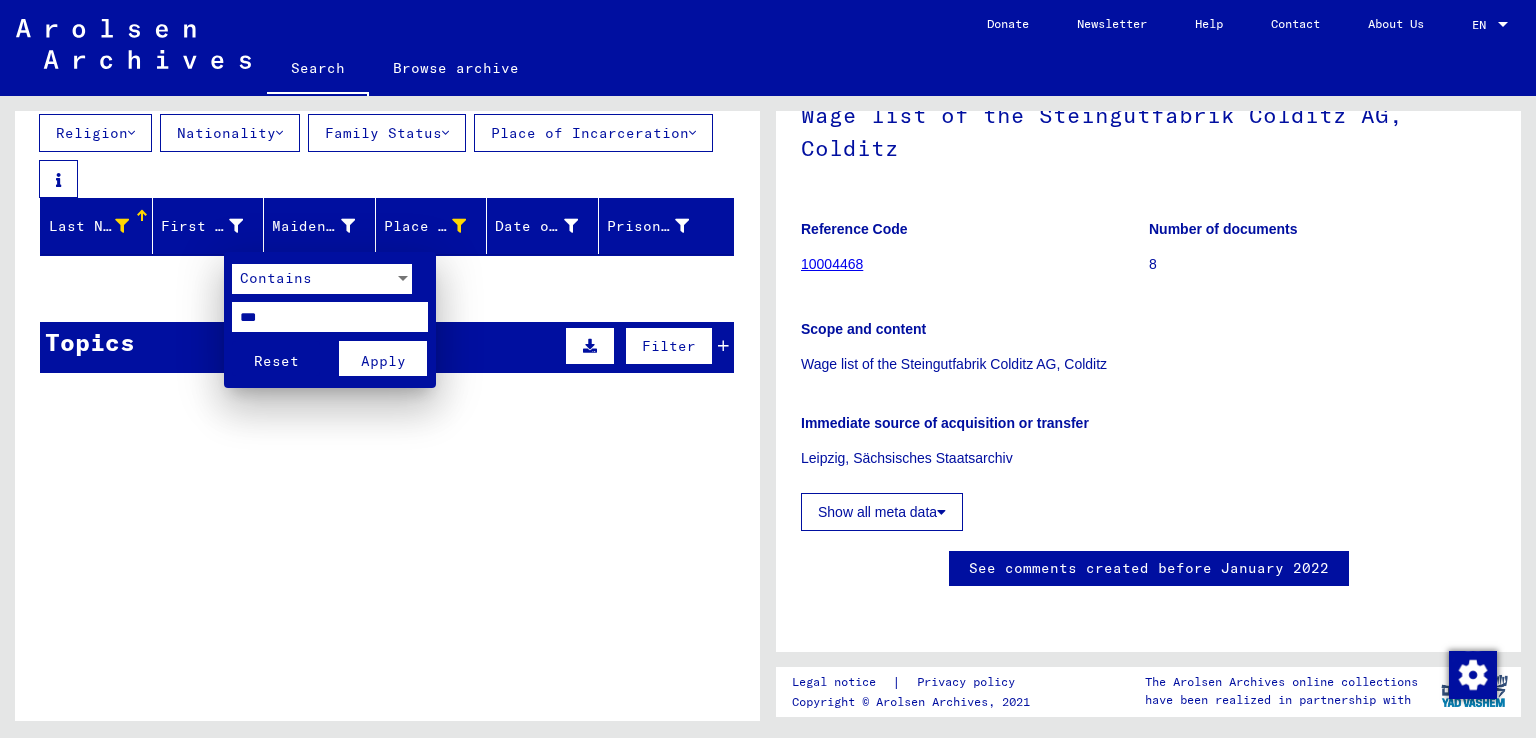 type on "***" 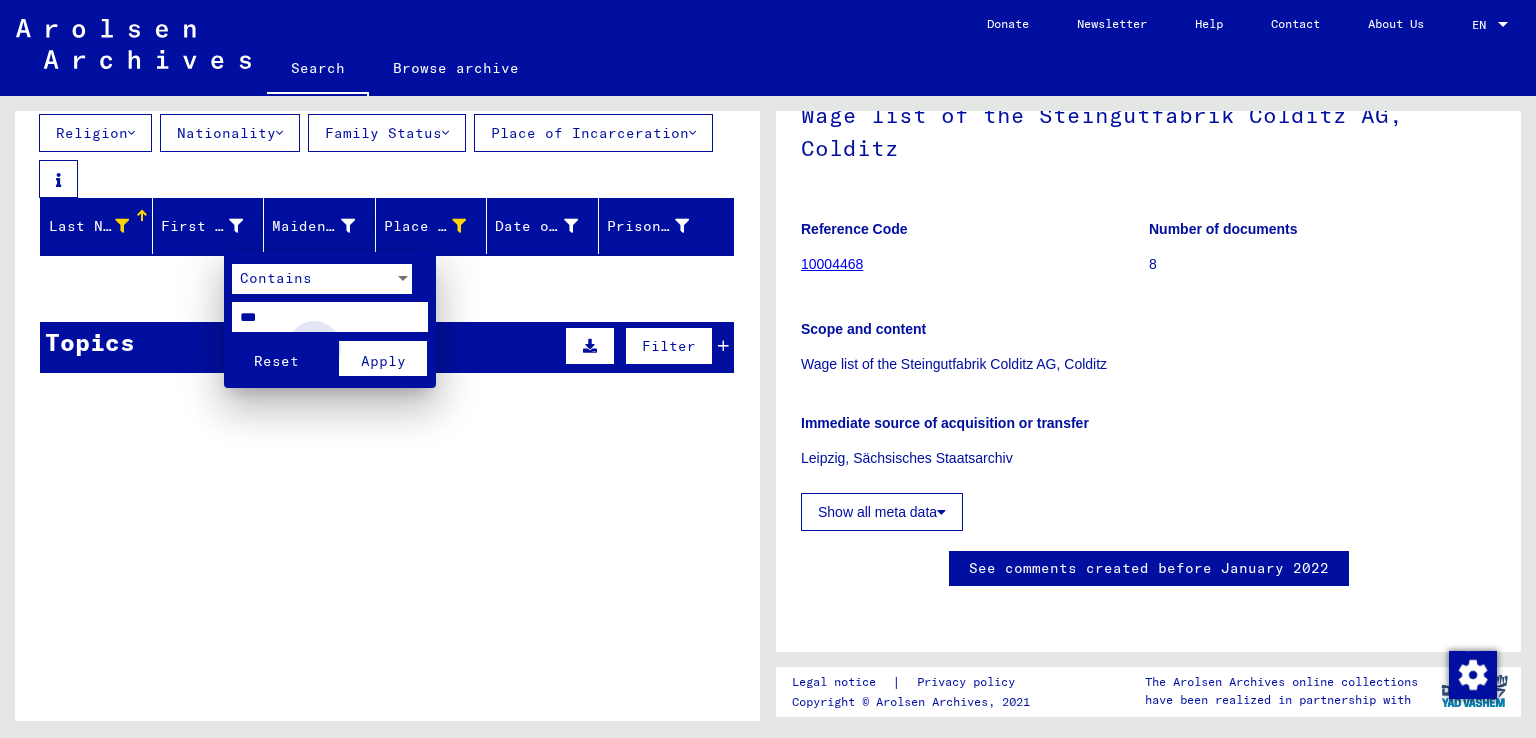 click on "Apply" at bounding box center [383, 361] 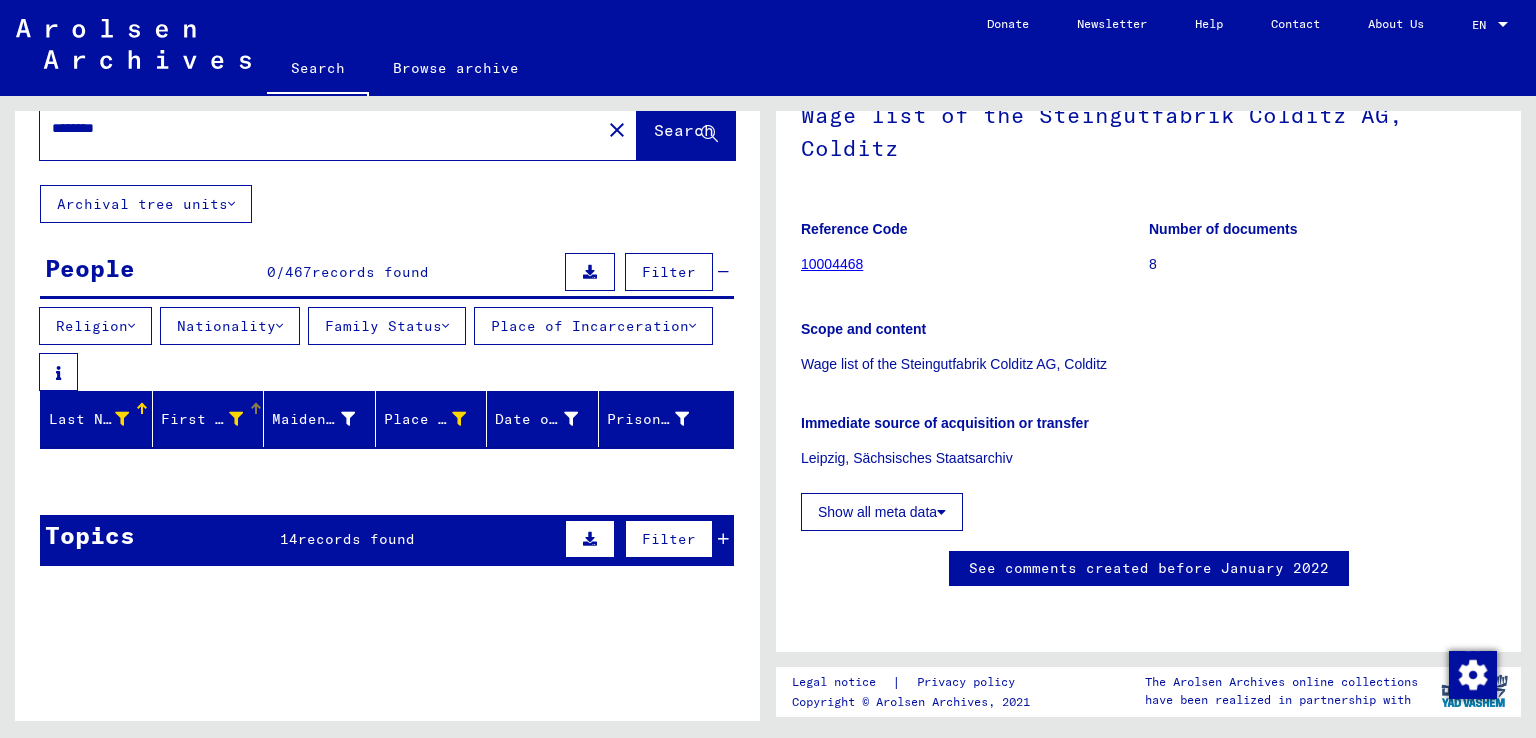 scroll, scrollTop: 0, scrollLeft: 0, axis: both 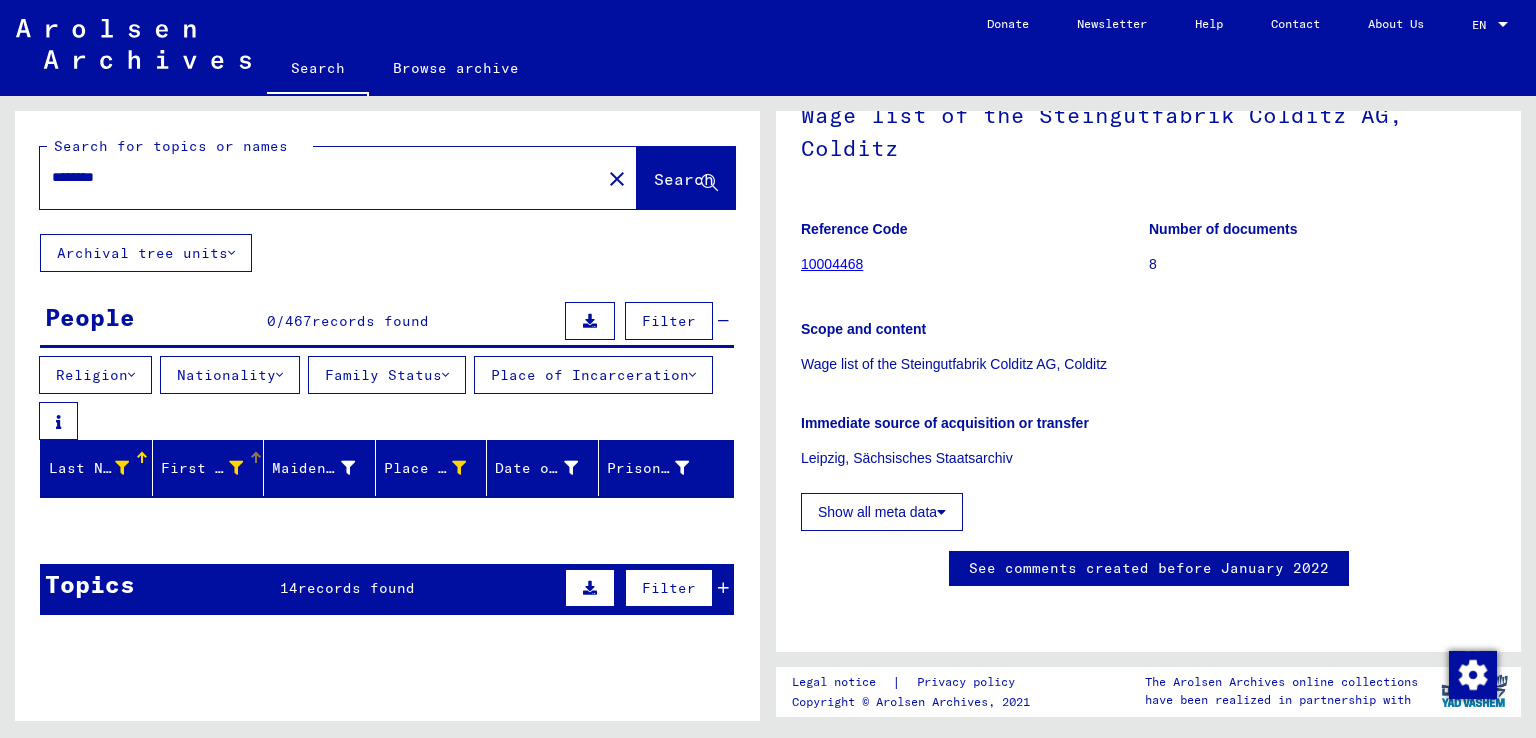click on "close" 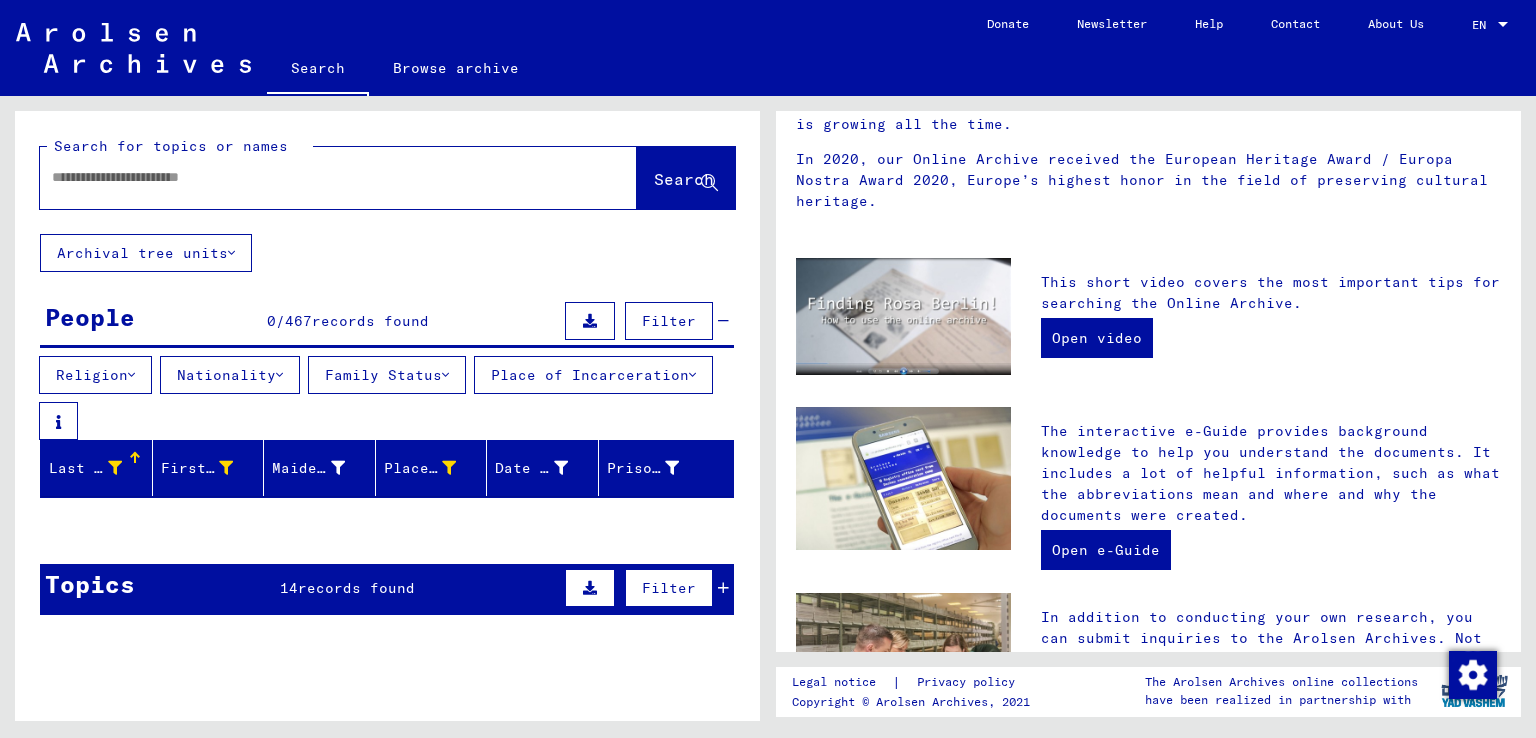 scroll, scrollTop: 0, scrollLeft: 0, axis: both 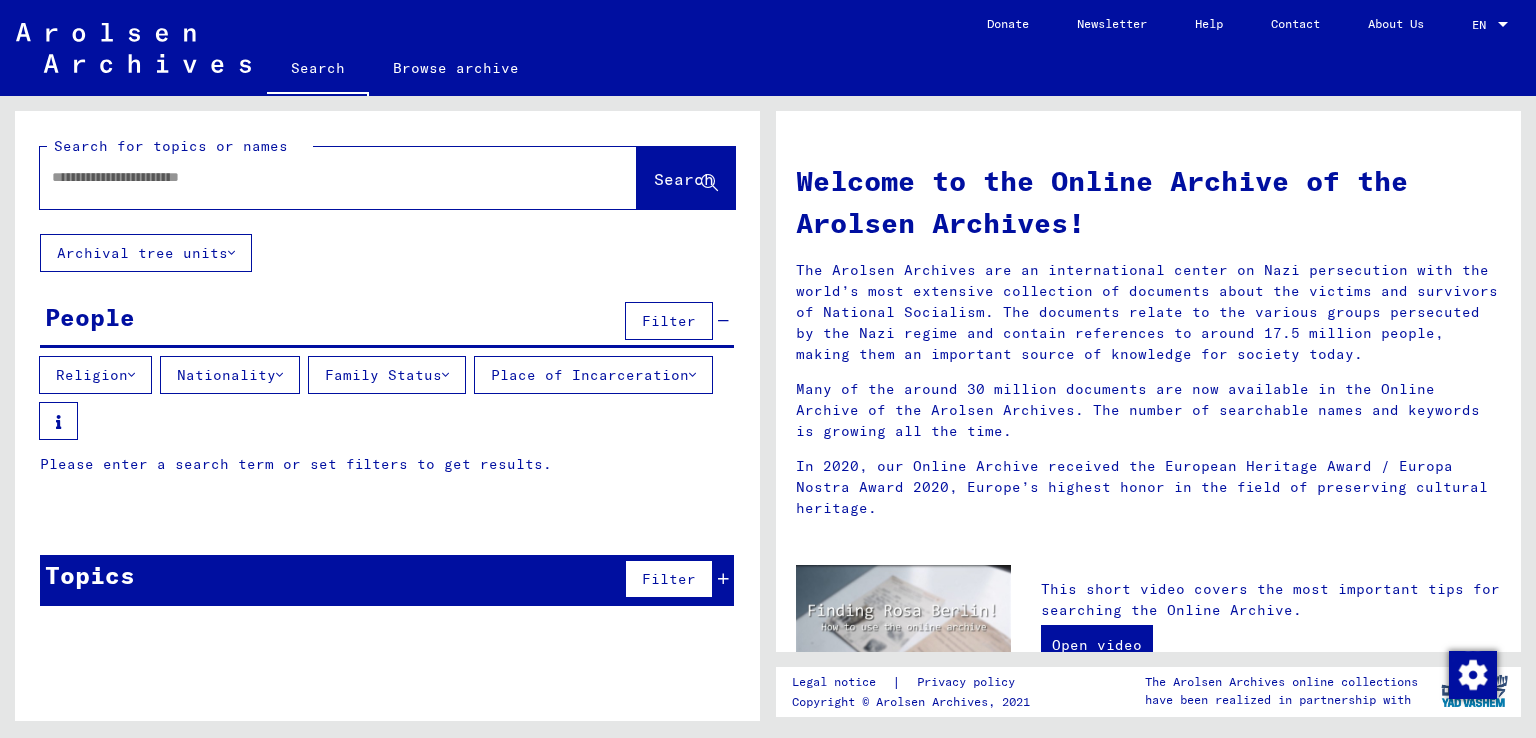 click 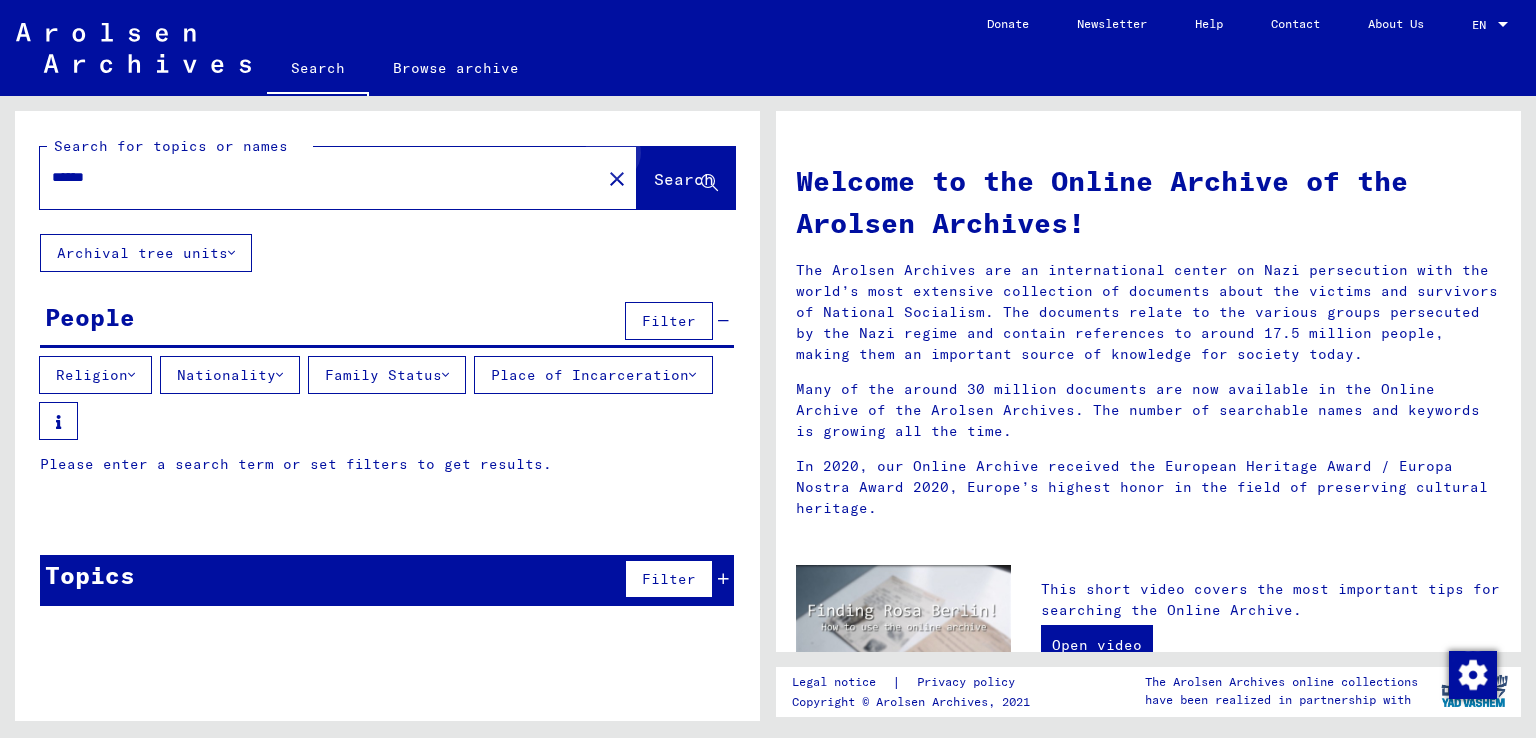 click on "Search" 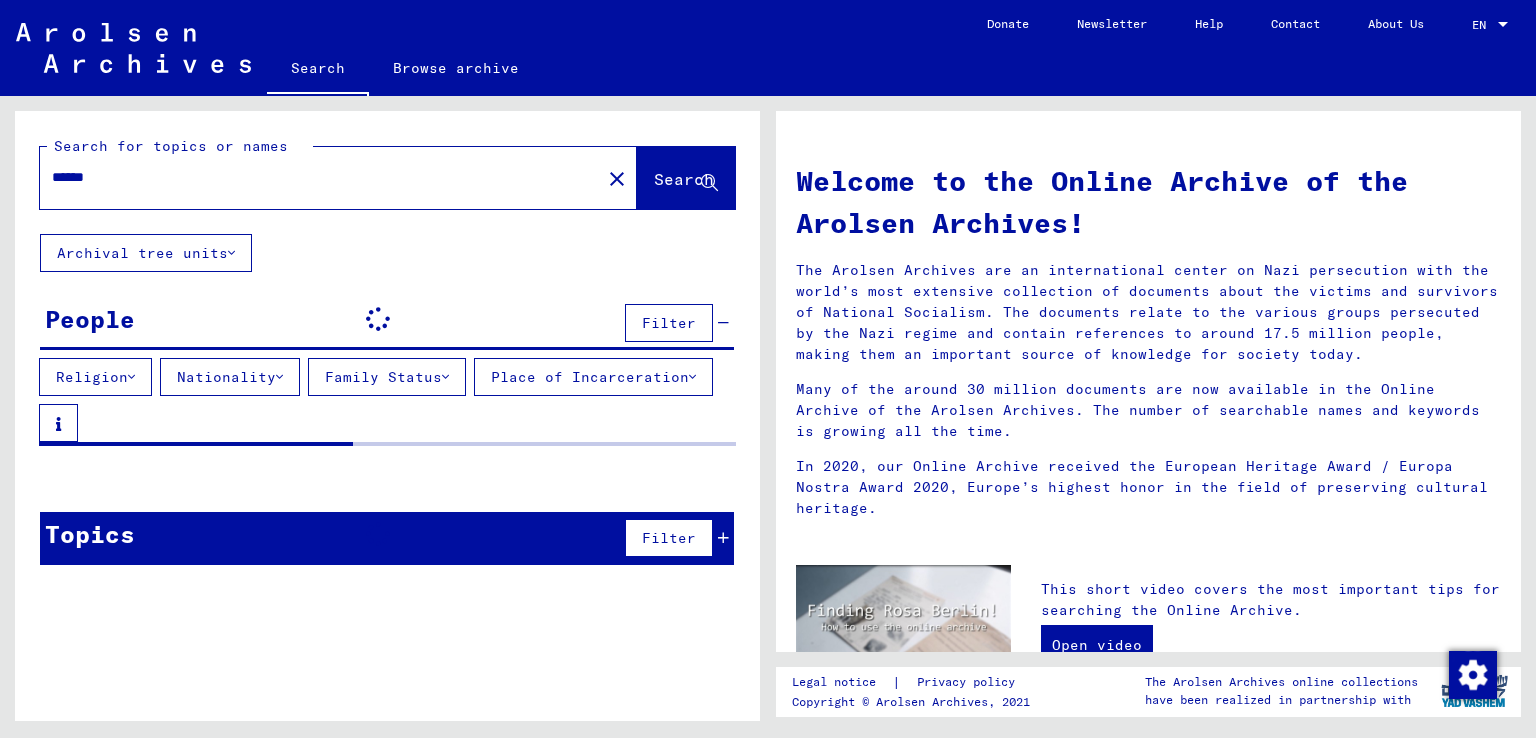 drag, startPoint x: 85, startPoint y: 181, endPoint x: 73, endPoint y: 184, distance: 12.369317 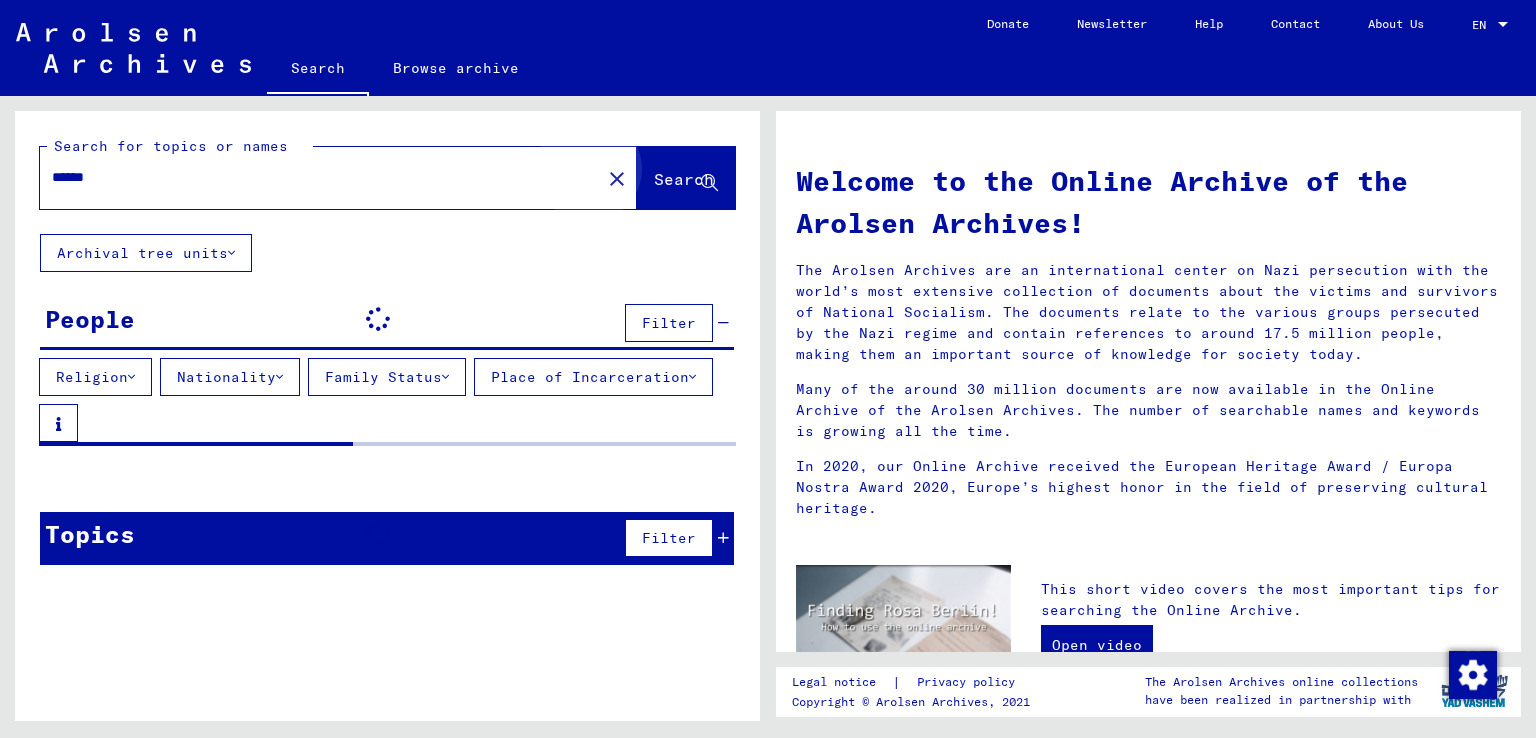 click on "Search" 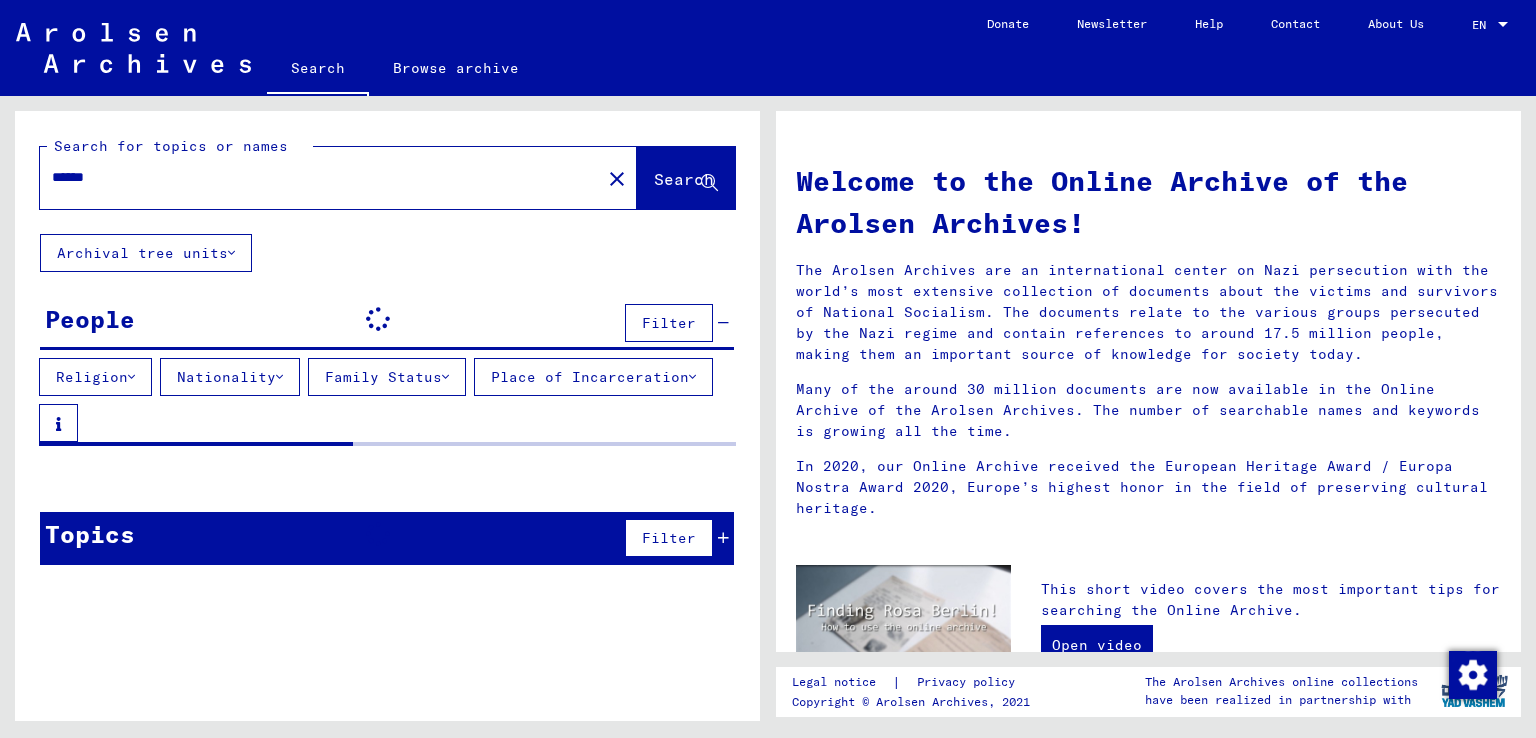 click 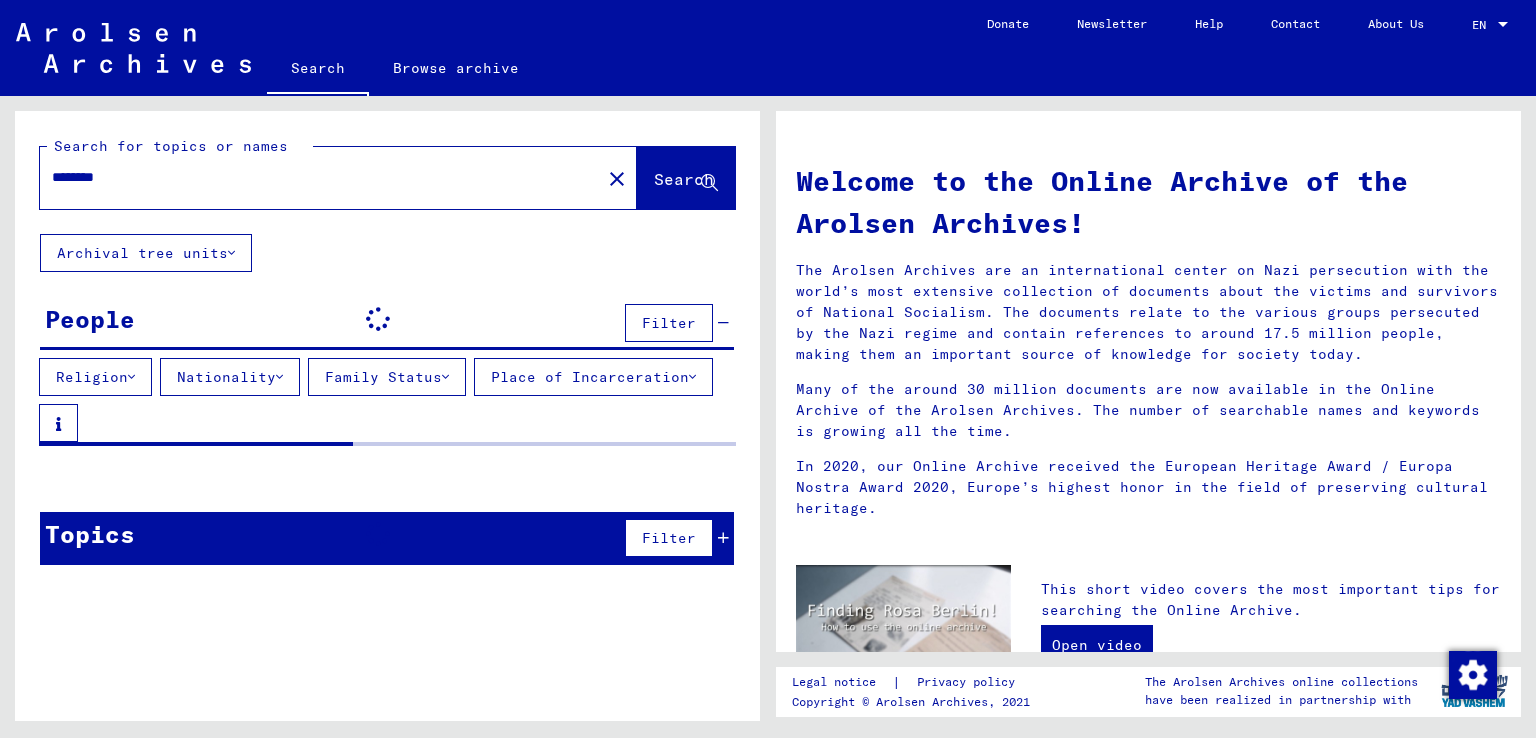 type on "********" 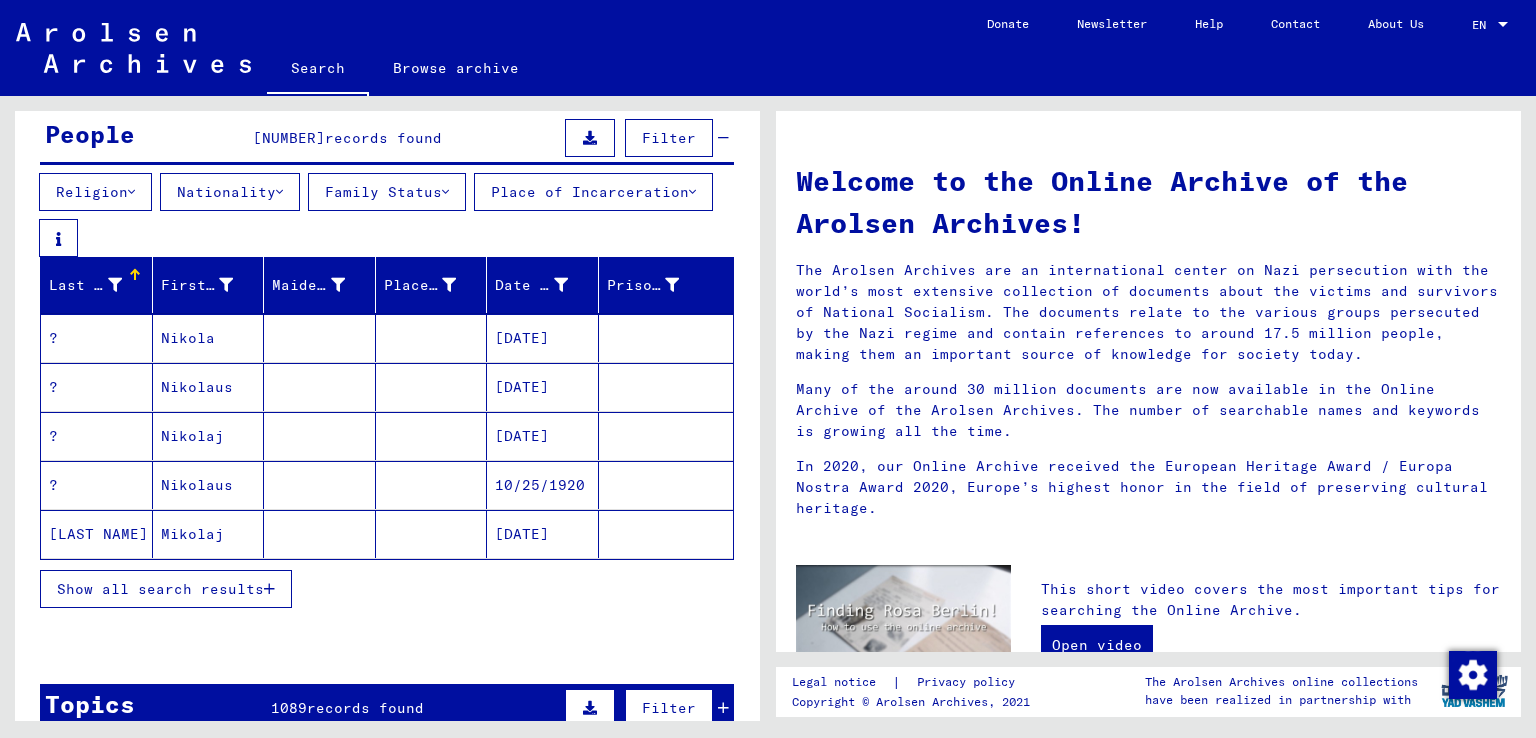 scroll, scrollTop: 186, scrollLeft: 0, axis: vertical 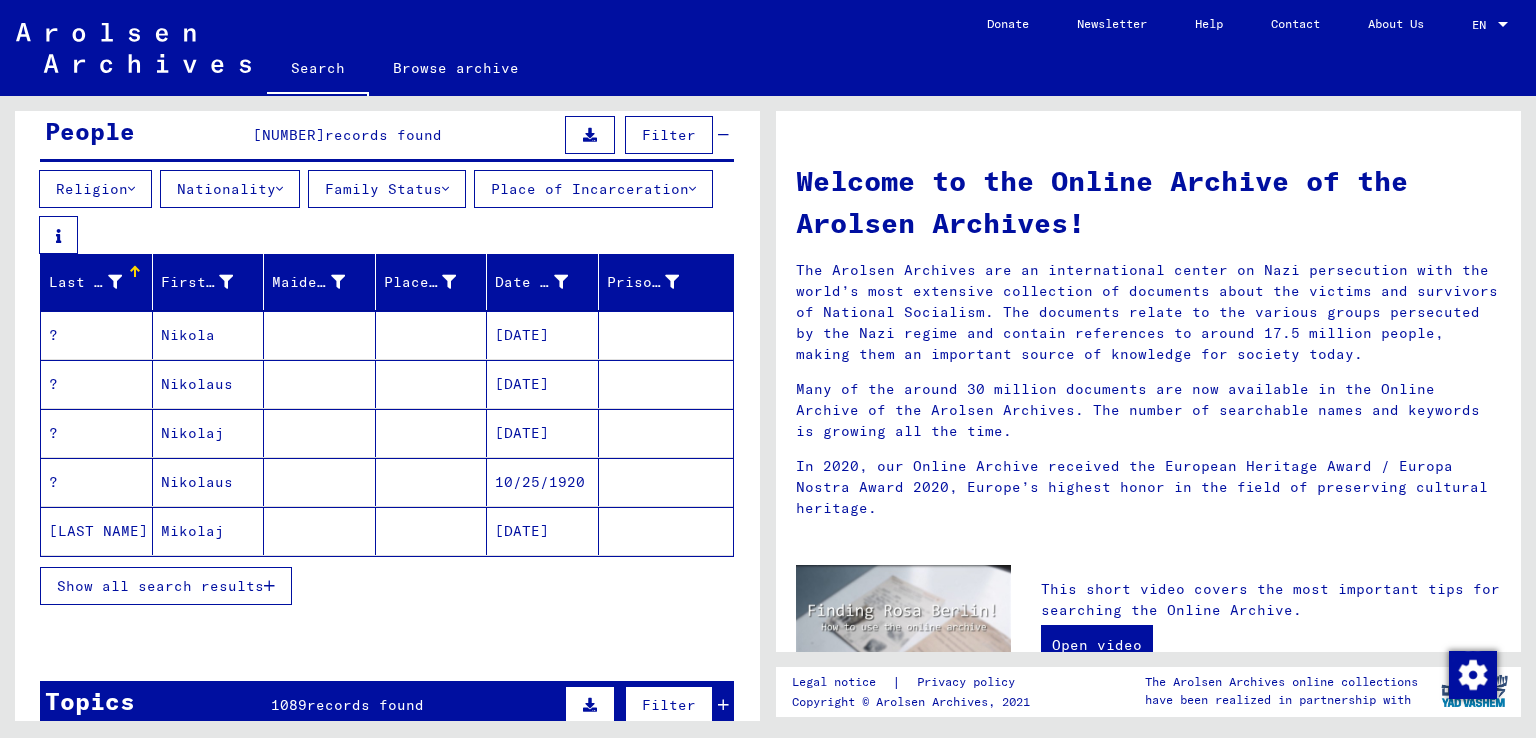click on "Show all search results" at bounding box center (160, 586) 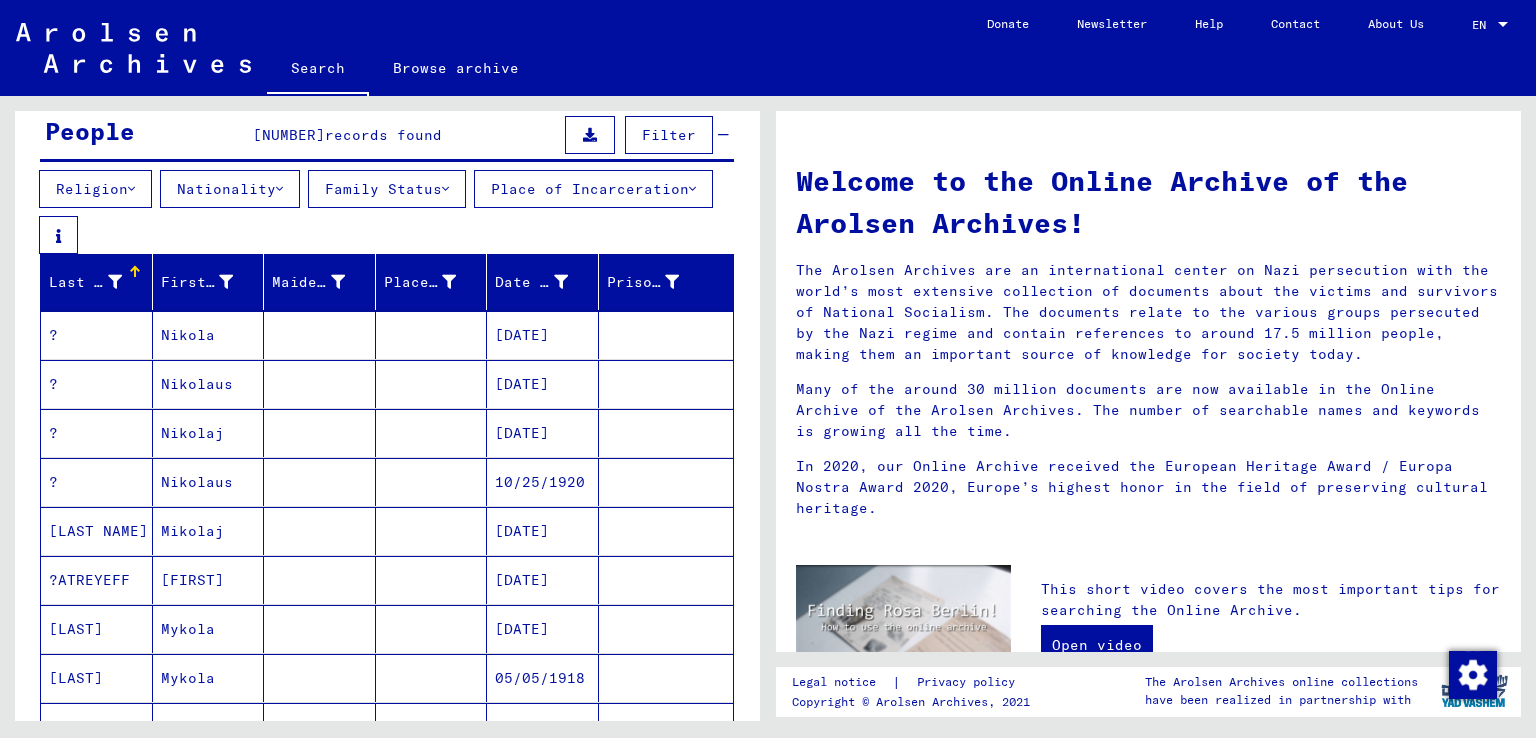 click at bounding box center (115, 282) 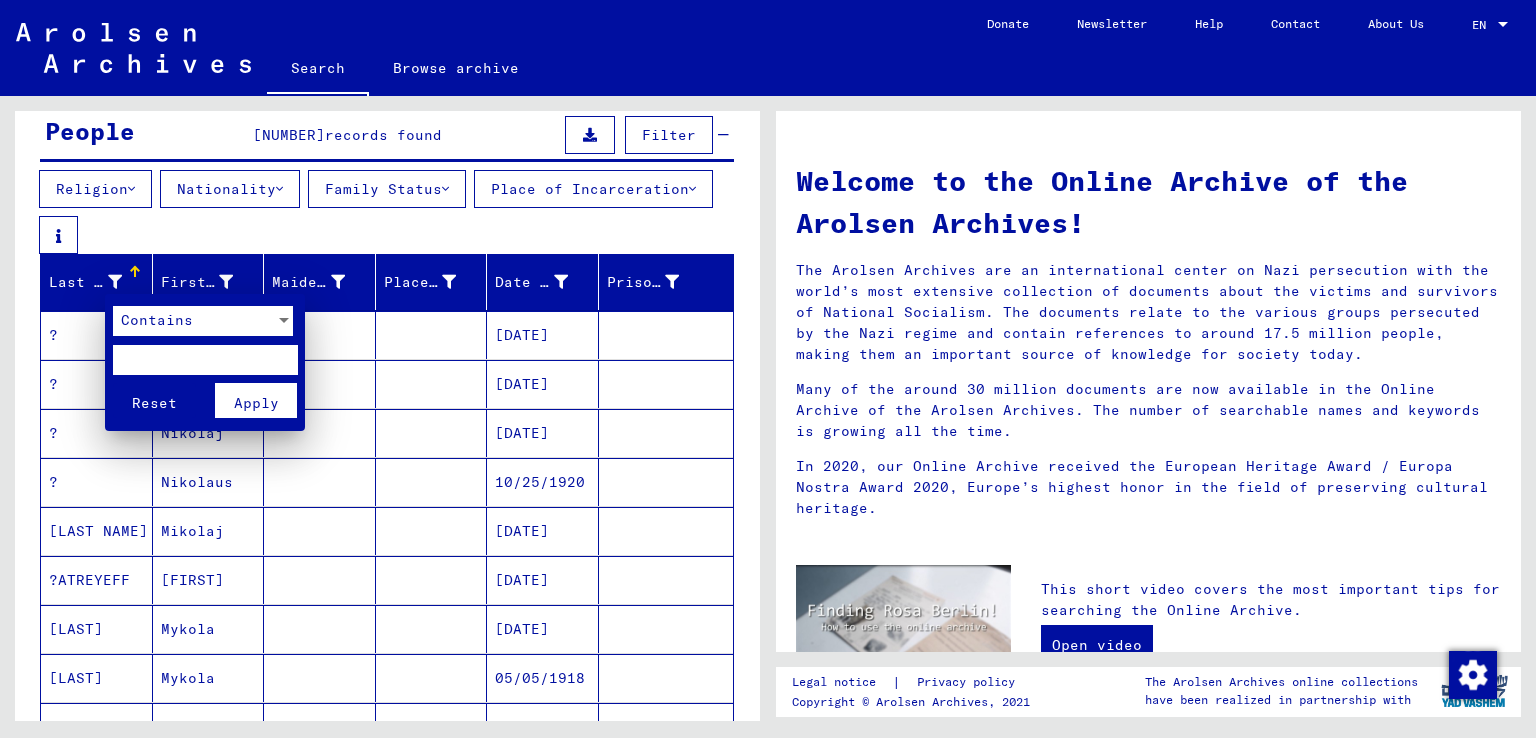 click at bounding box center (205, 360) 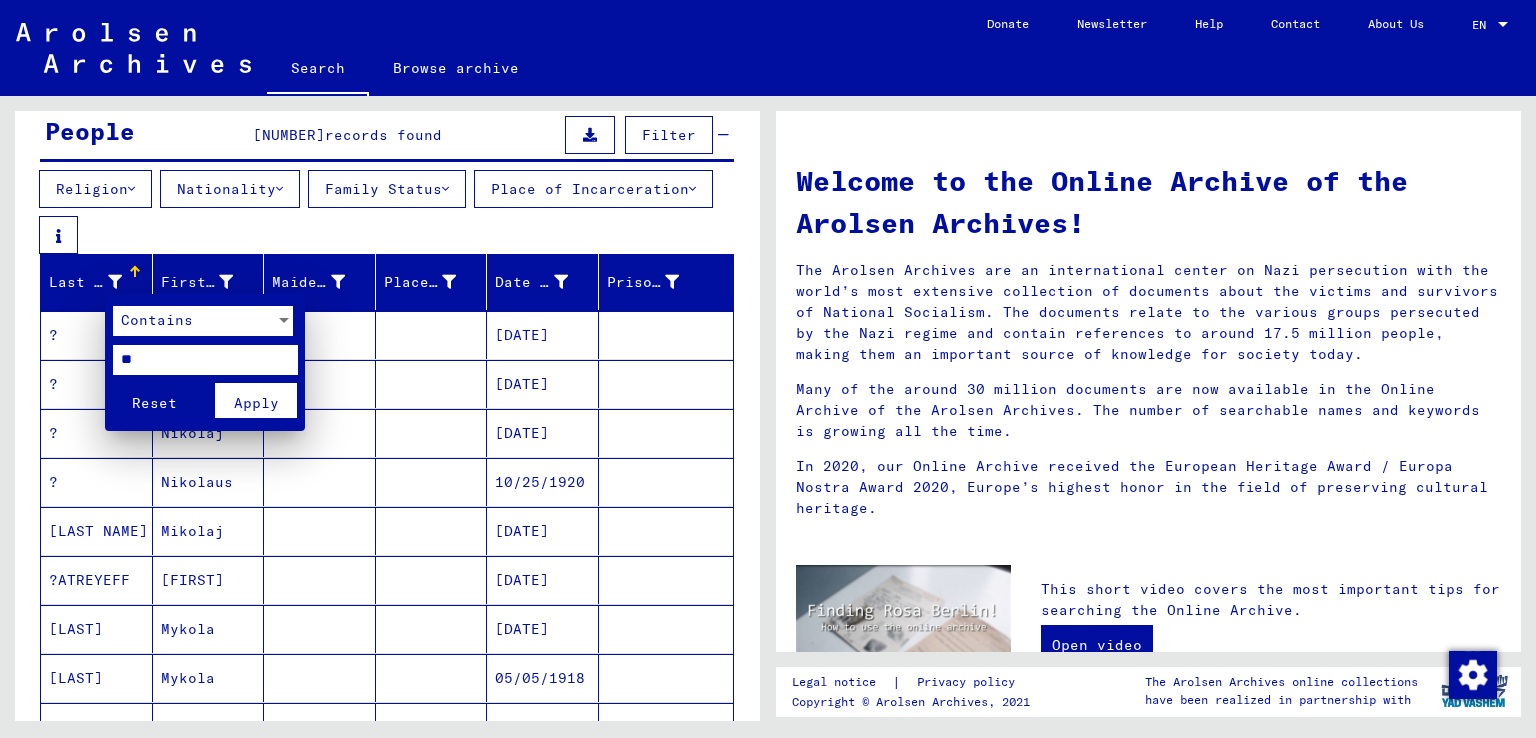 type on "*" 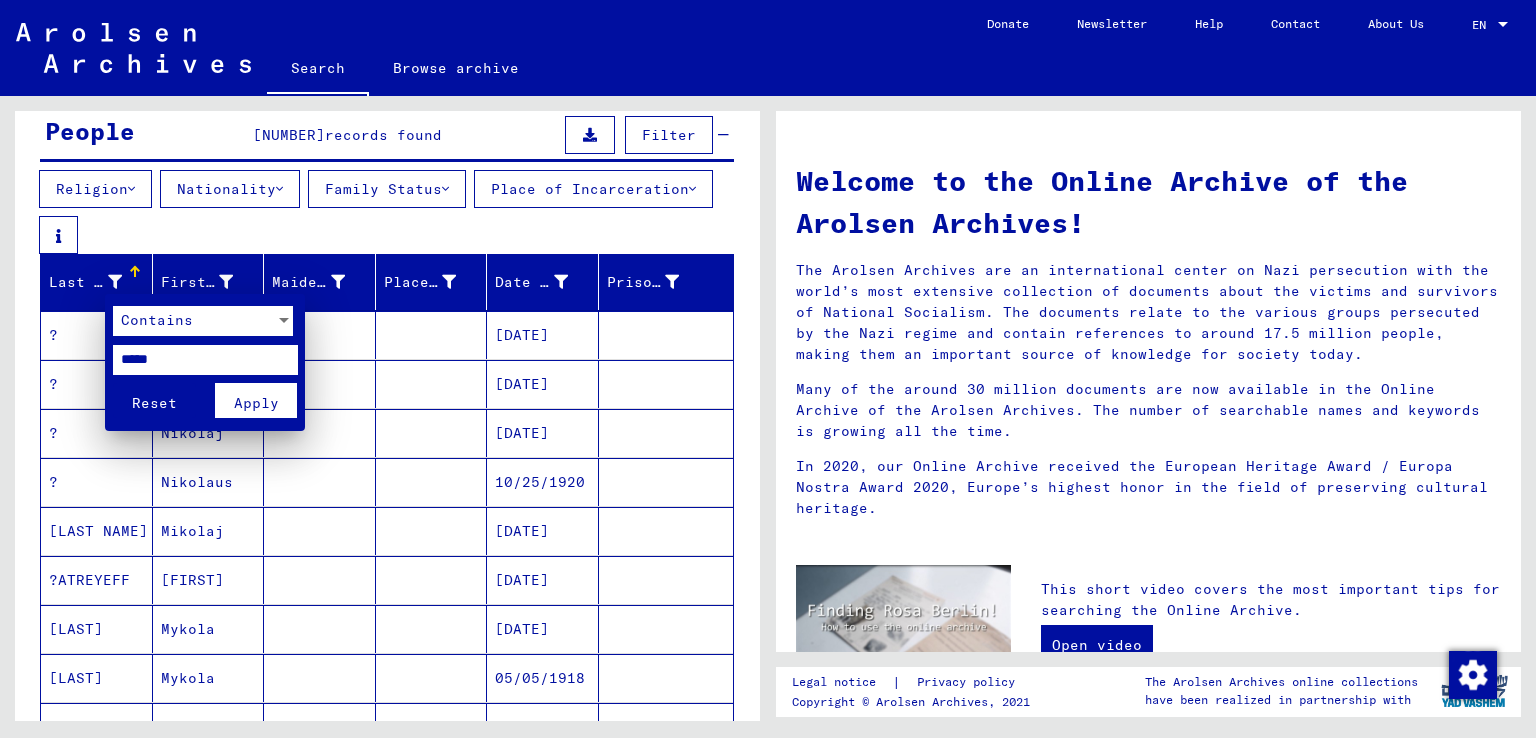 type on "*****" 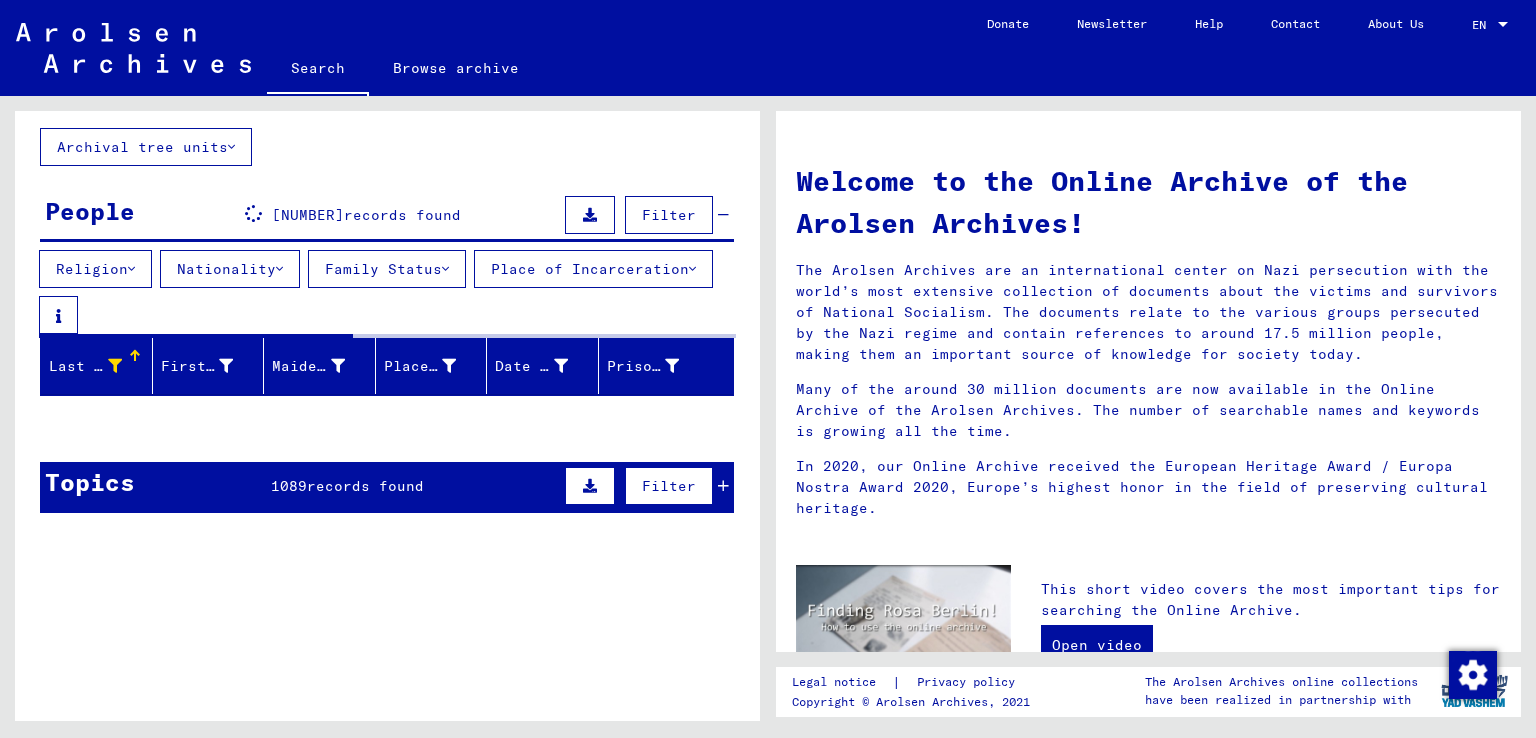 scroll, scrollTop: 120, scrollLeft: 0, axis: vertical 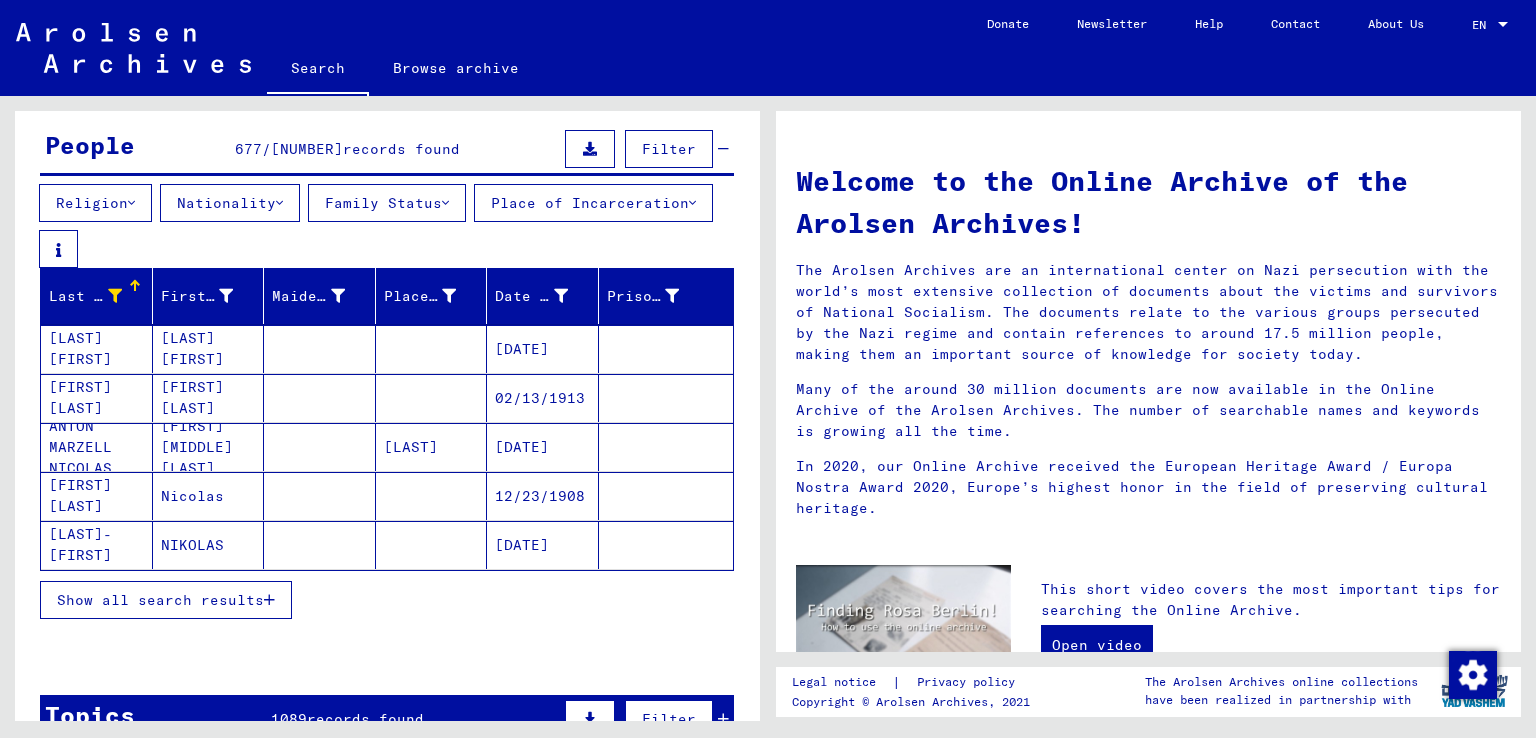 click on "Show all search results" at bounding box center (160, 600) 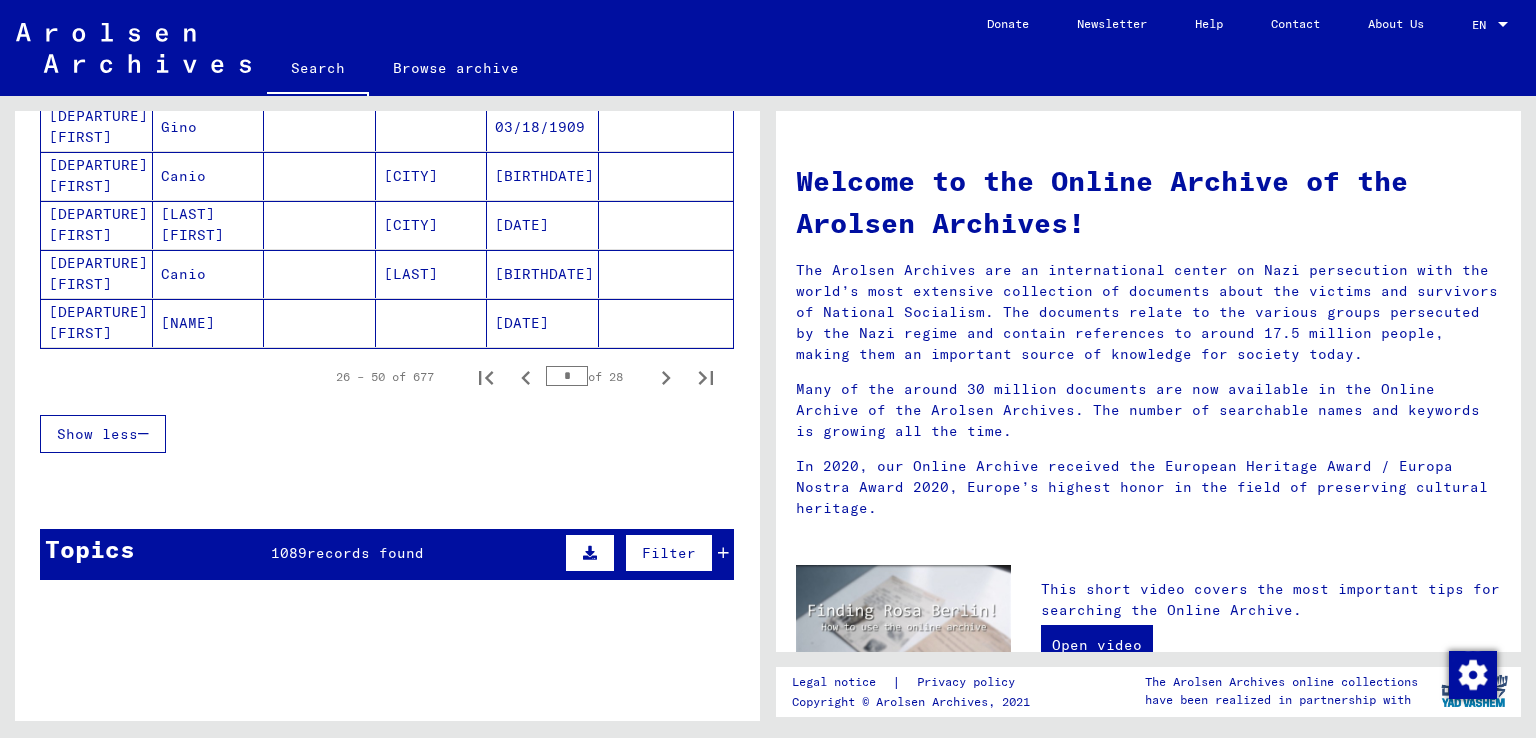 scroll, scrollTop: 1378, scrollLeft: 0, axis: vertical 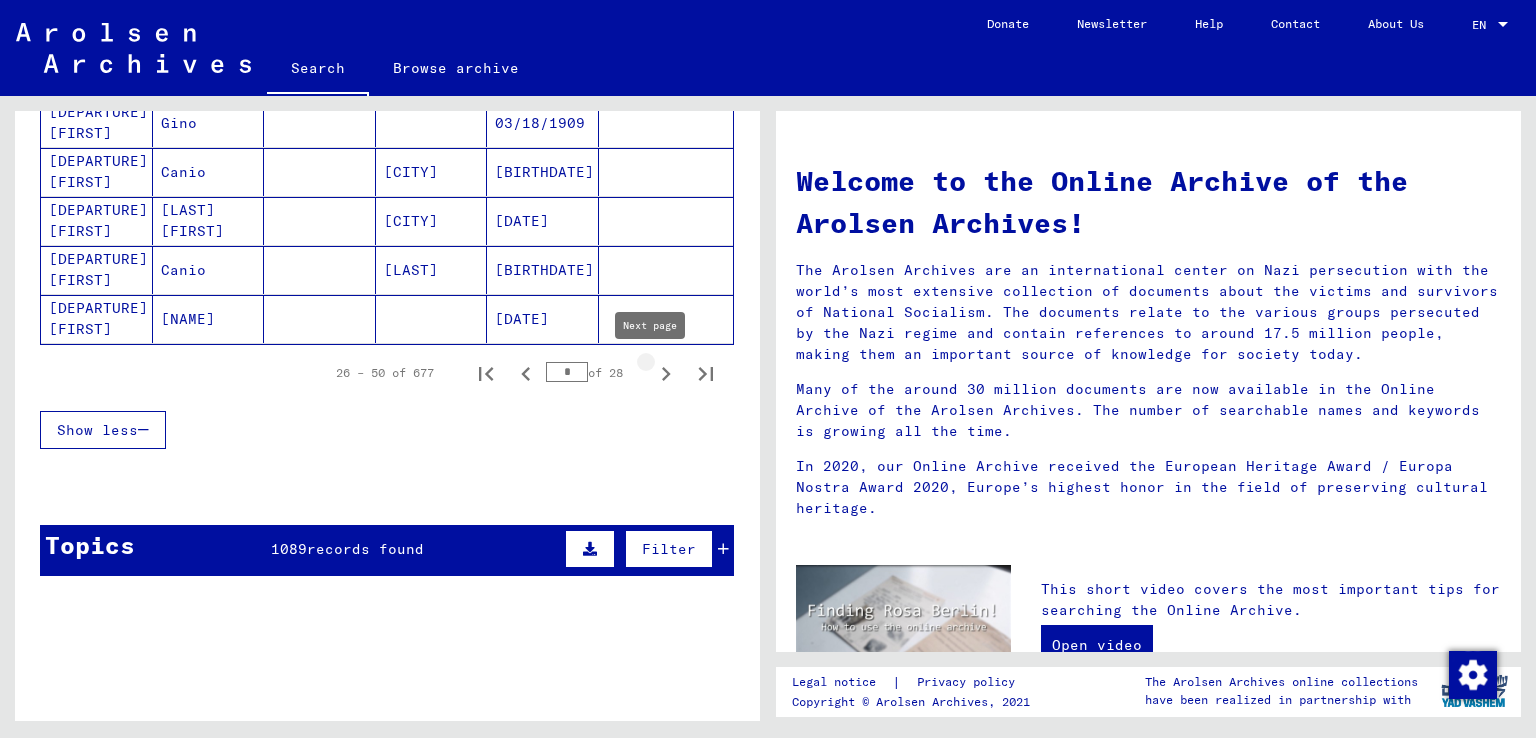 click 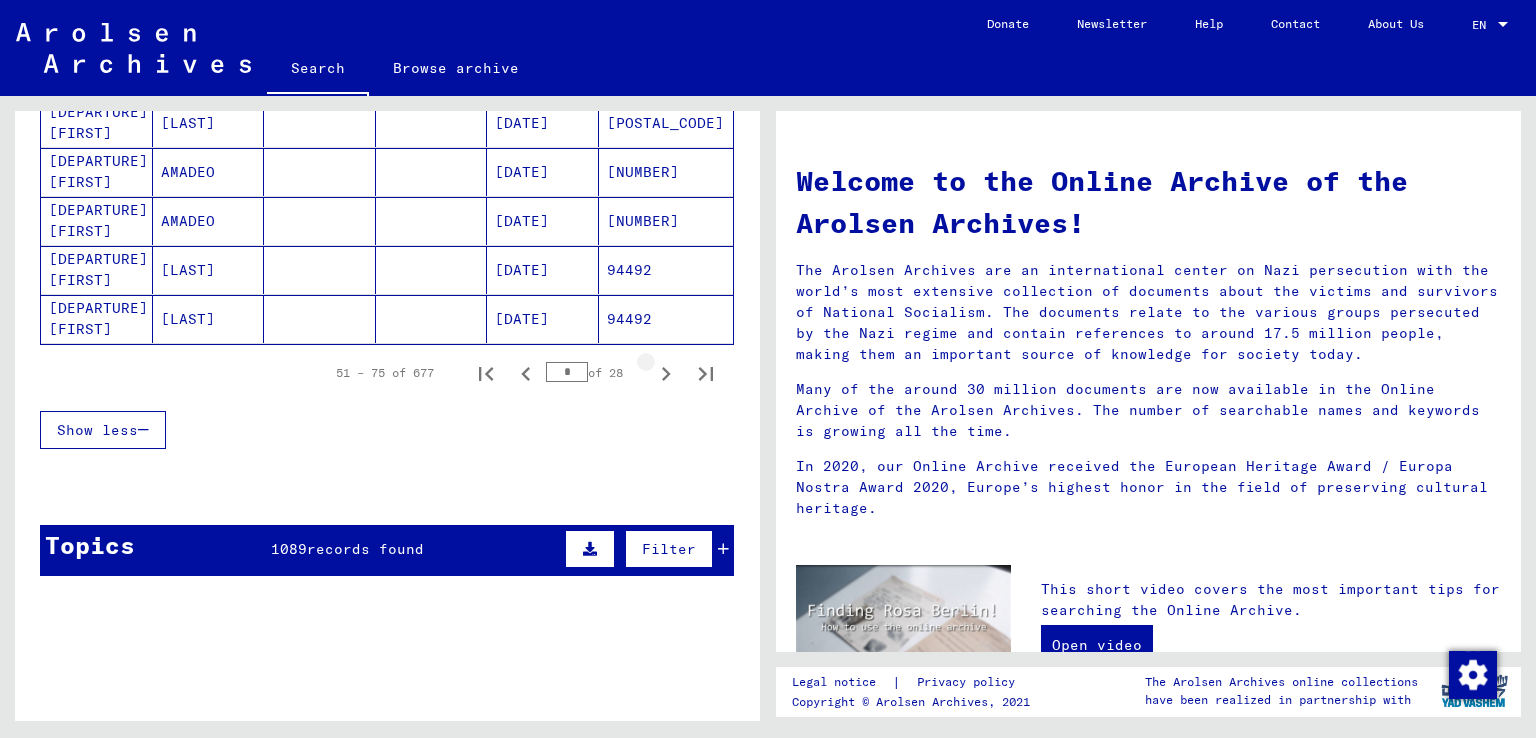 click 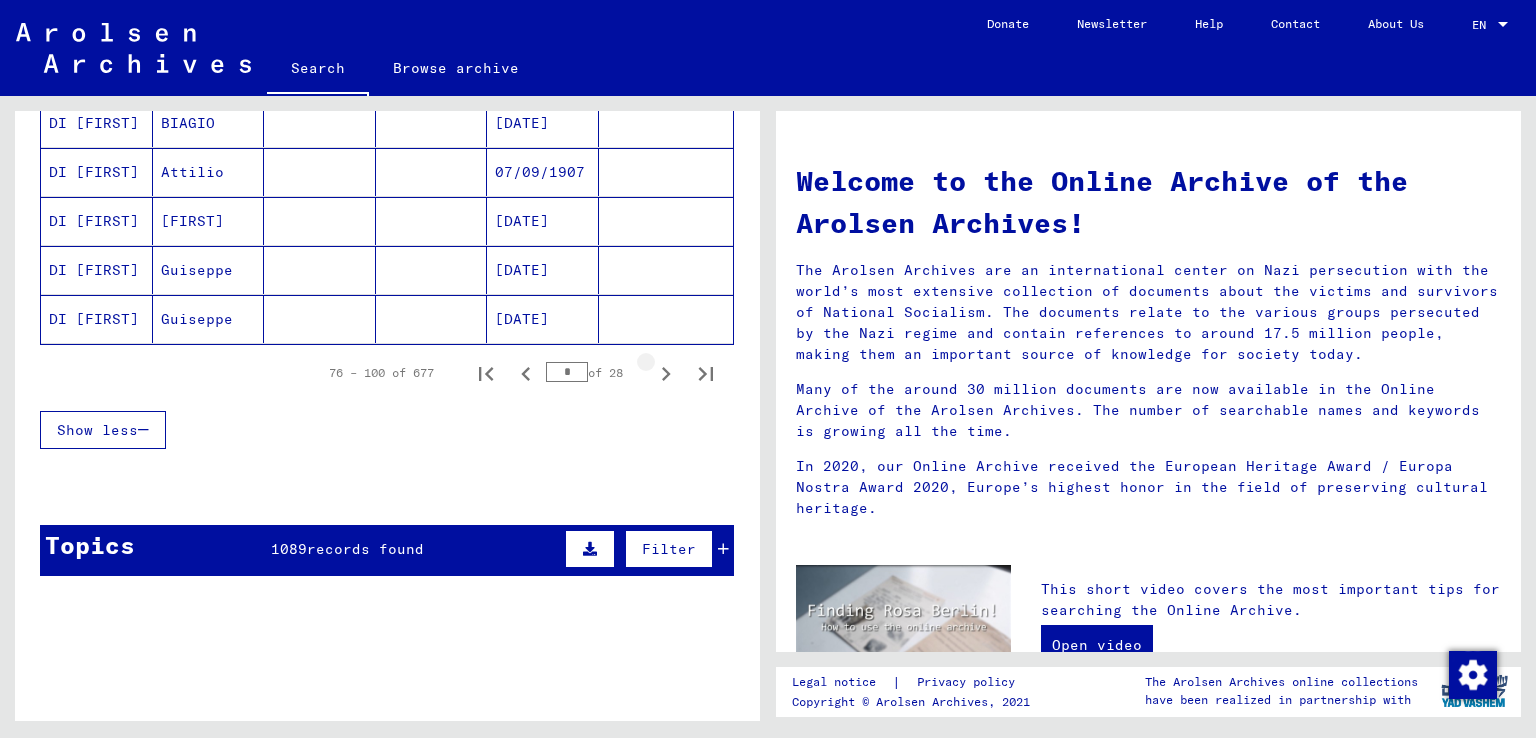 click 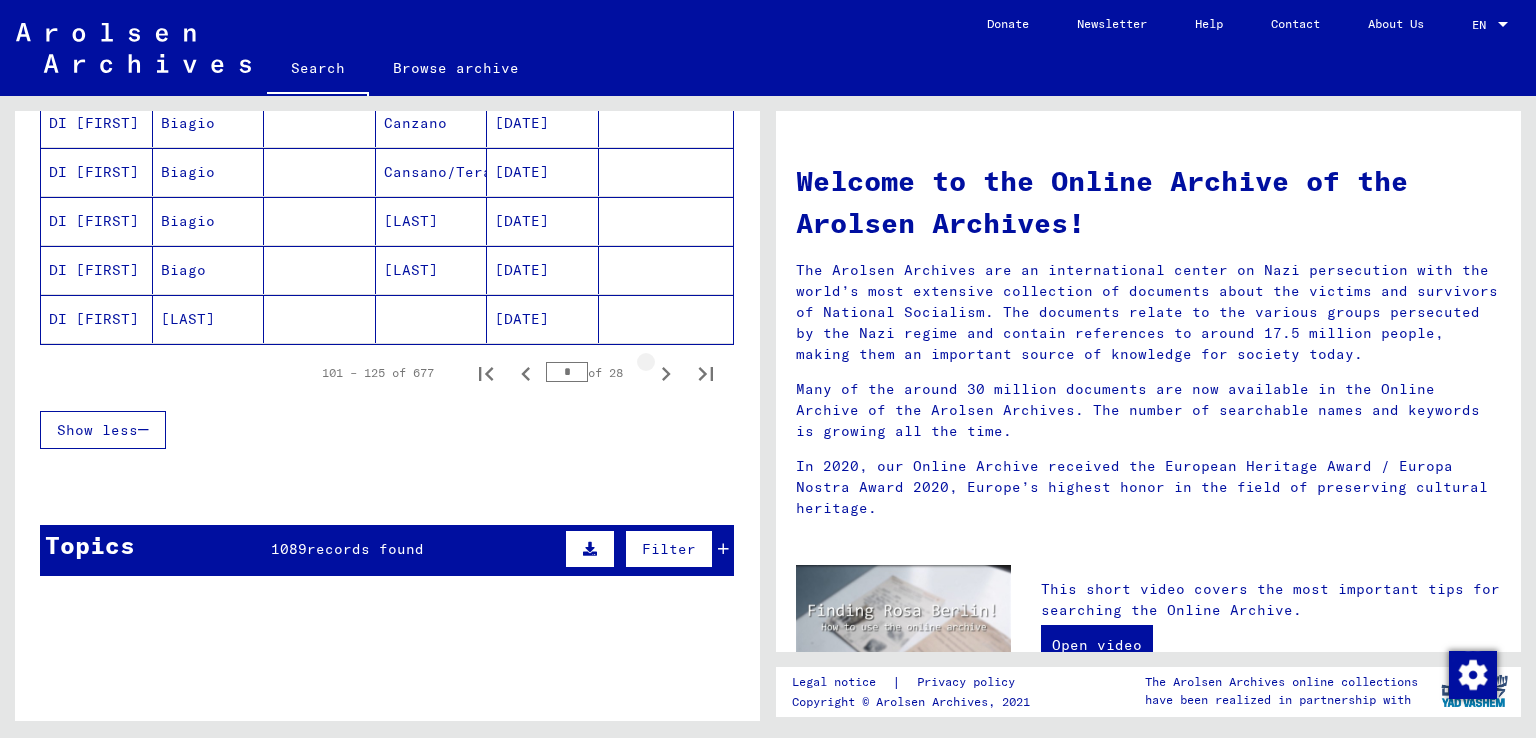 click 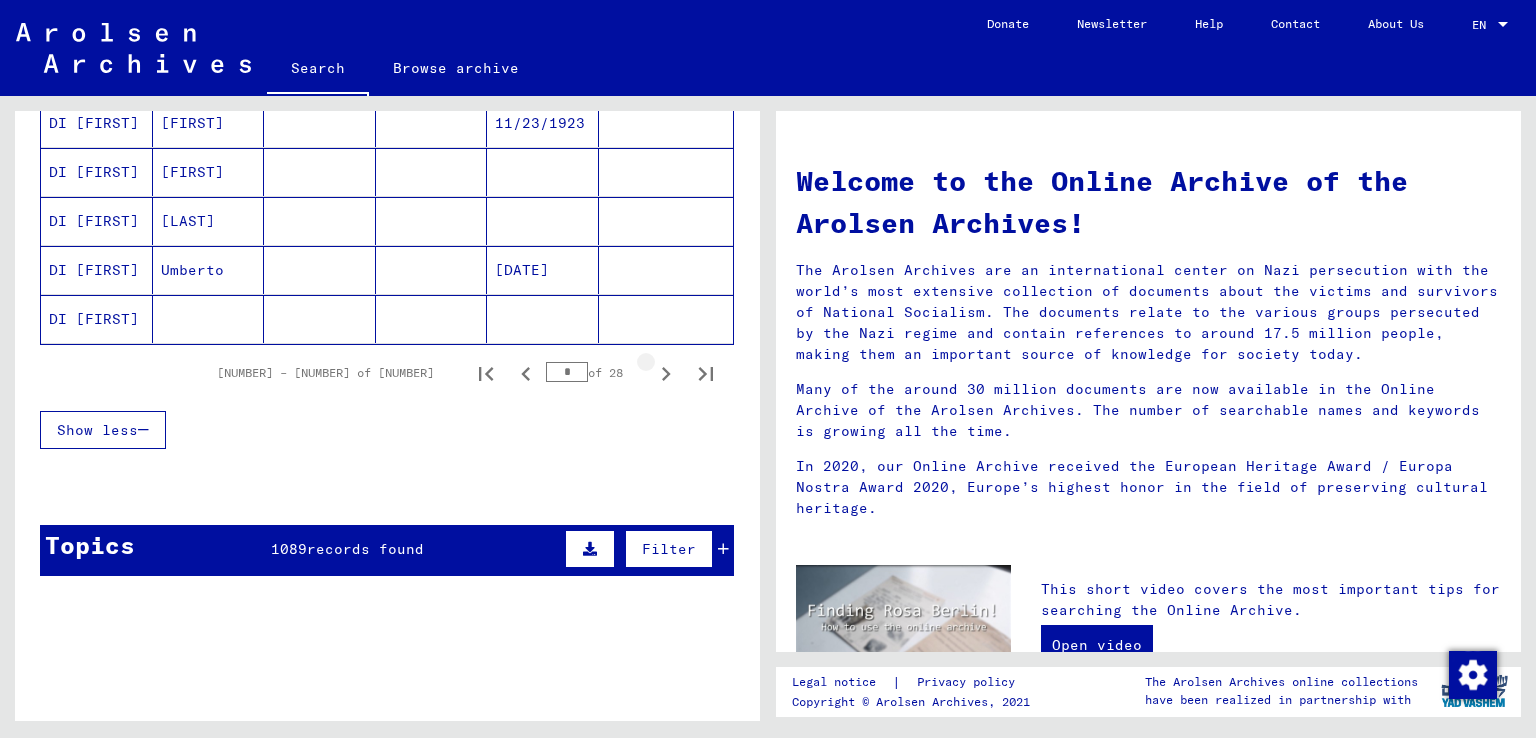 click 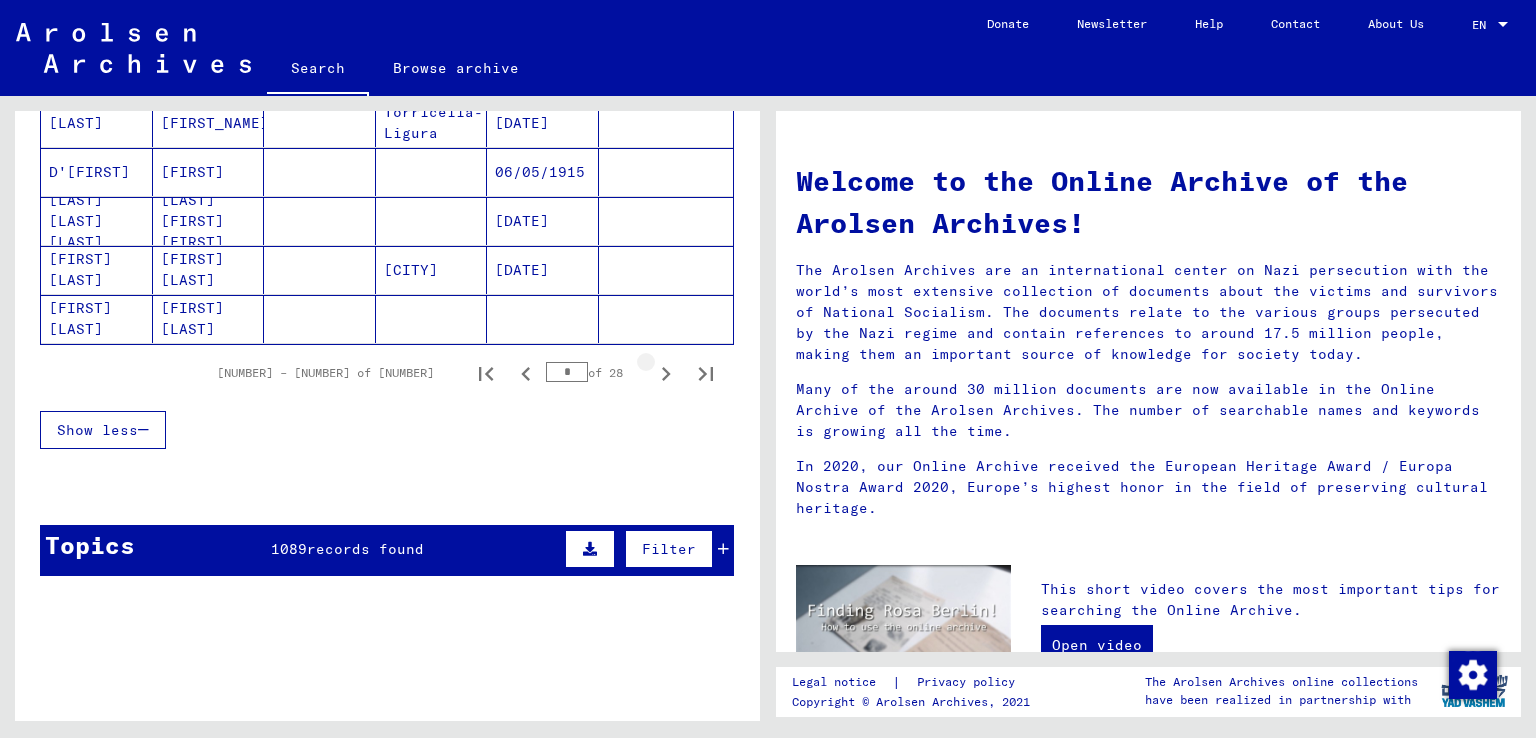 click 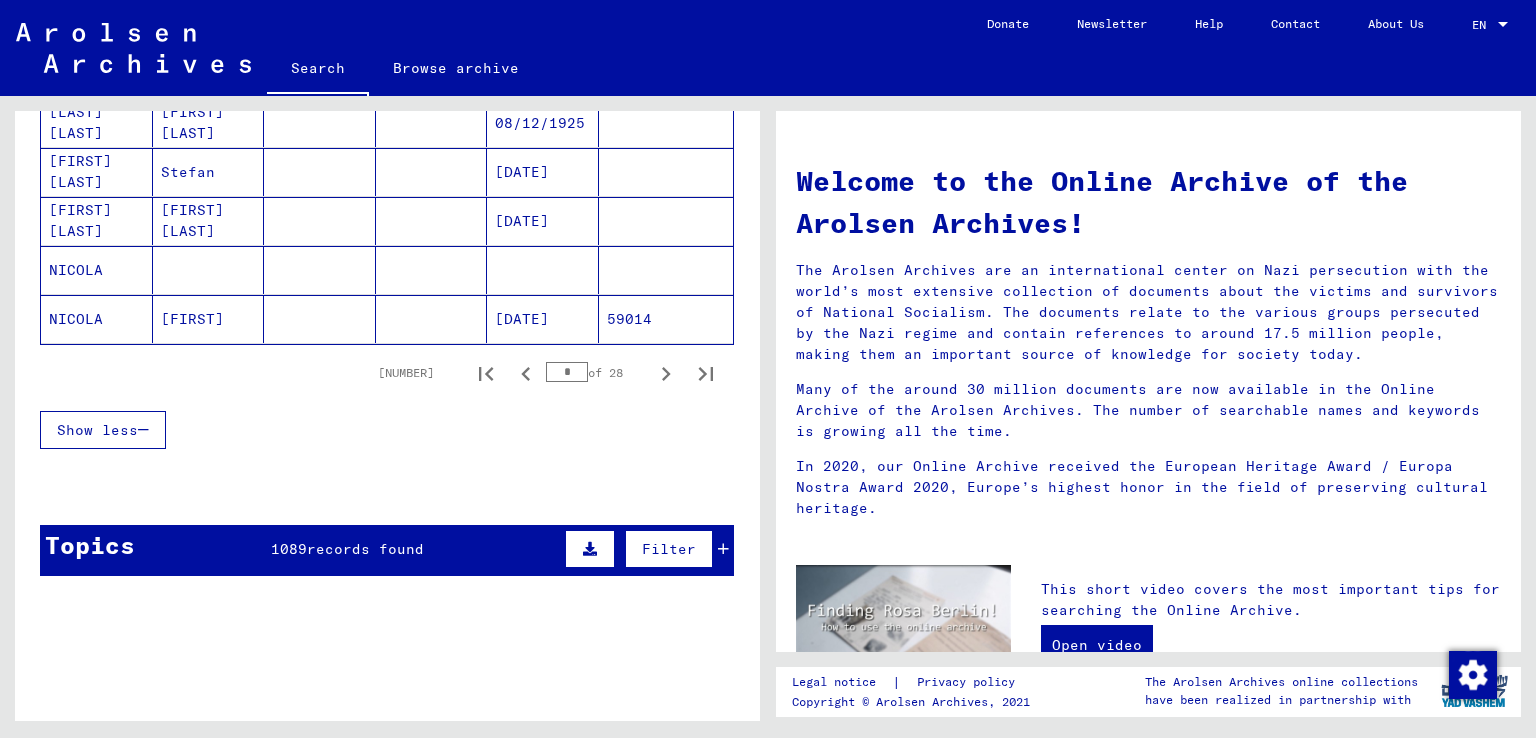 click 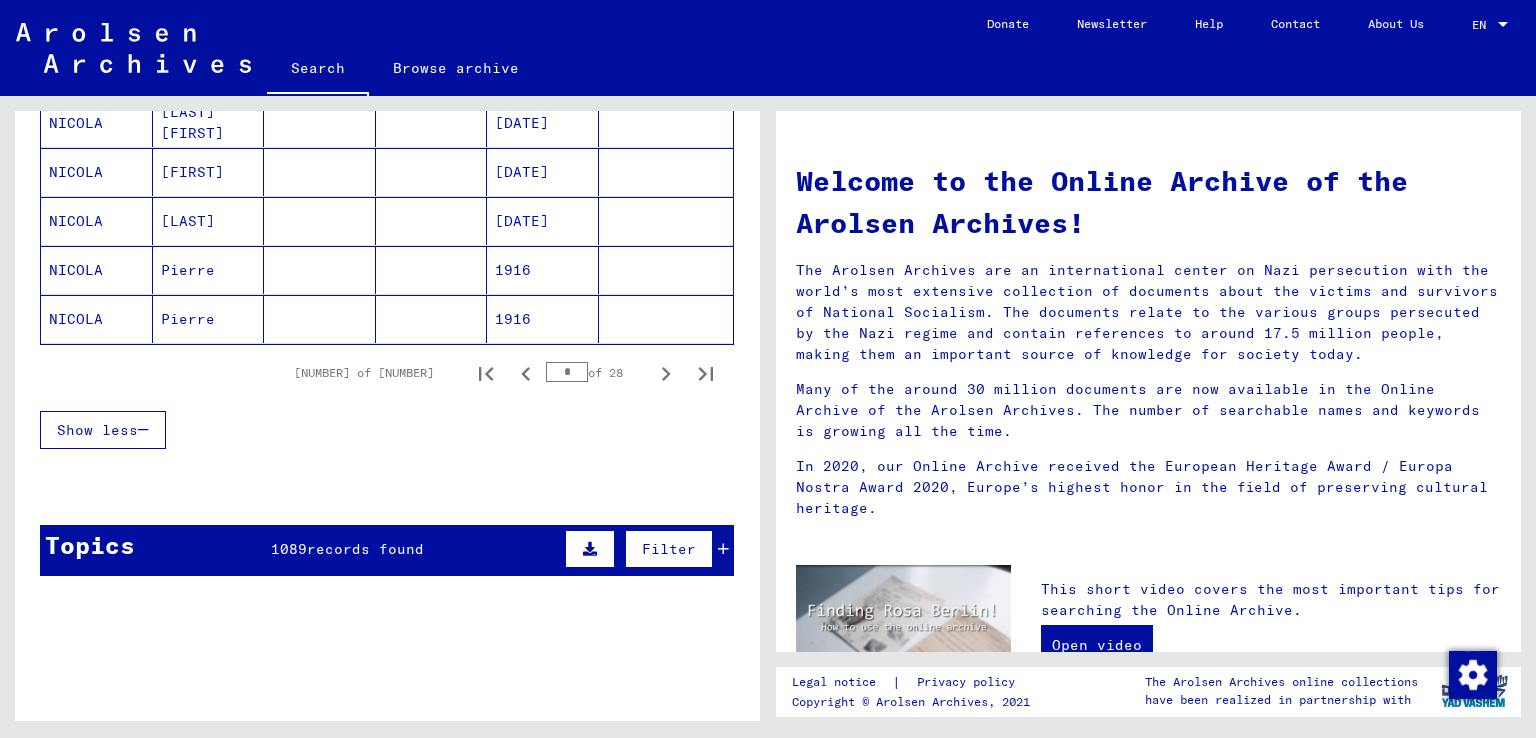 click 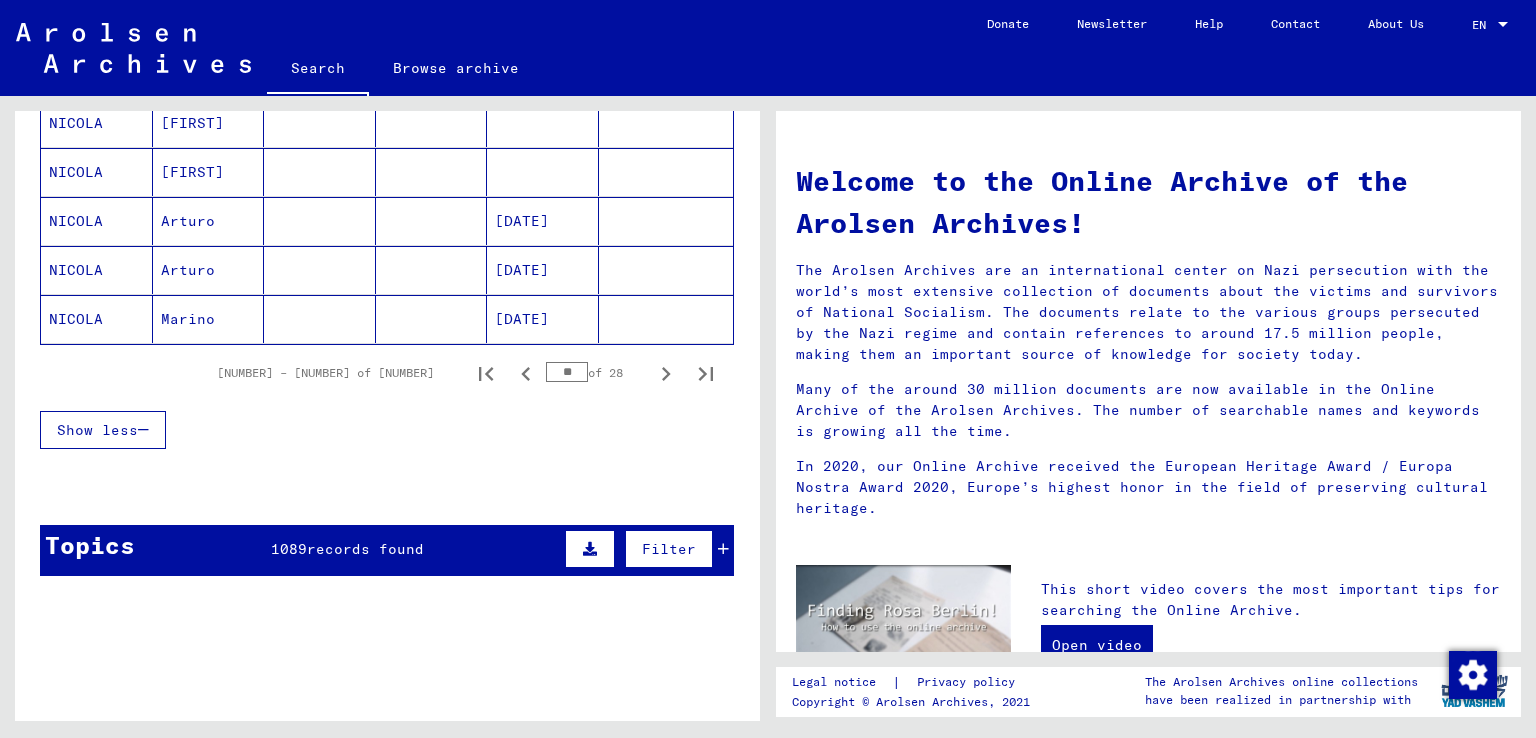 click 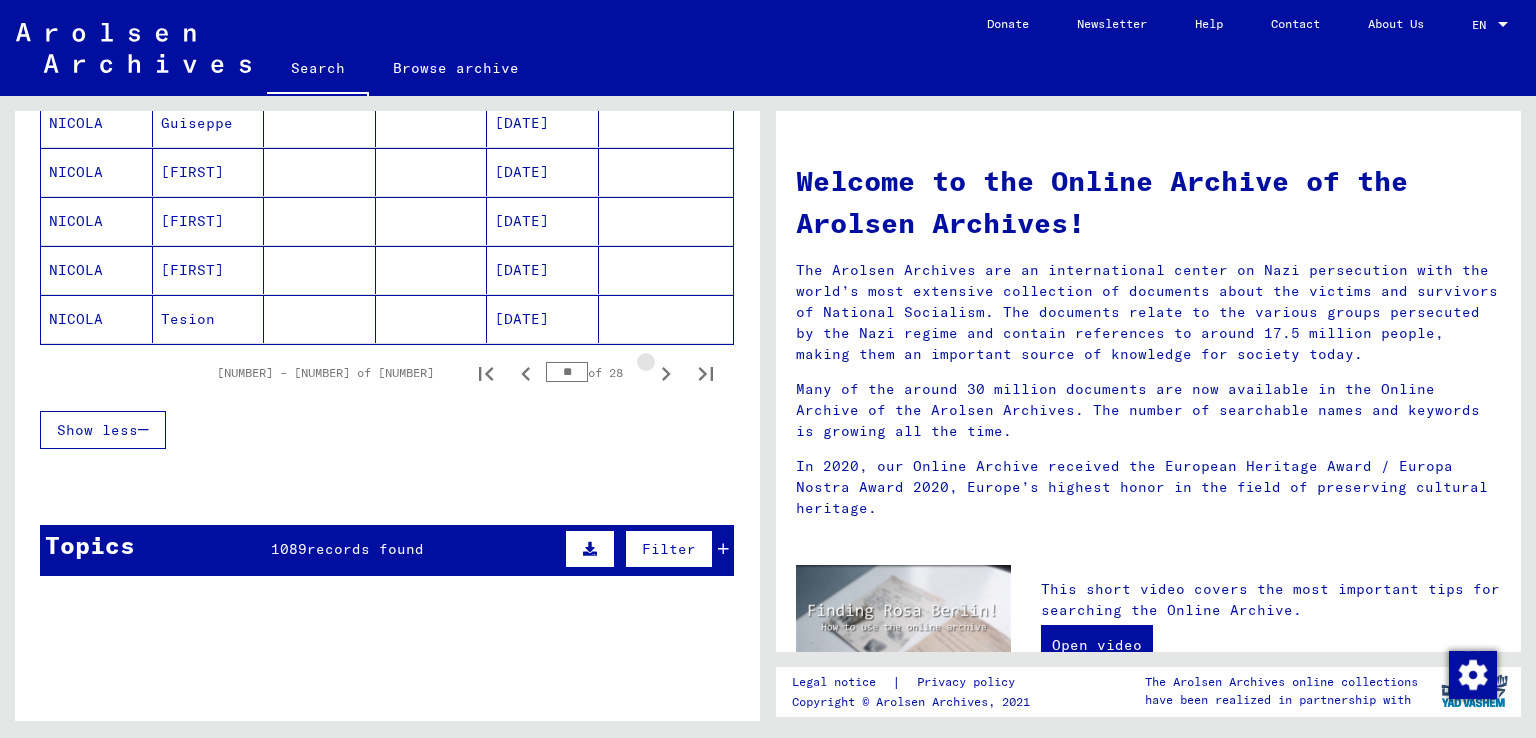 click 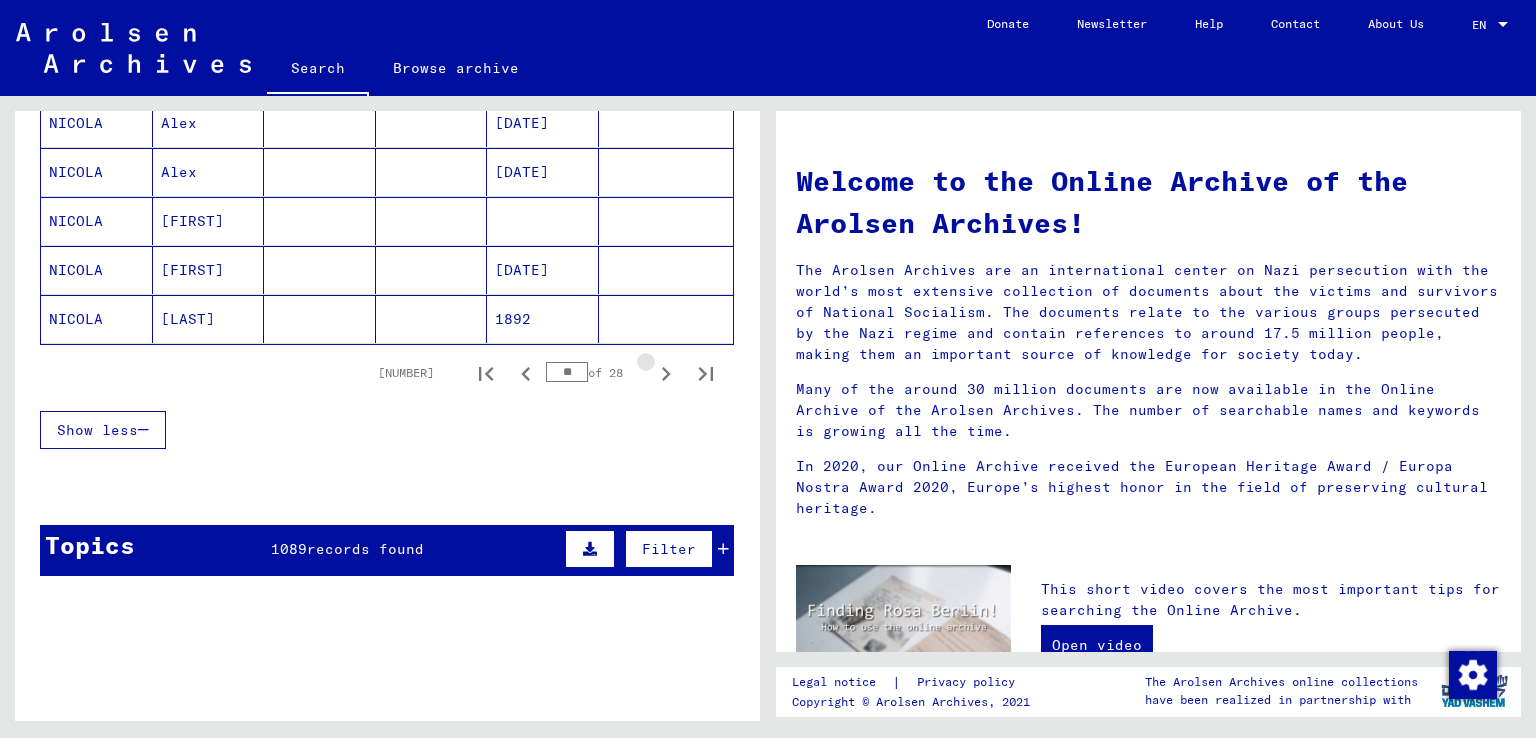 click 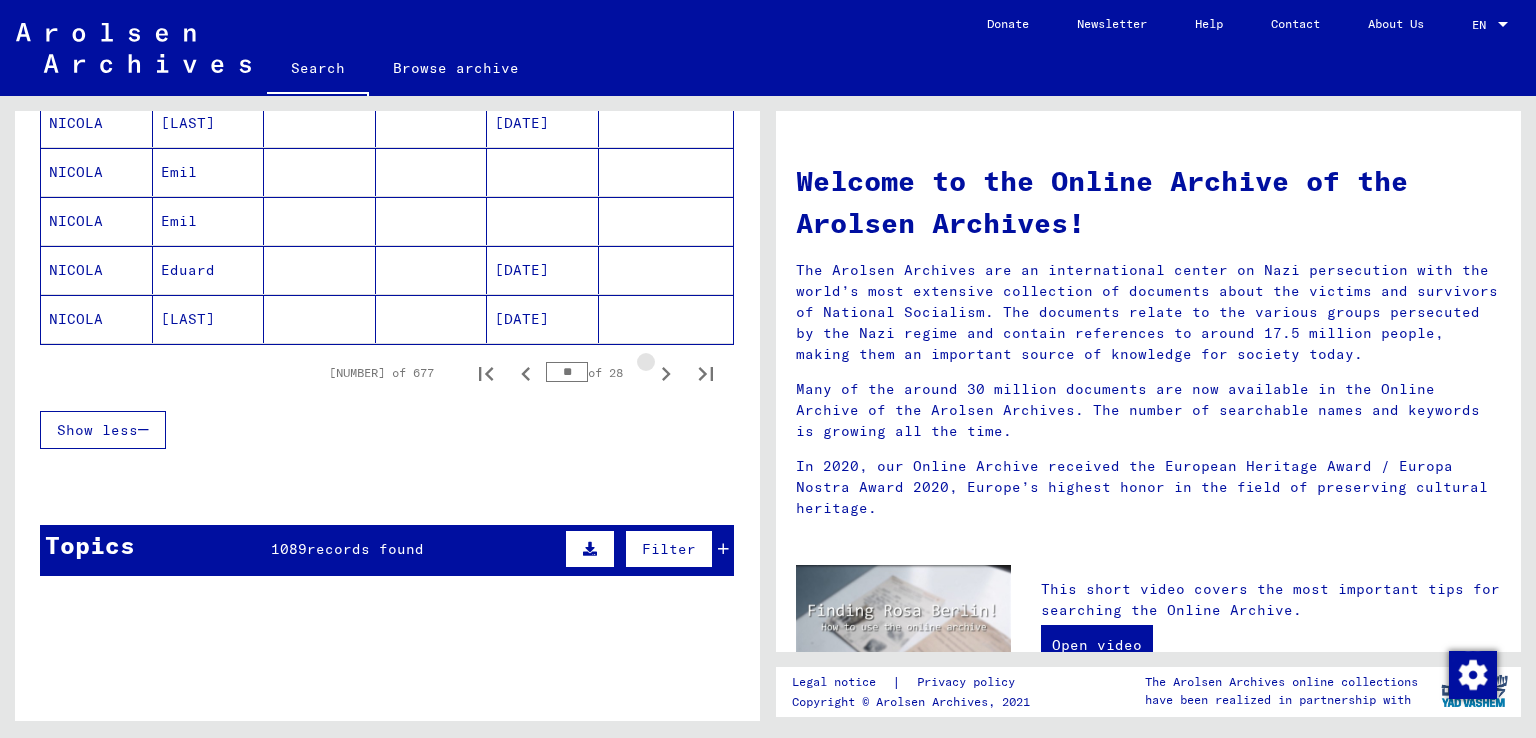 click 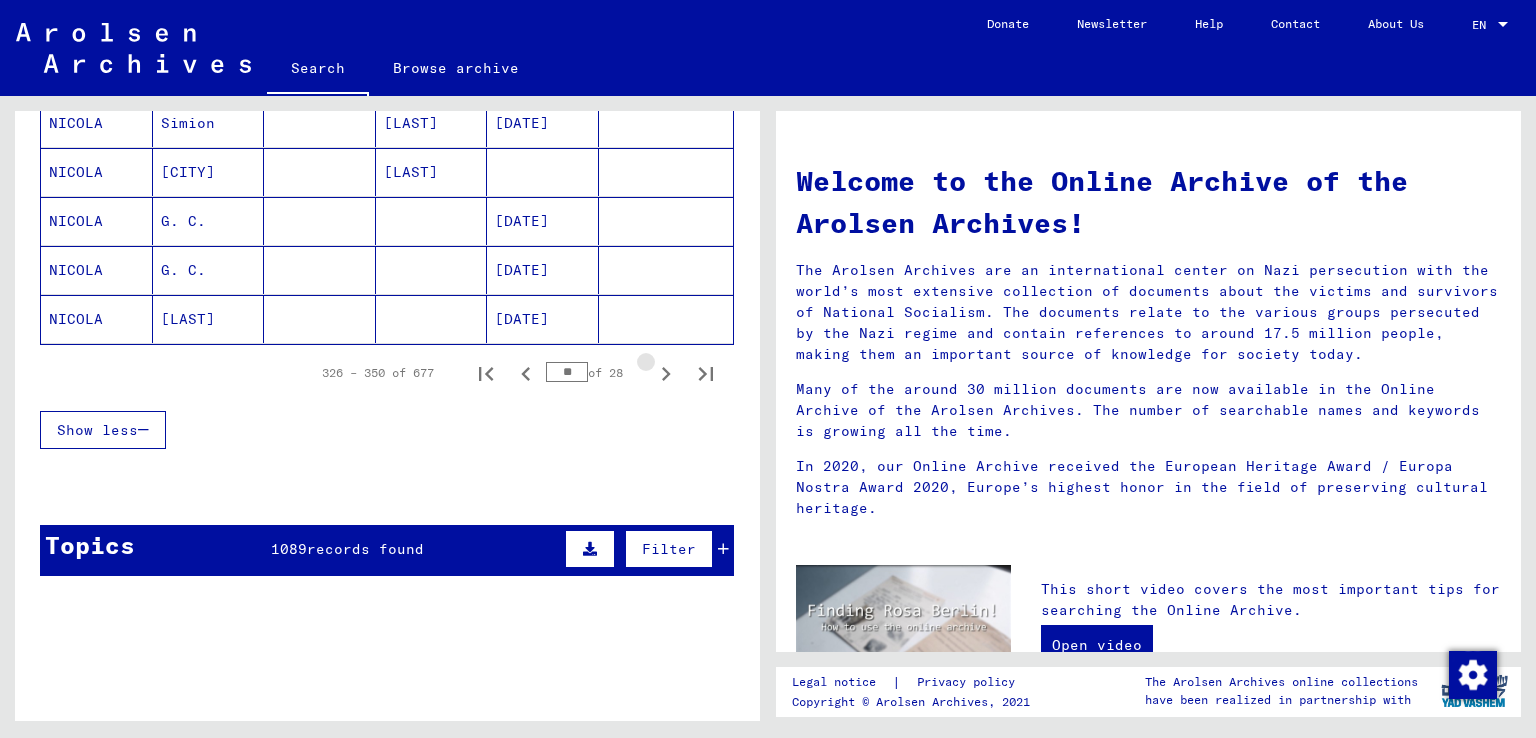 click 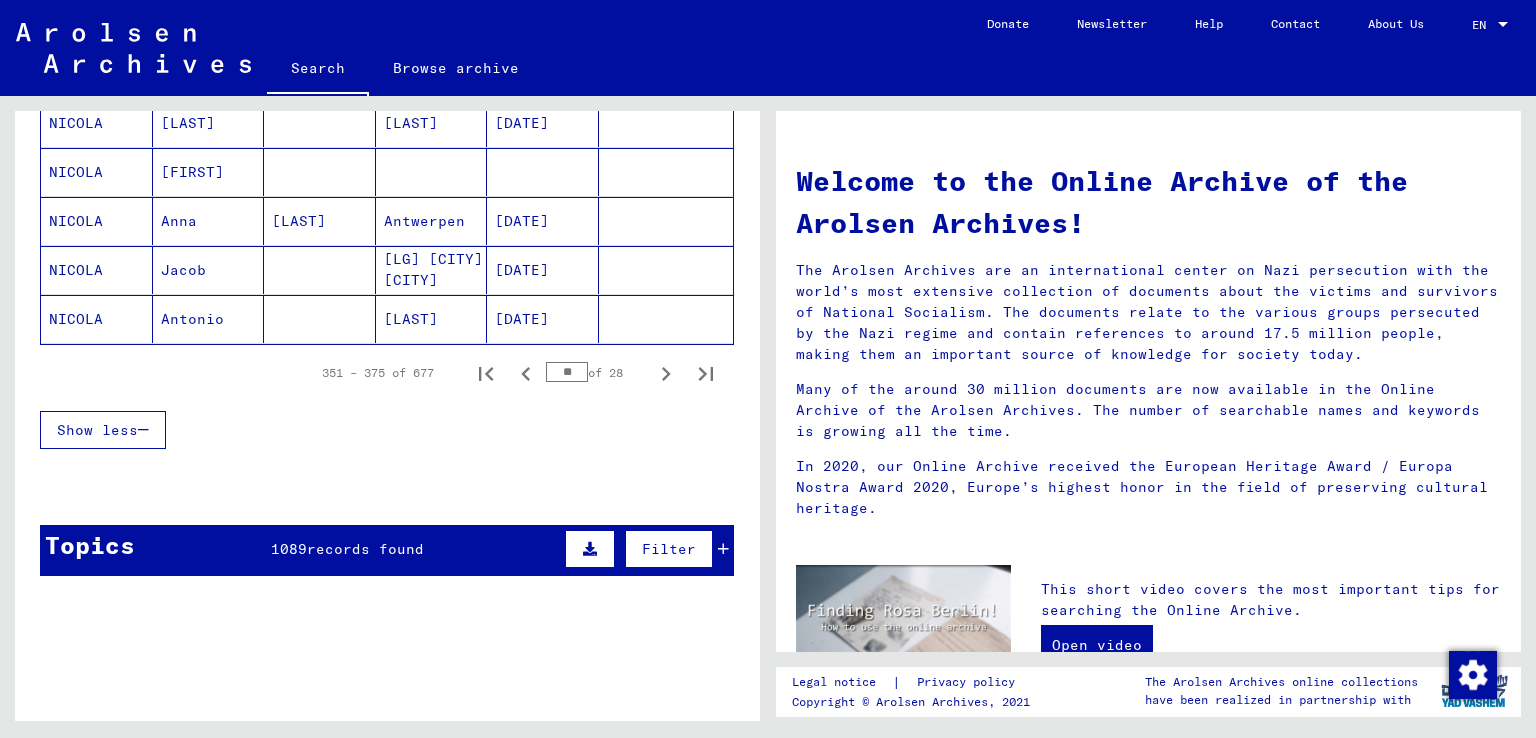 click 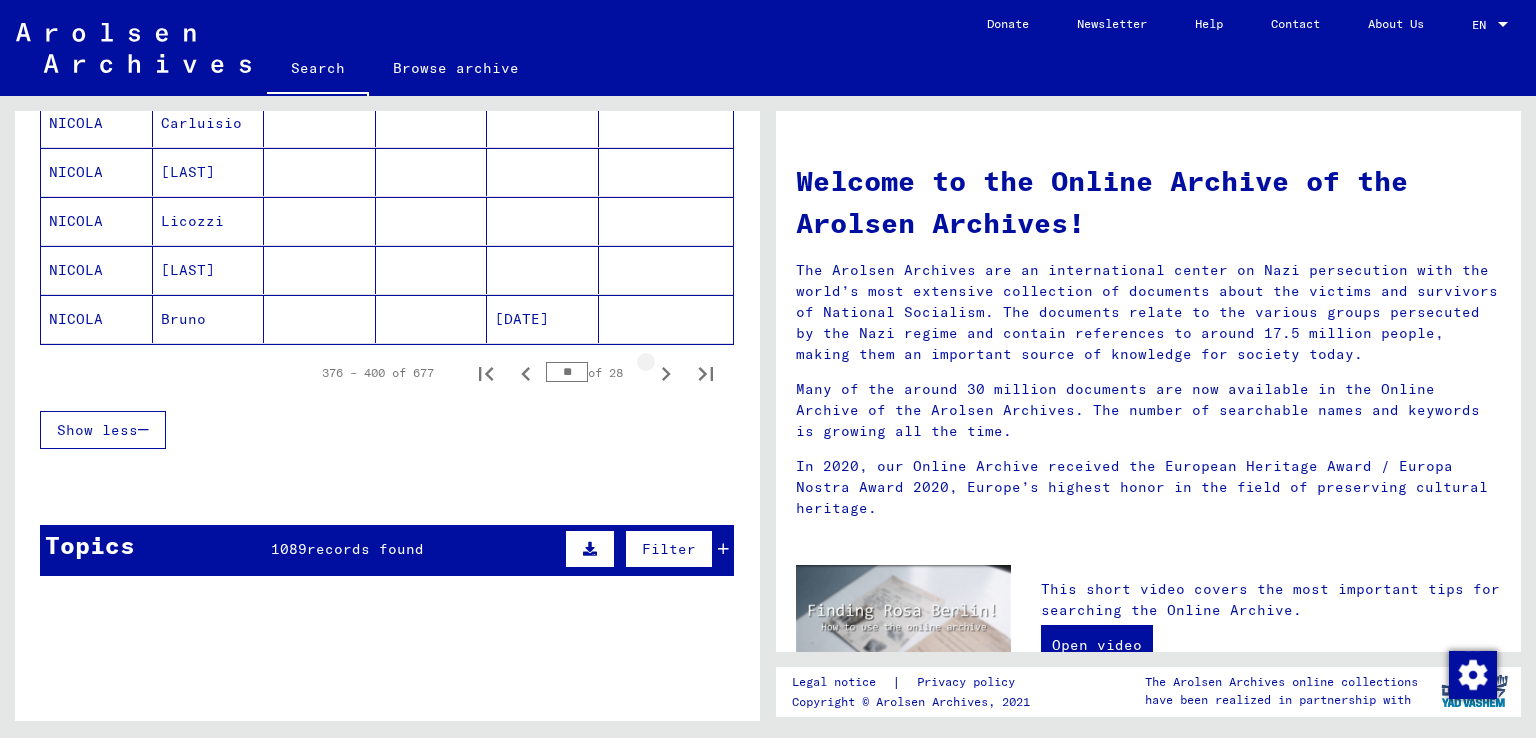 click 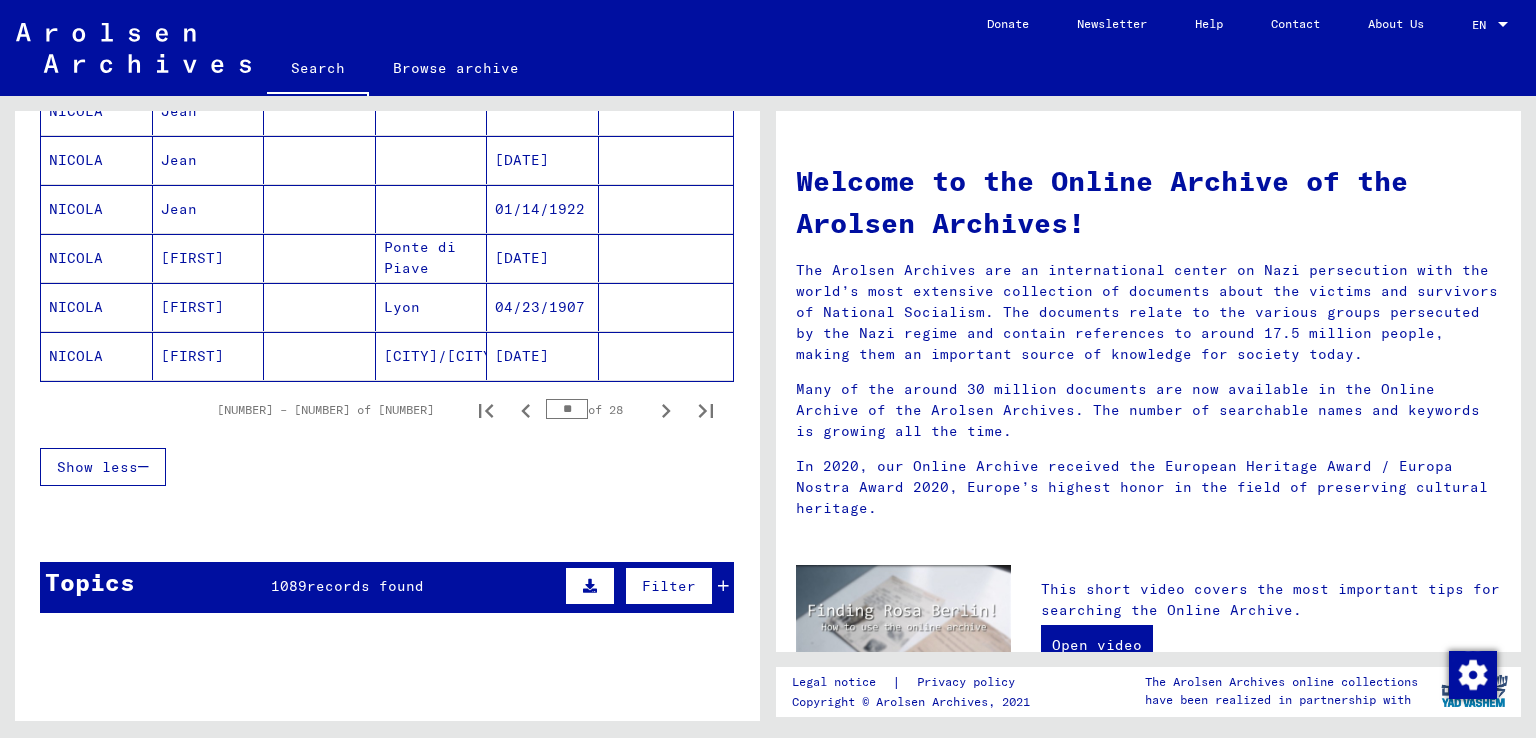 scroll, scrollTop: 1335, scrollLeft: 0, axis: vertical 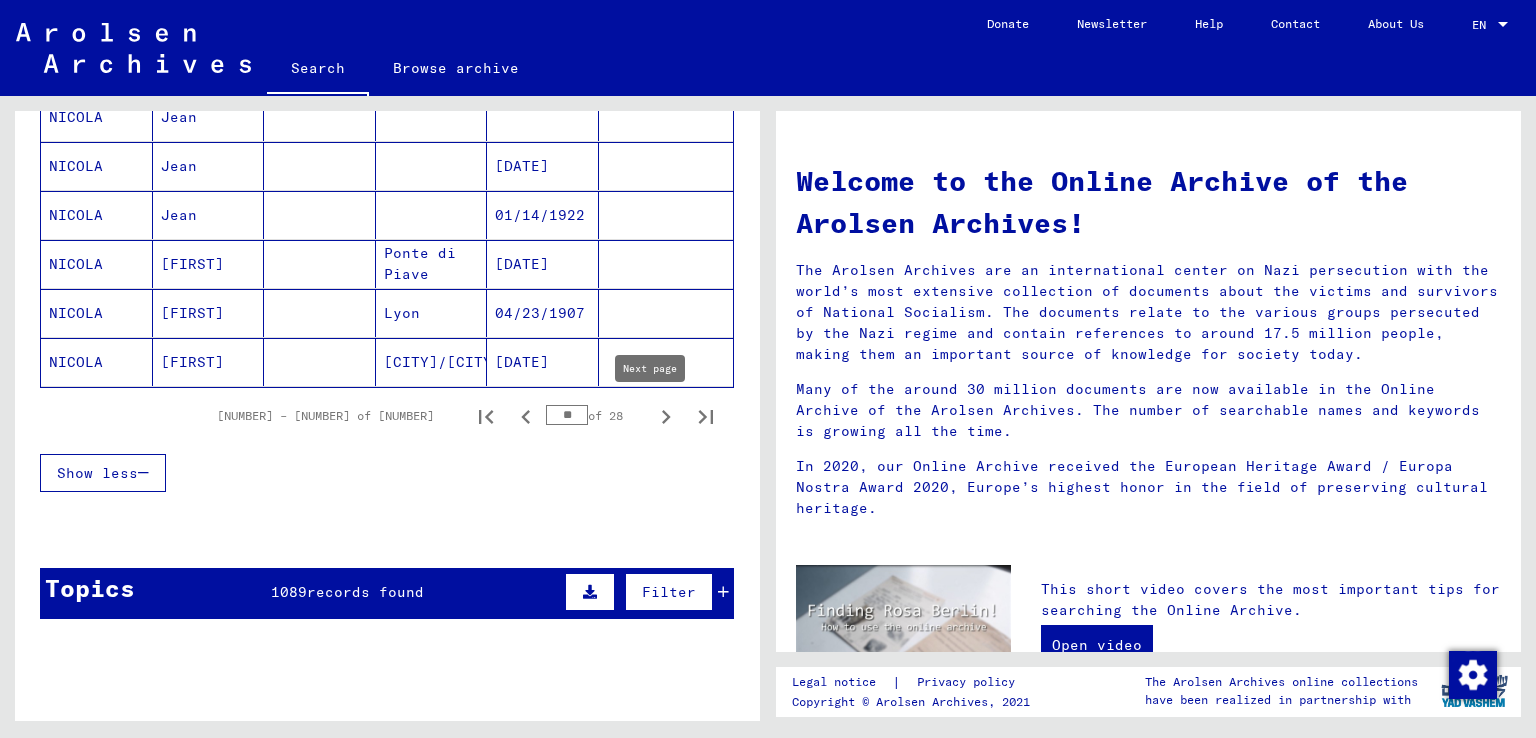 click 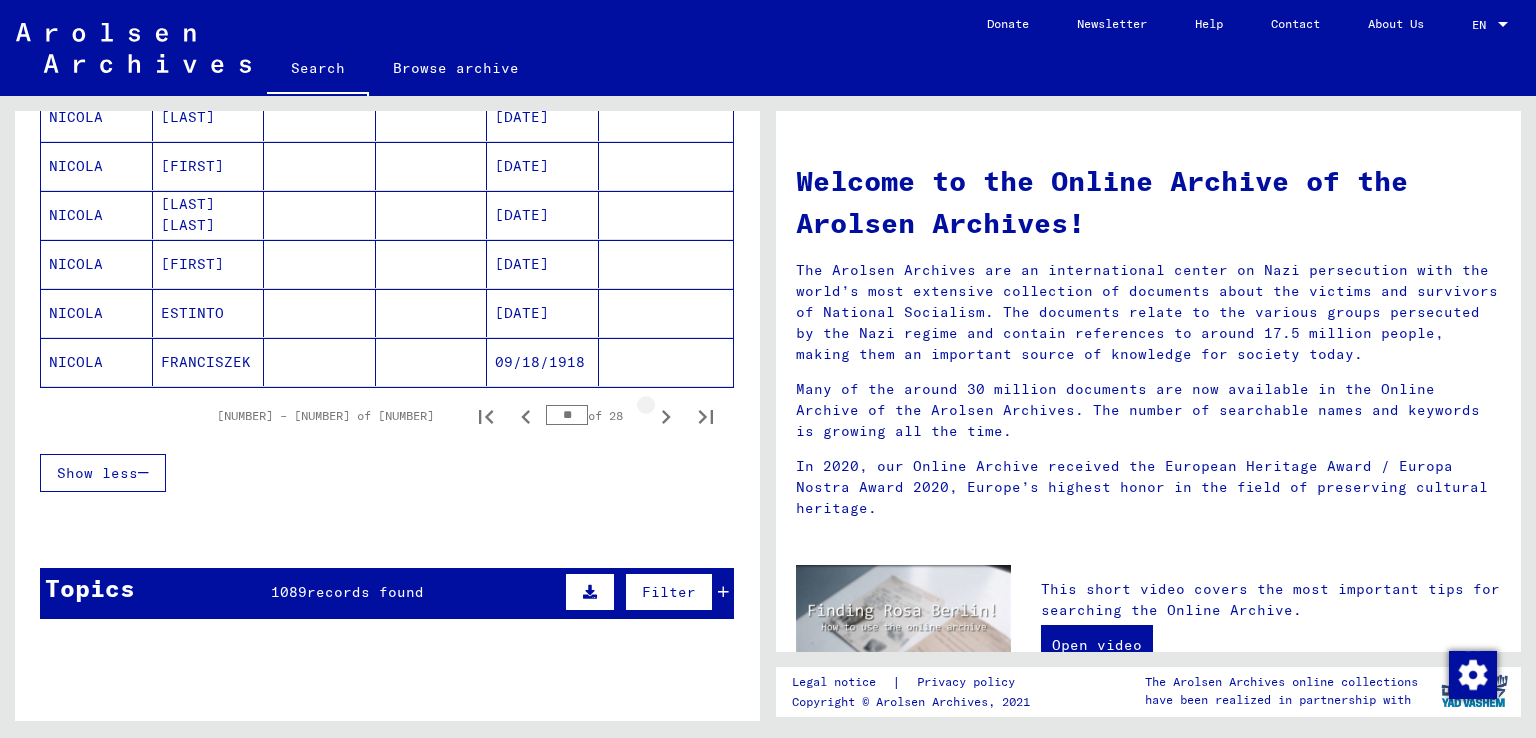 click 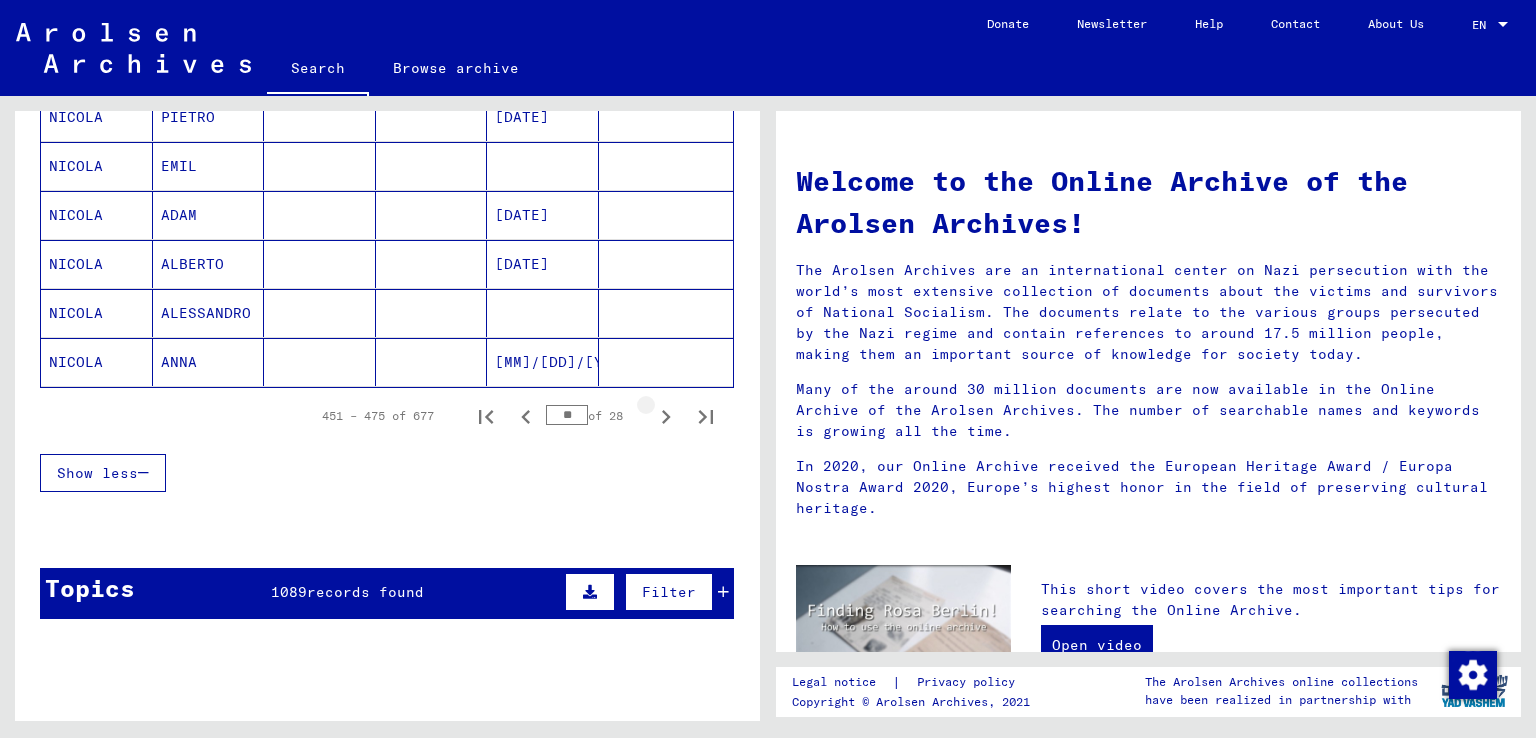 click 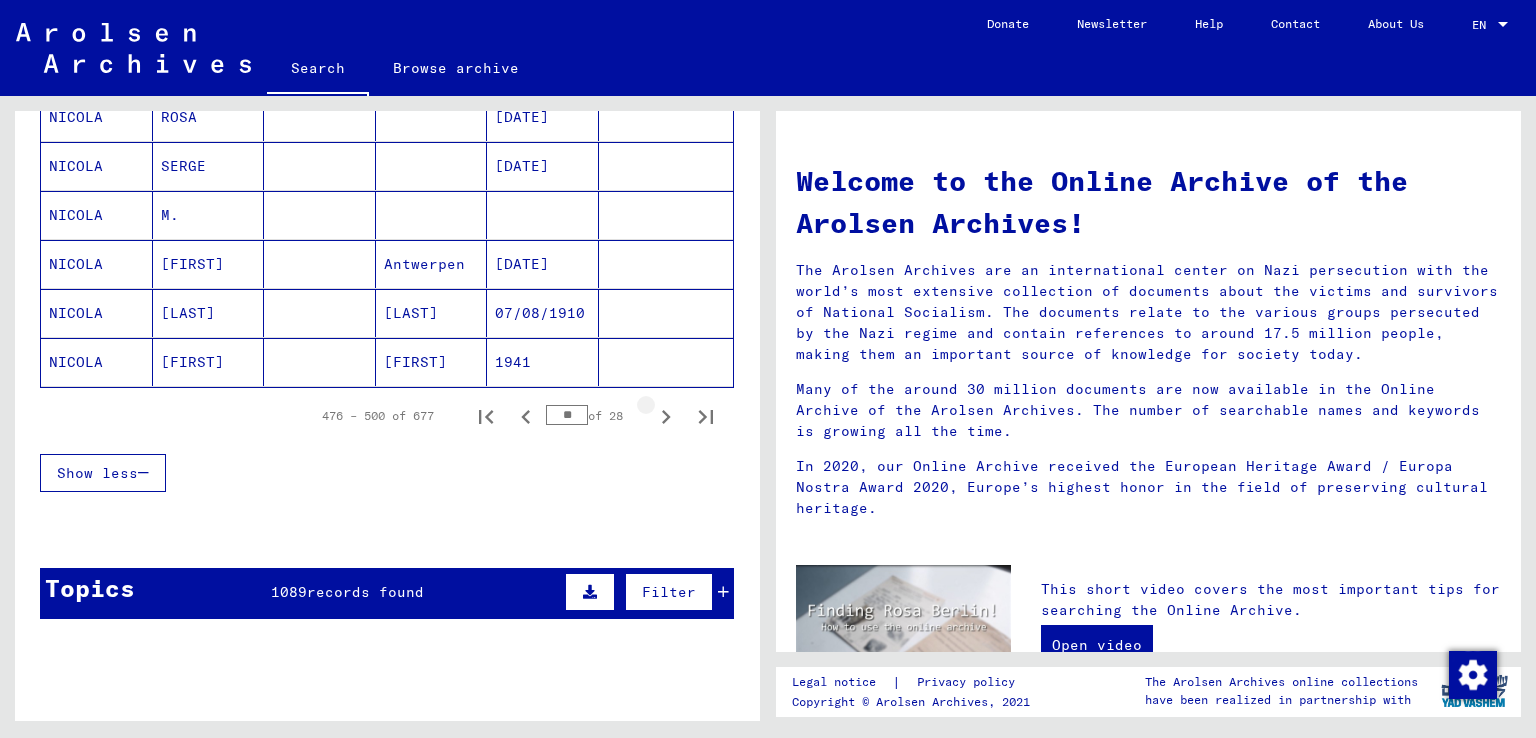 click 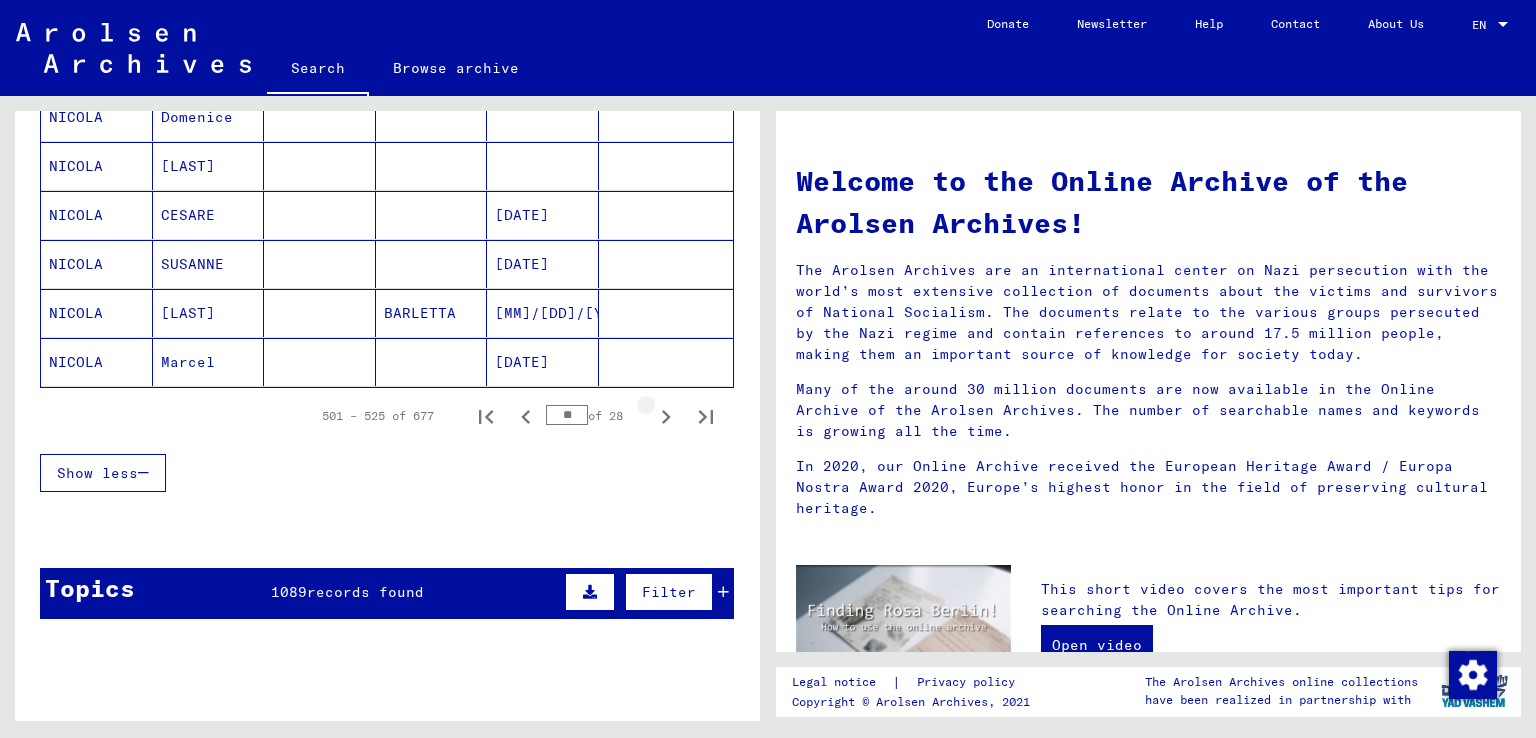 click 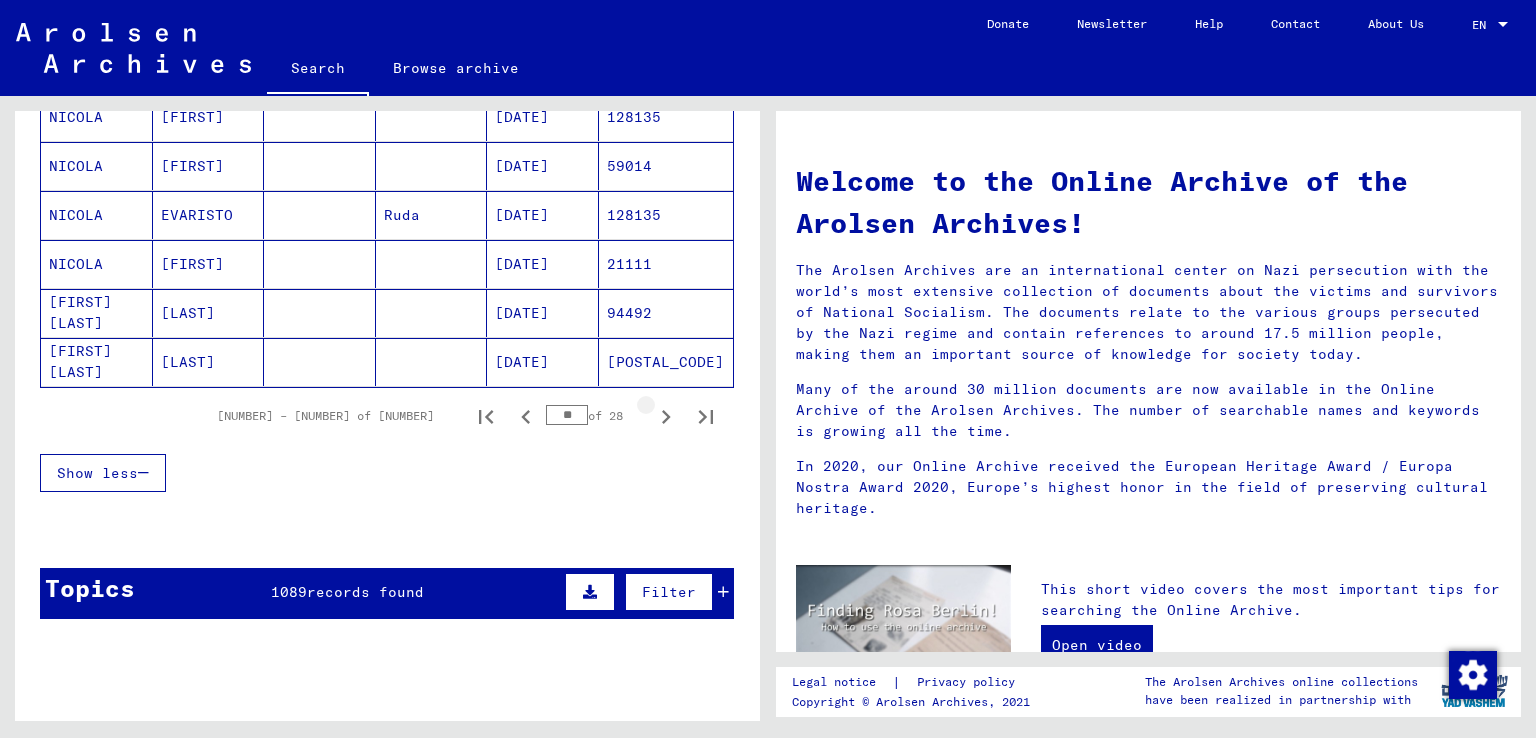 click 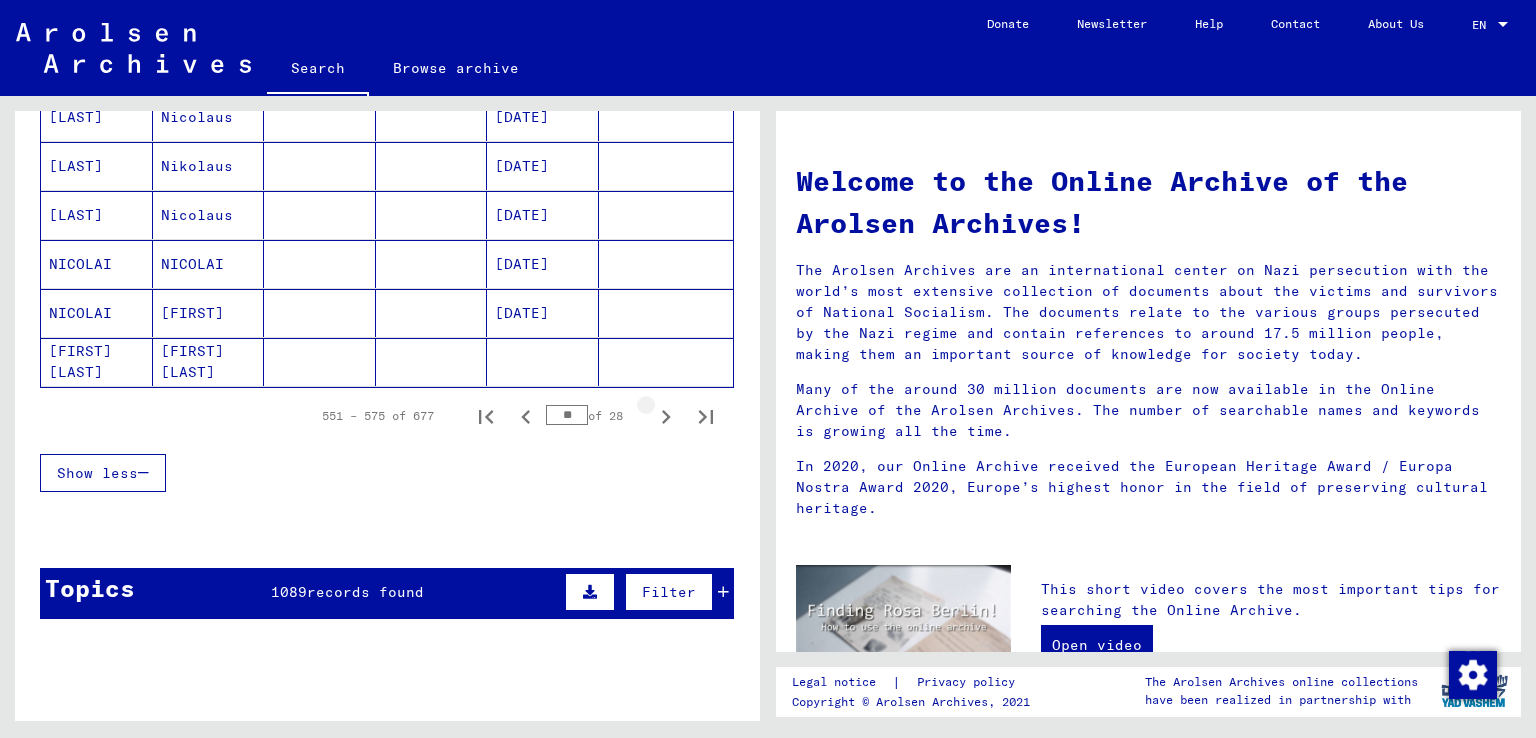 click 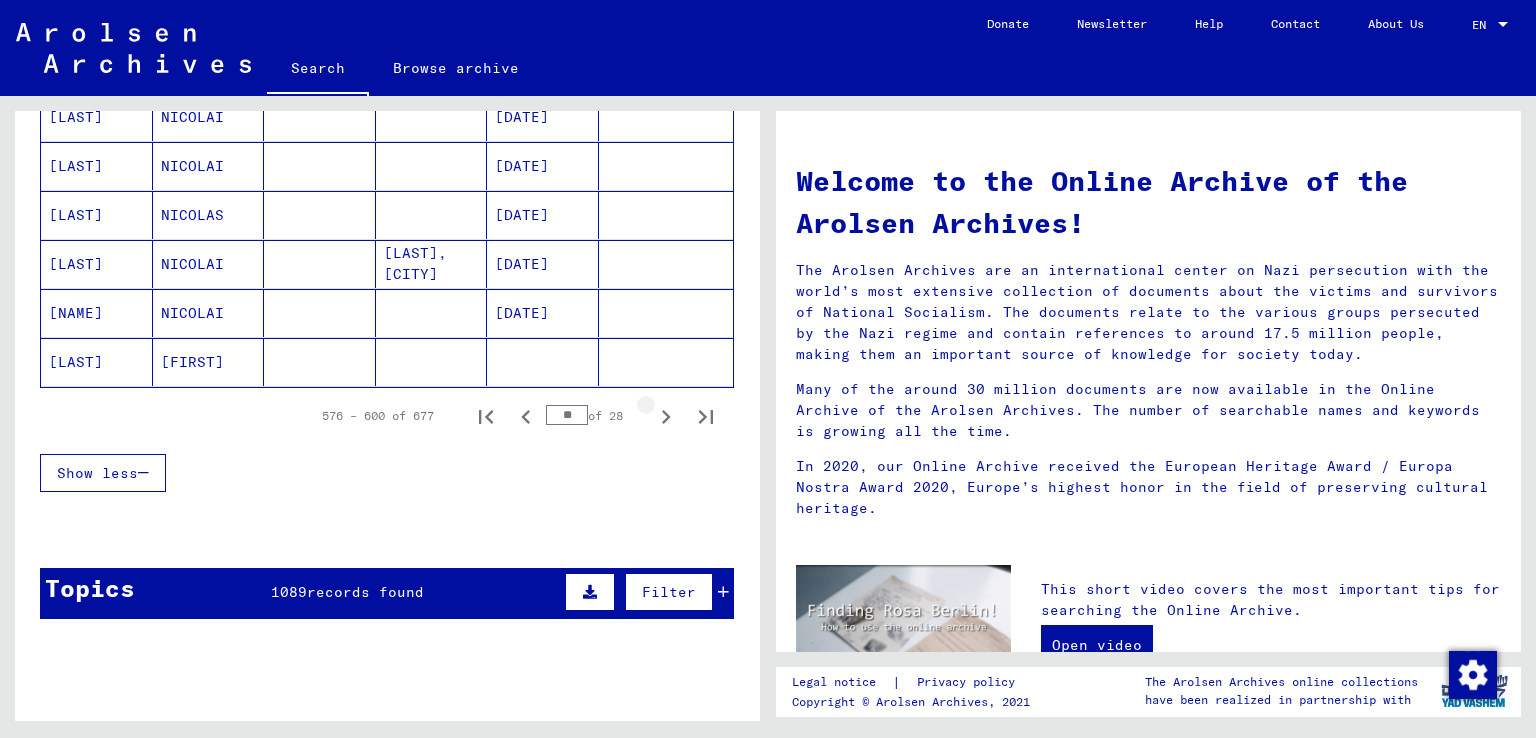 click 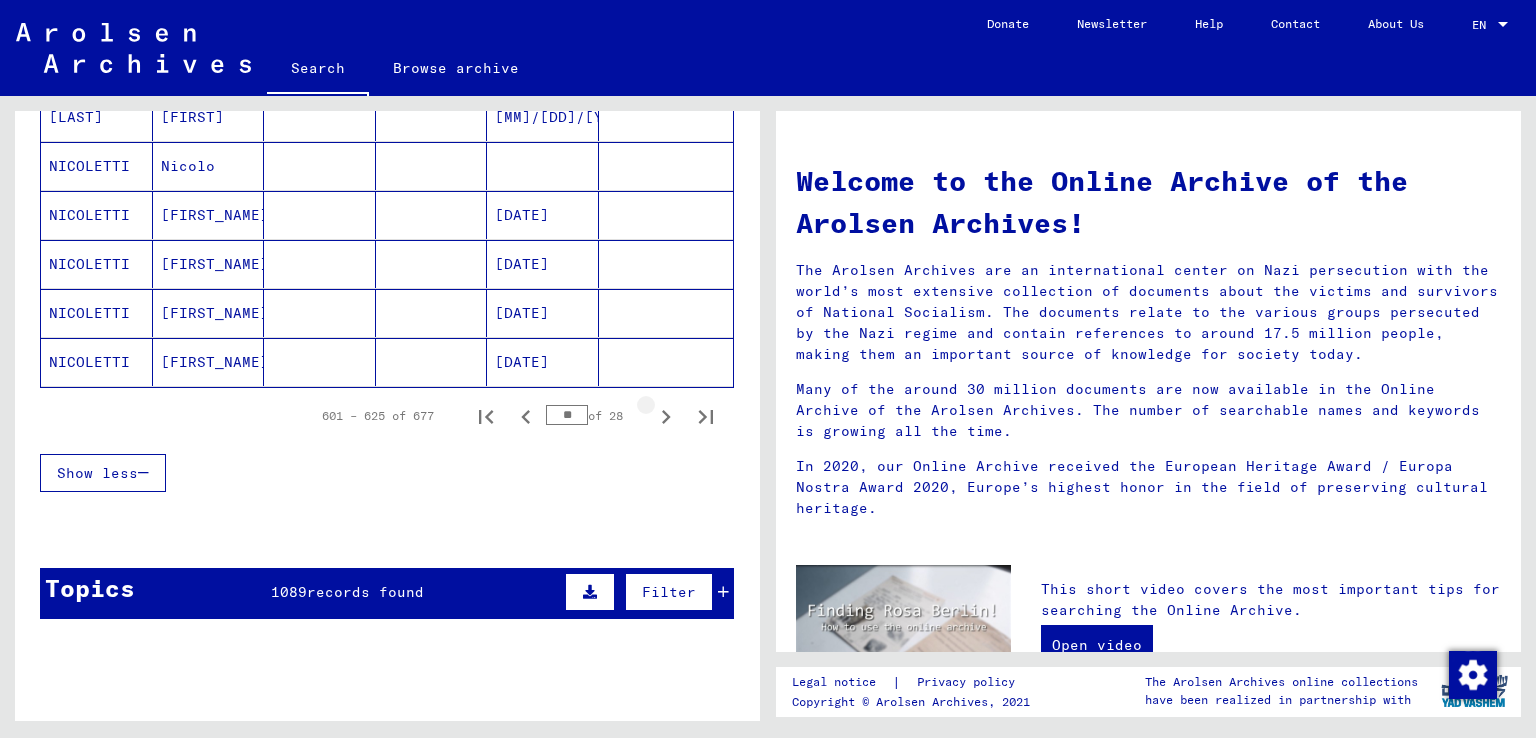 click 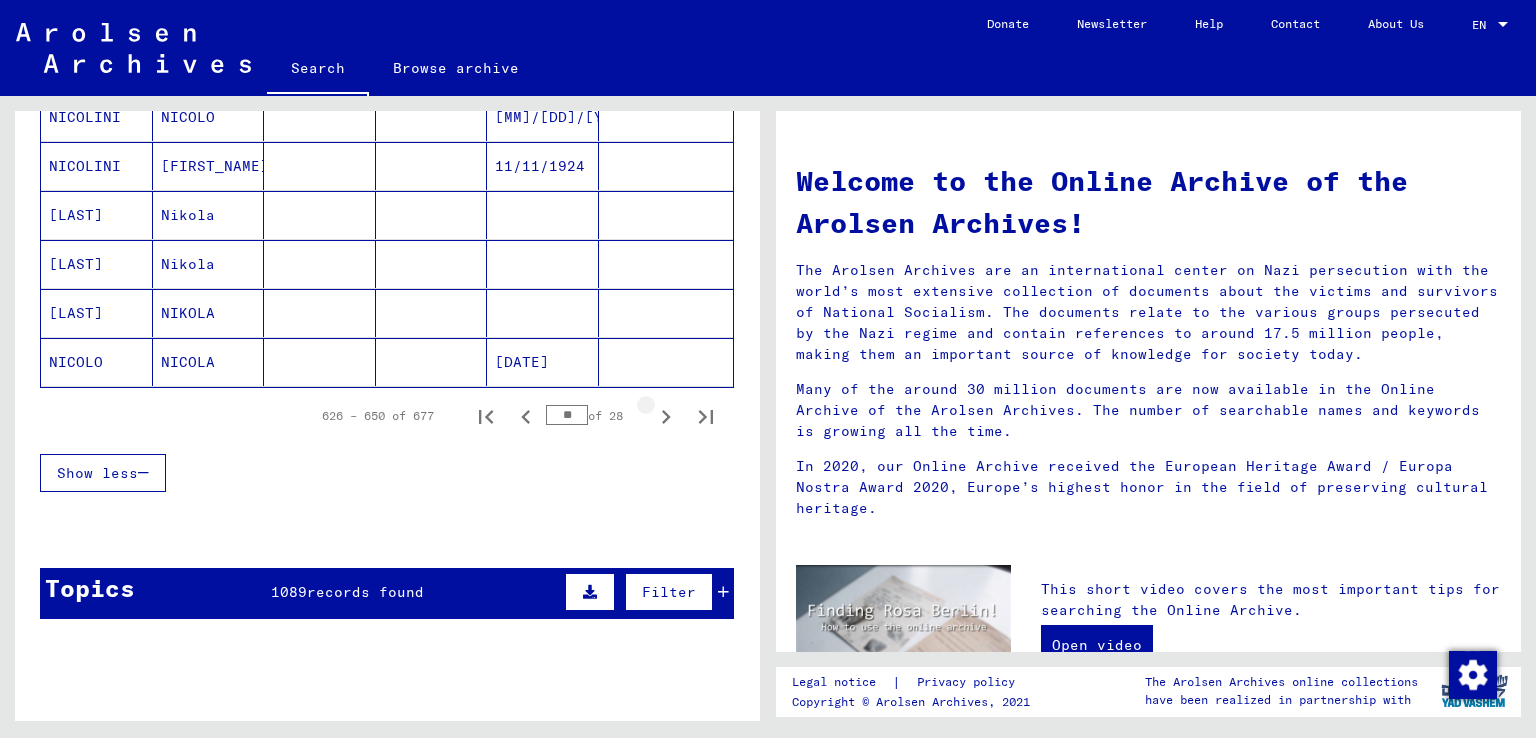 click 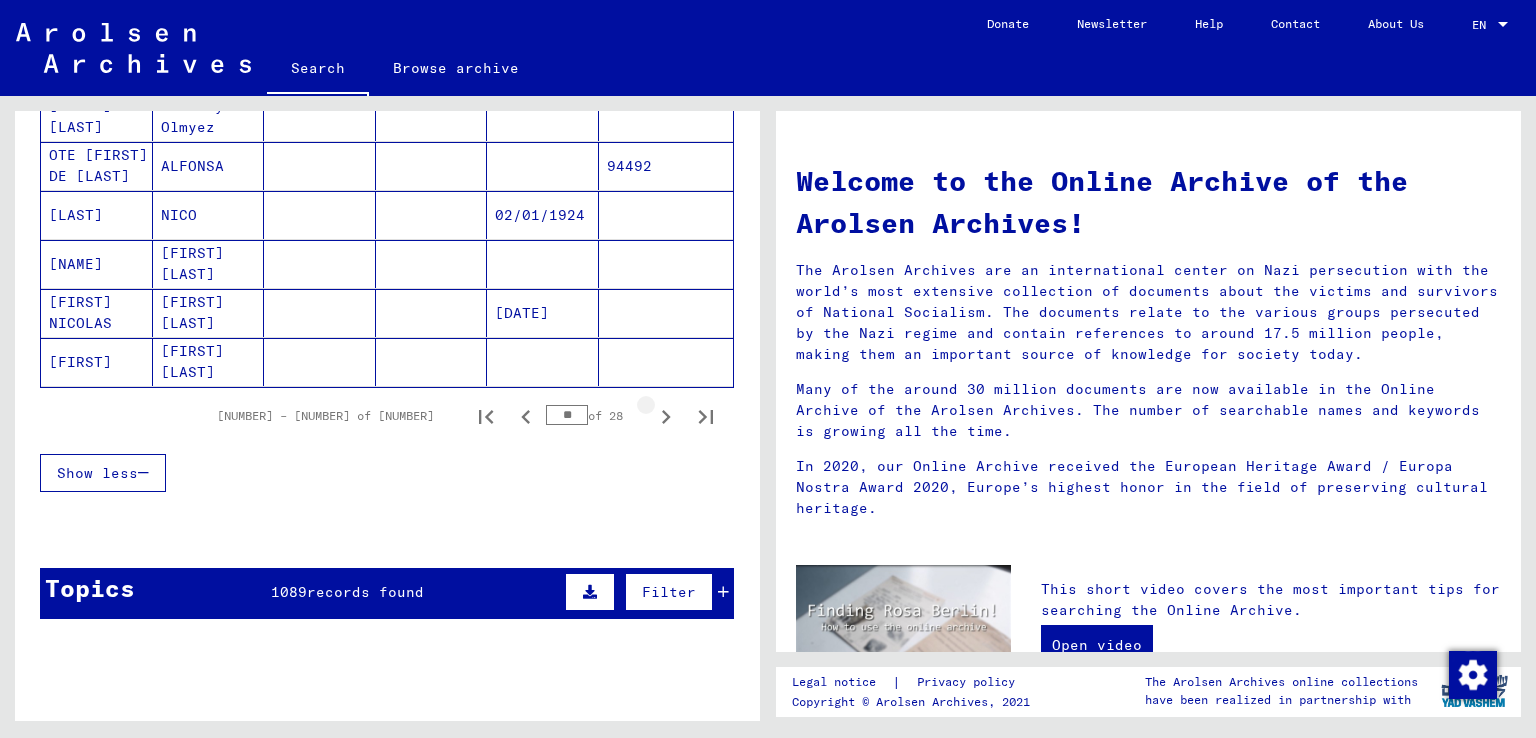 click 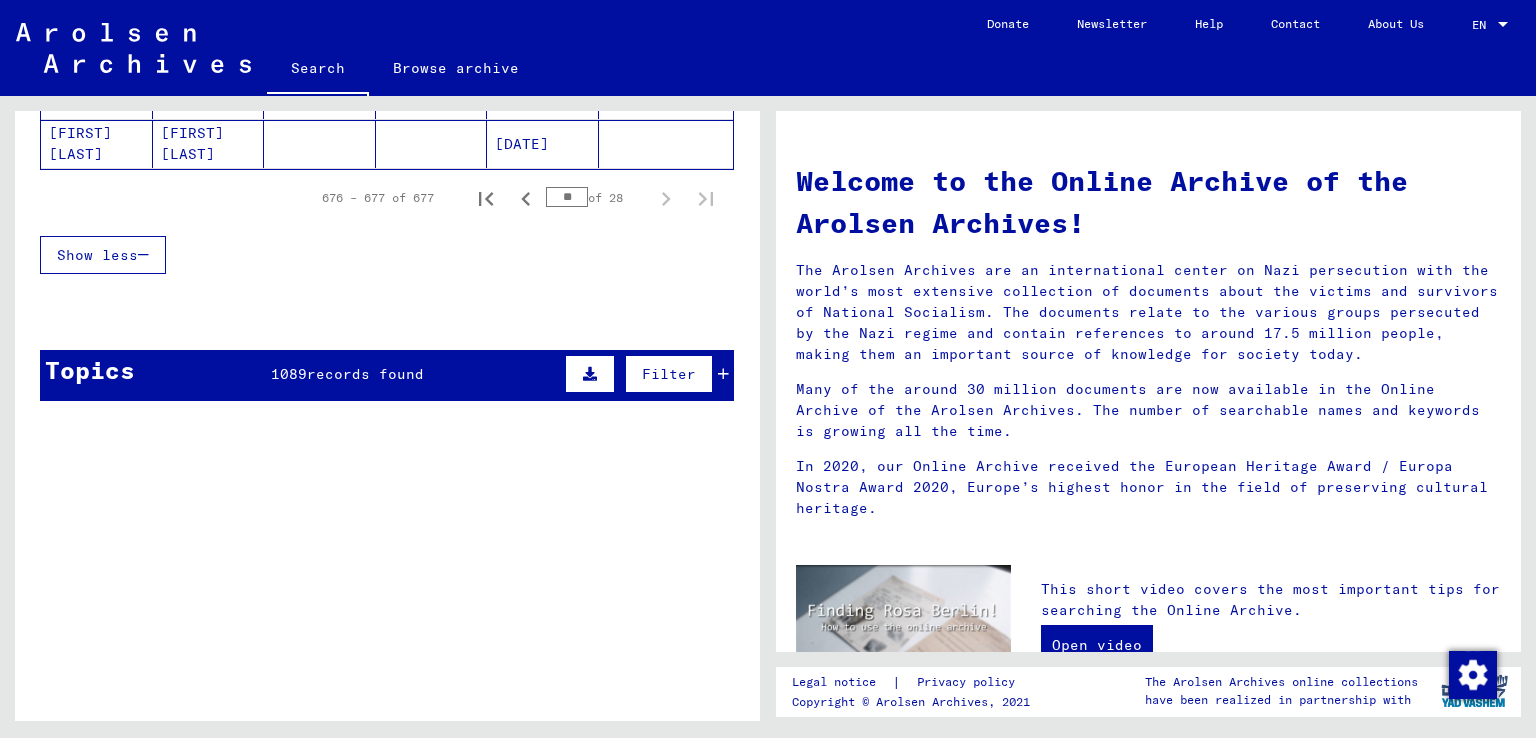 scroll, scrollTop: 182, scrollLeft: 0, axis: vertical 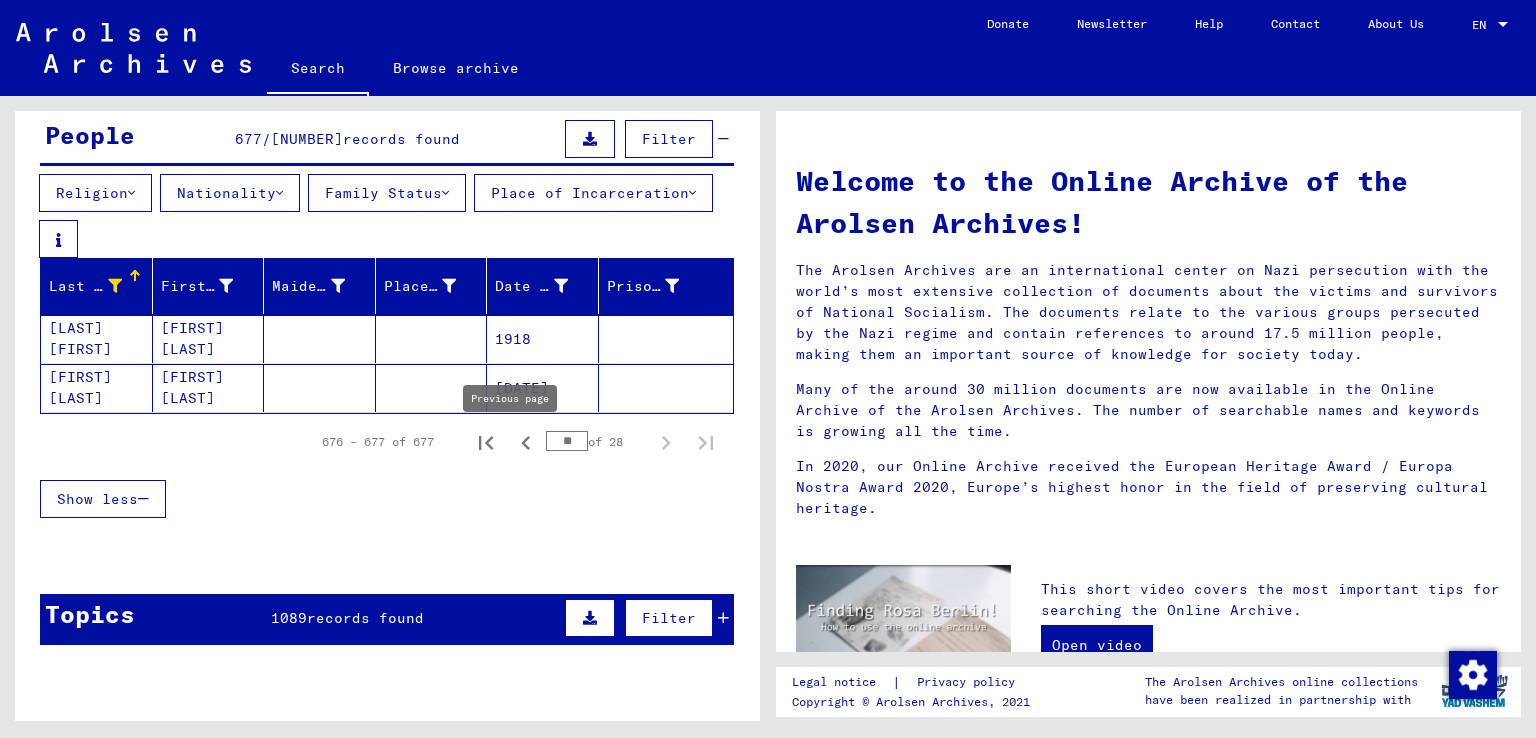 click 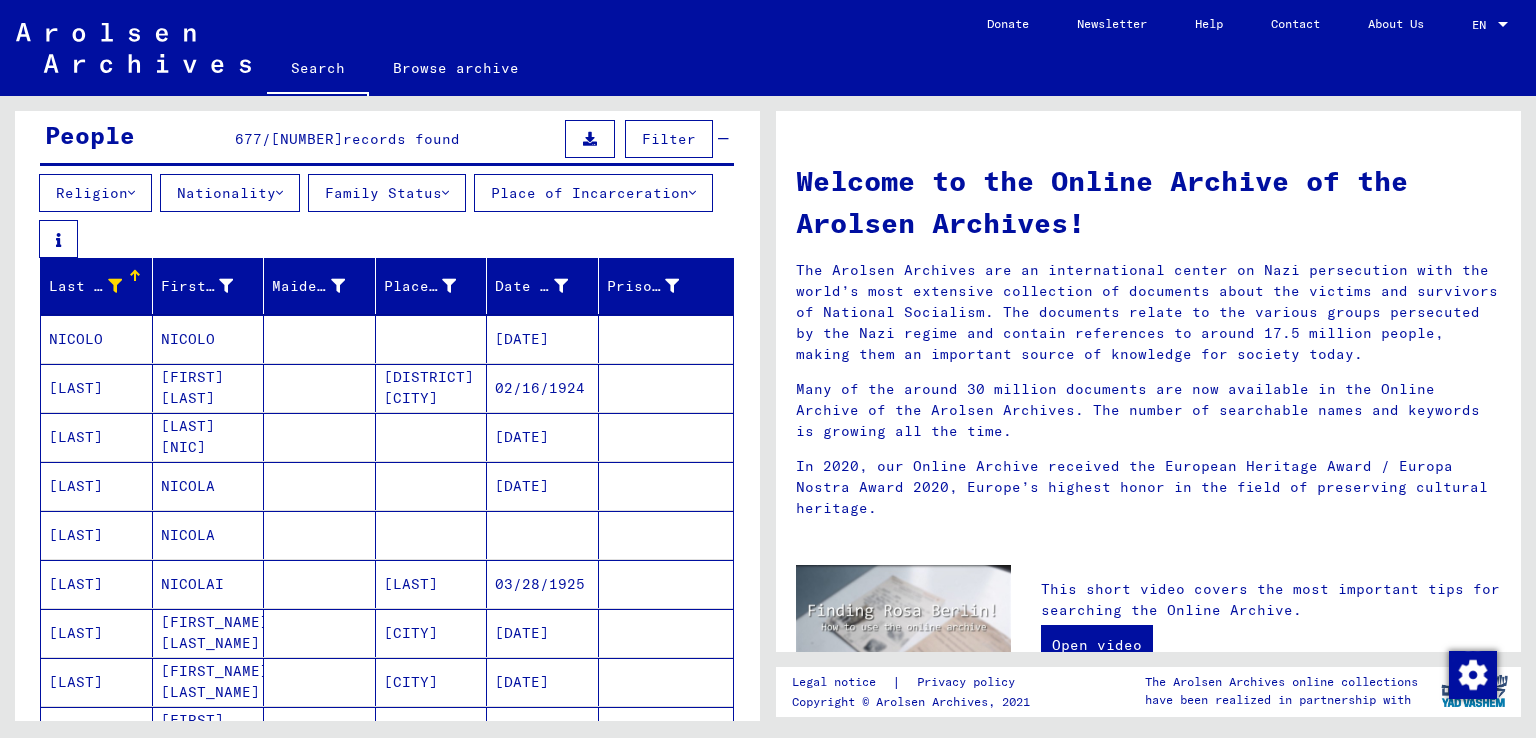 drag, startPoint x: 743, startPoint y: 284, endPoint x: 744, endPoint y: 318, distance: 34.0147 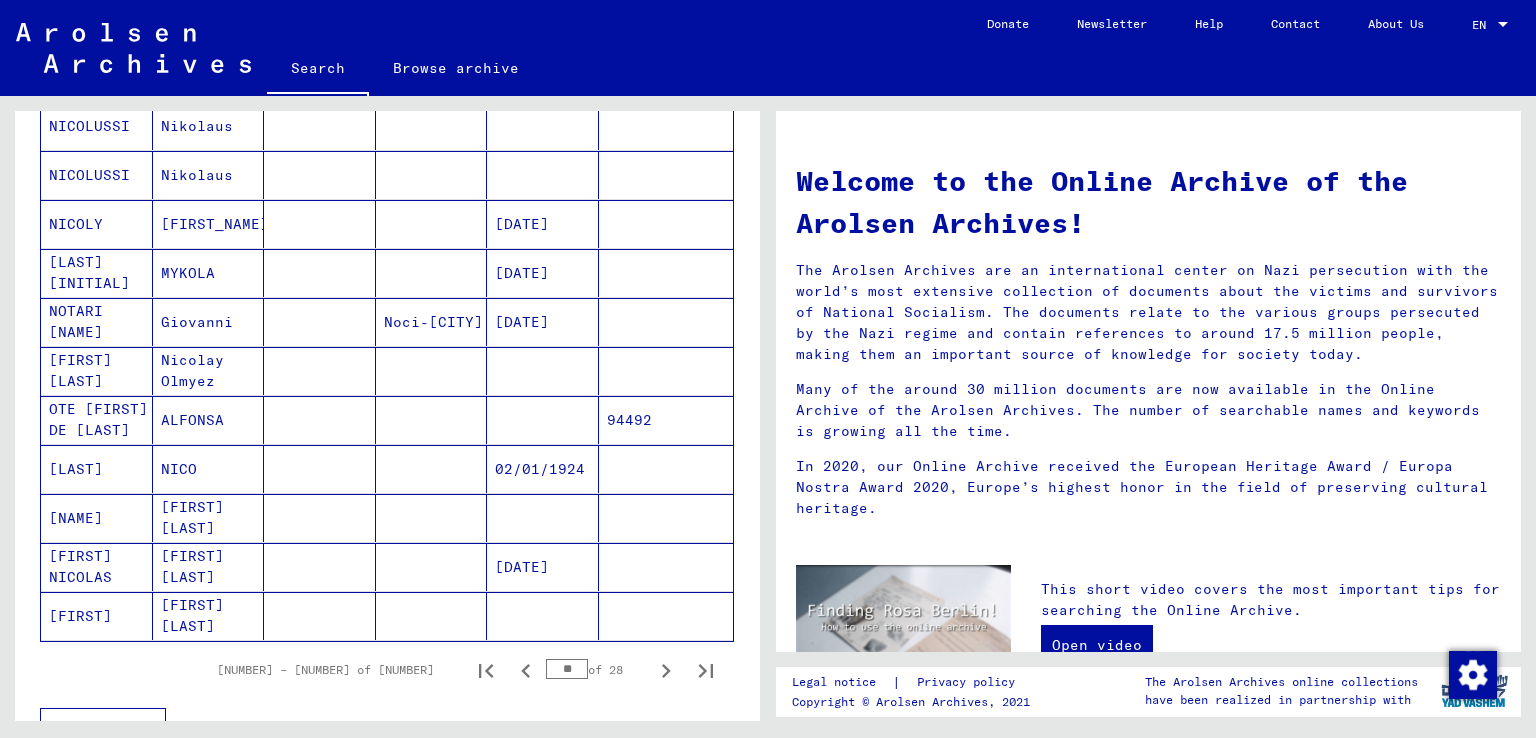 scroll, scrollTop: 1088, scrollLeft: 0, axis: vertical 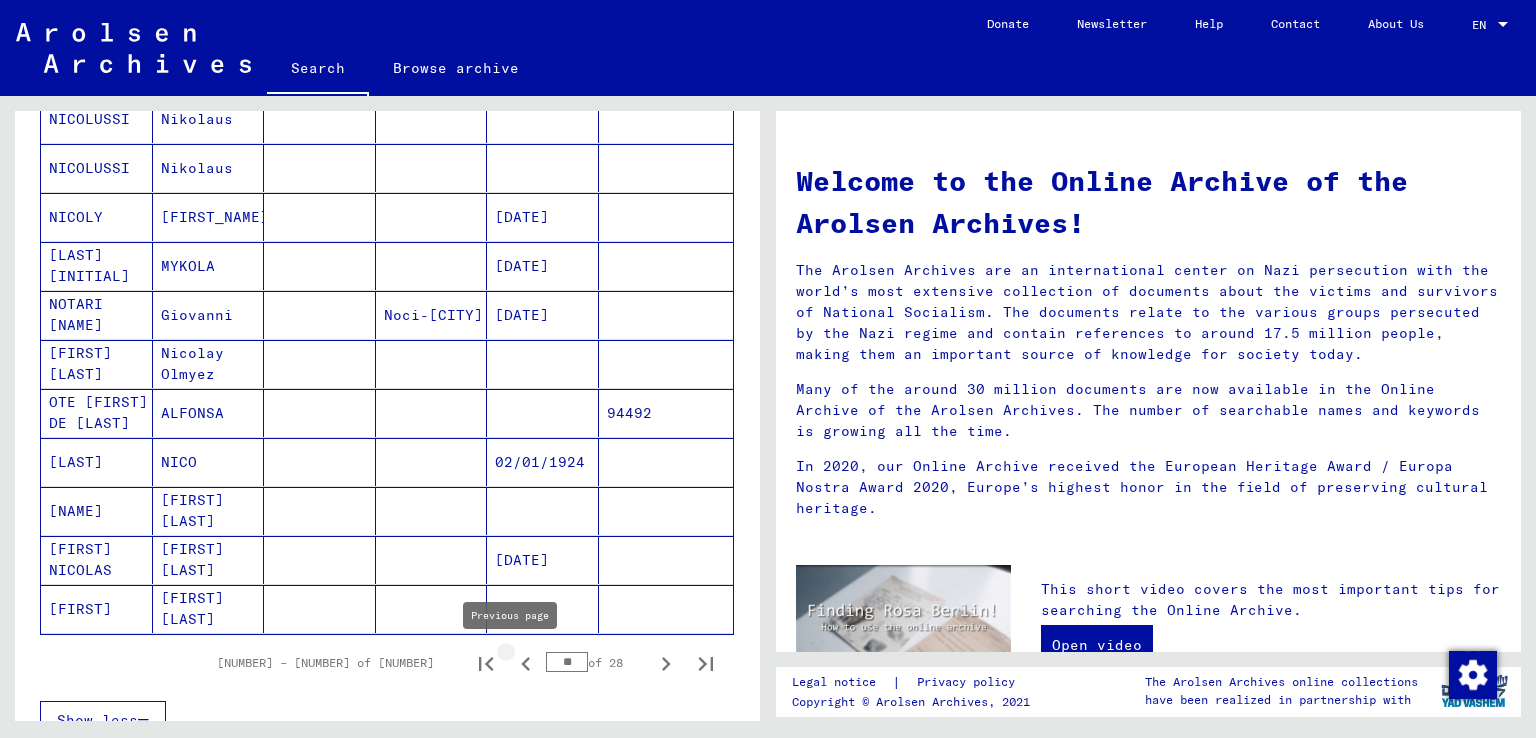 click 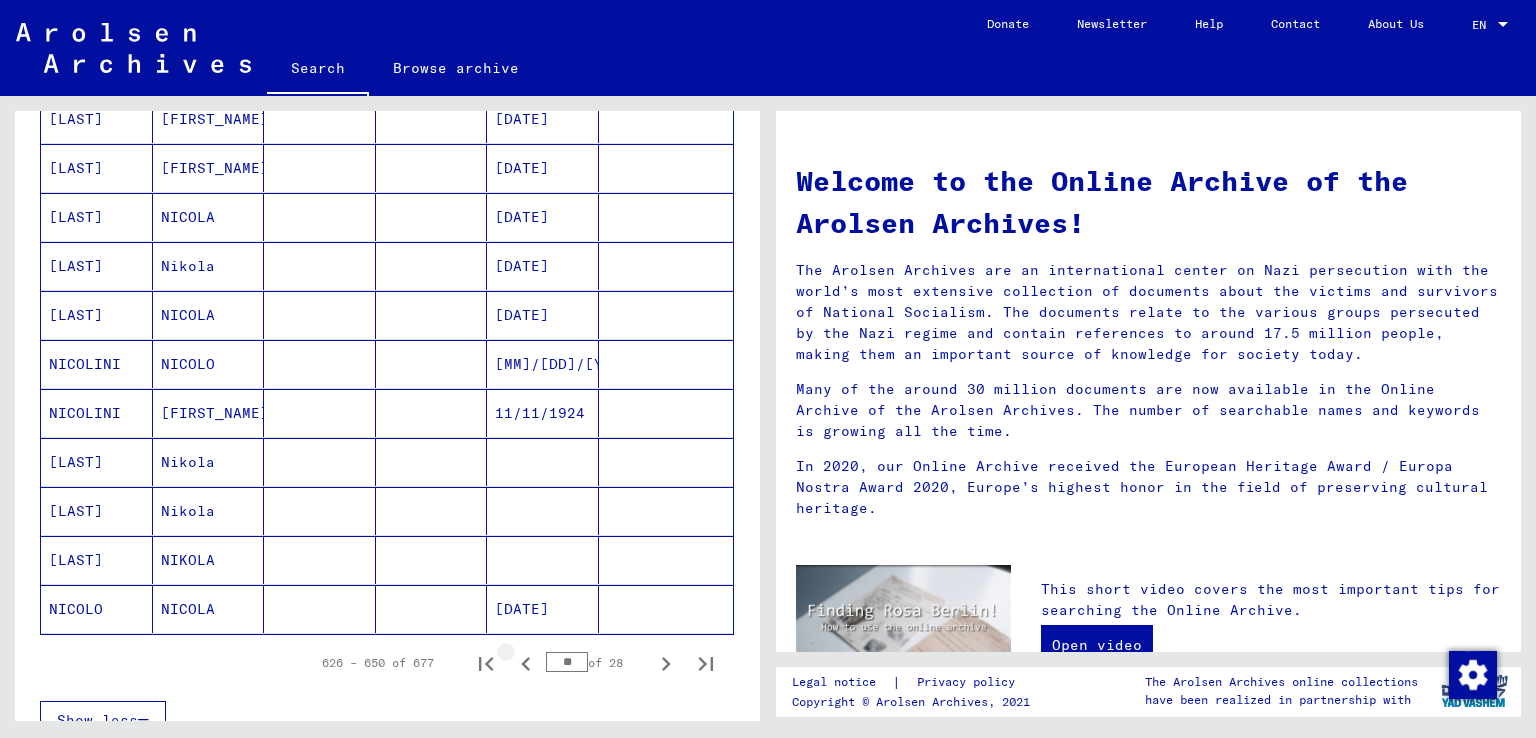 click 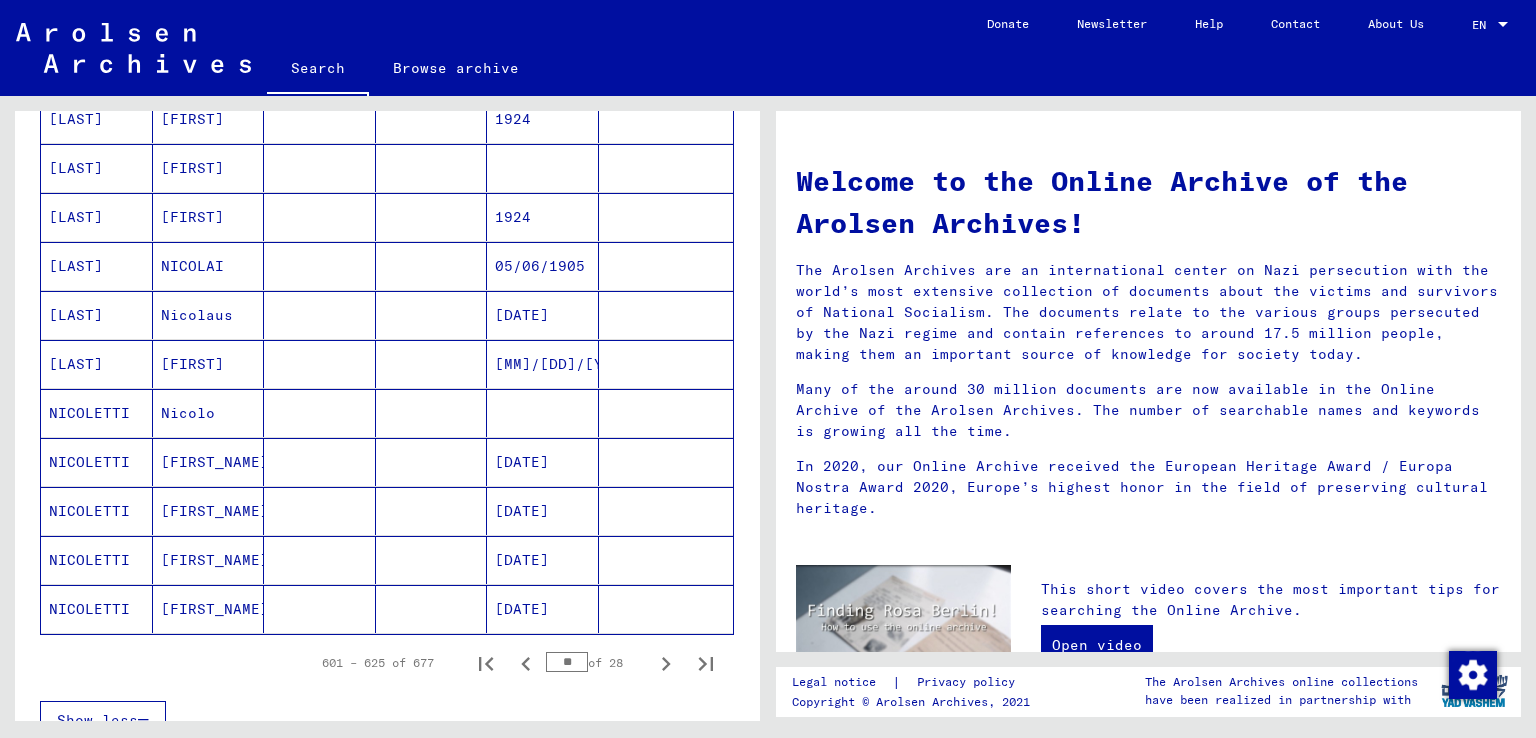 click 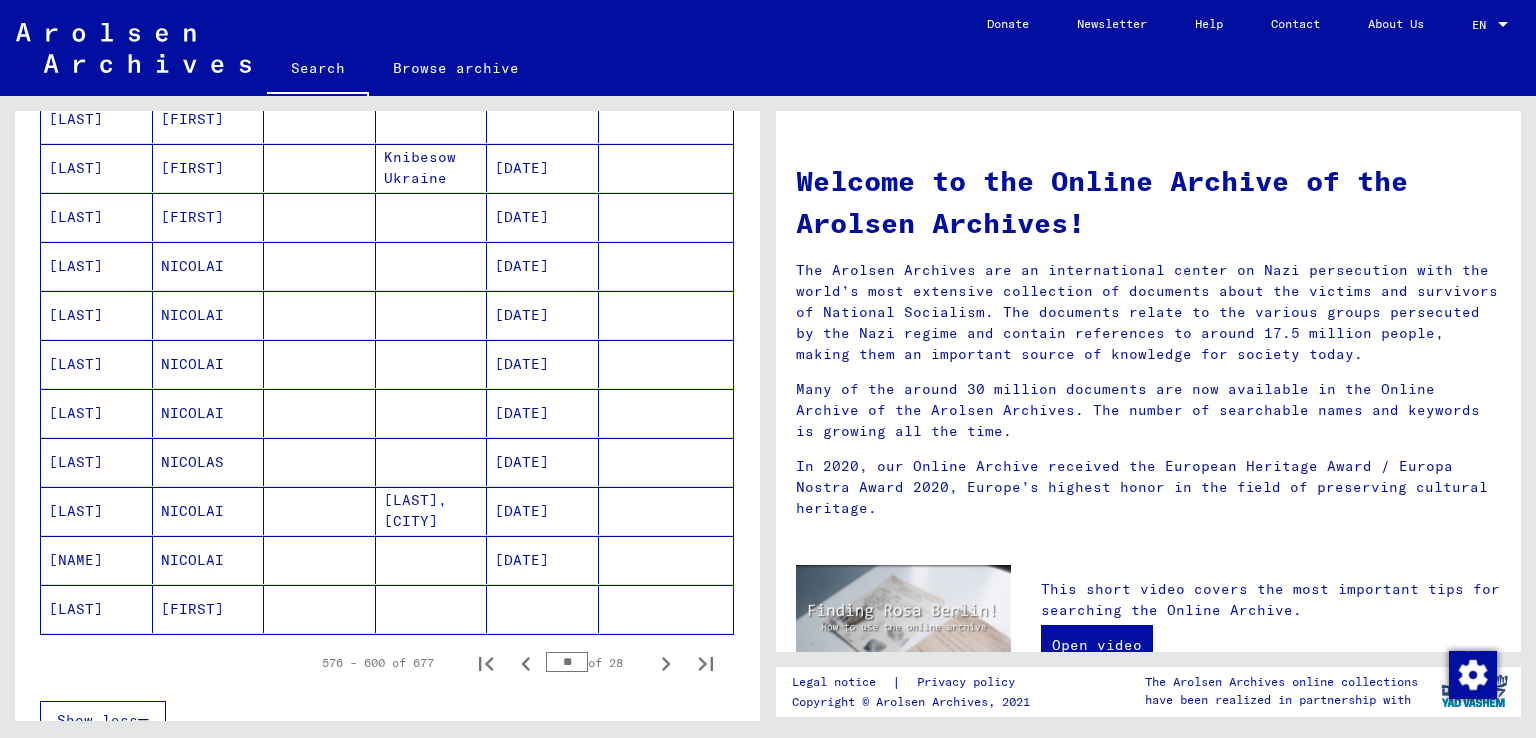 click 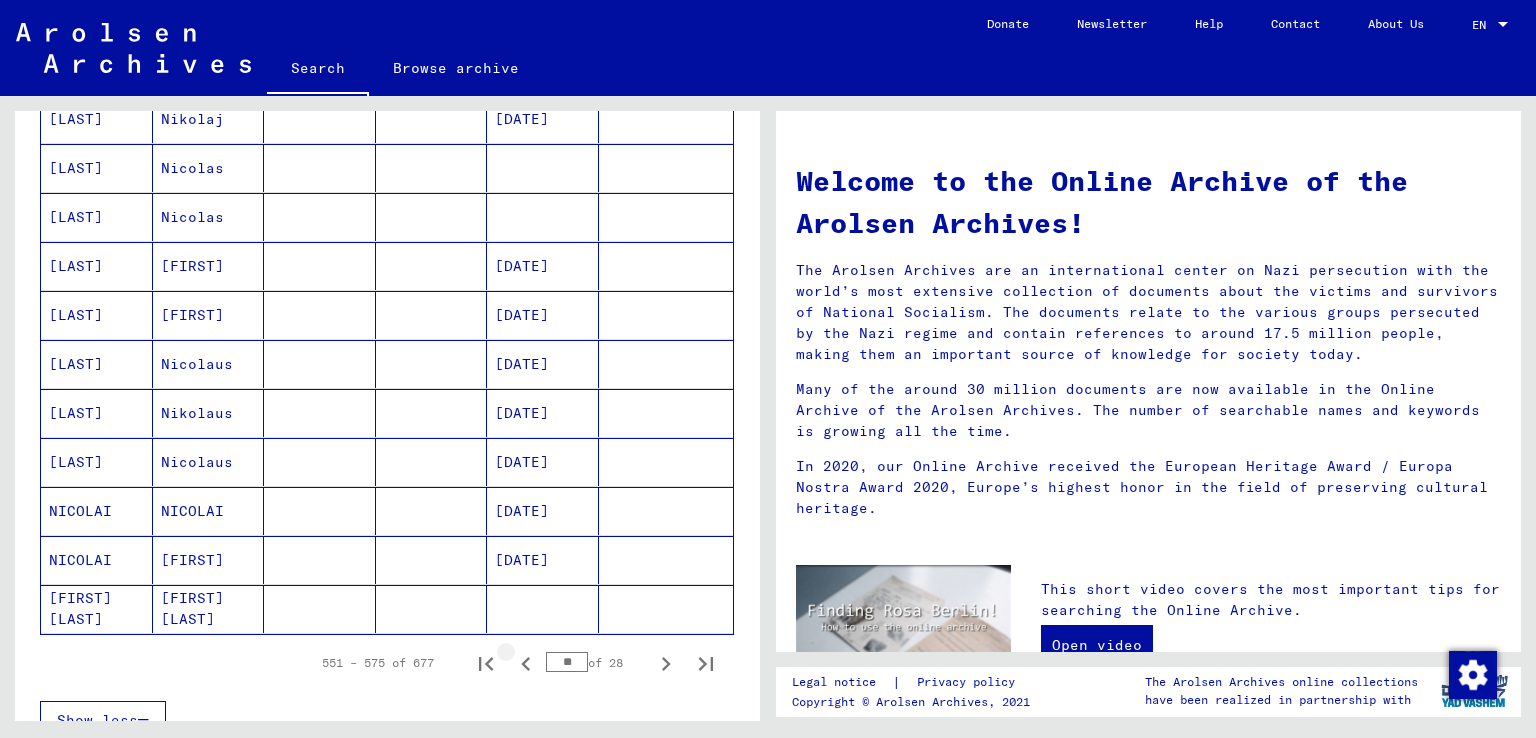 click 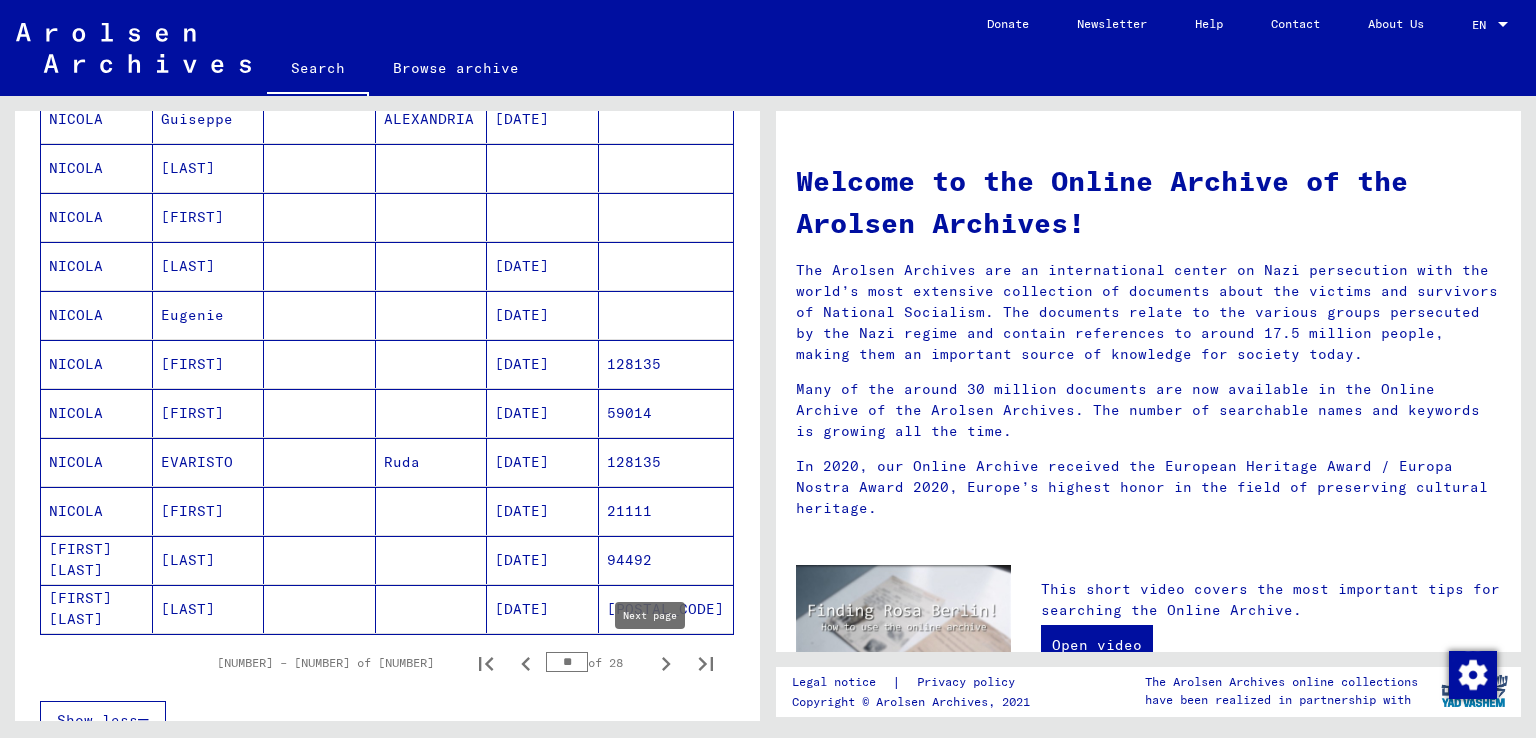 click 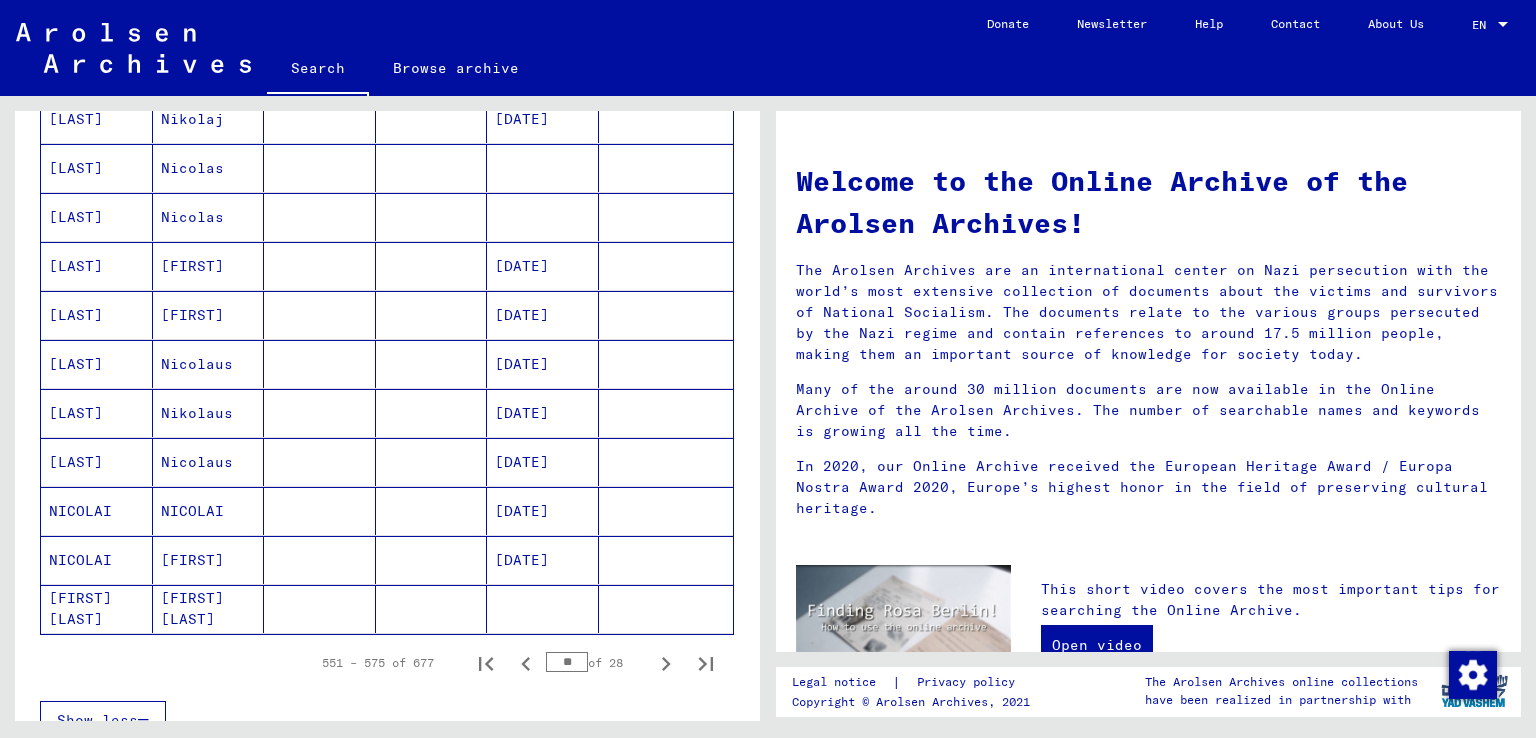 click on "[LAST]" at bounding box center [97, 315] 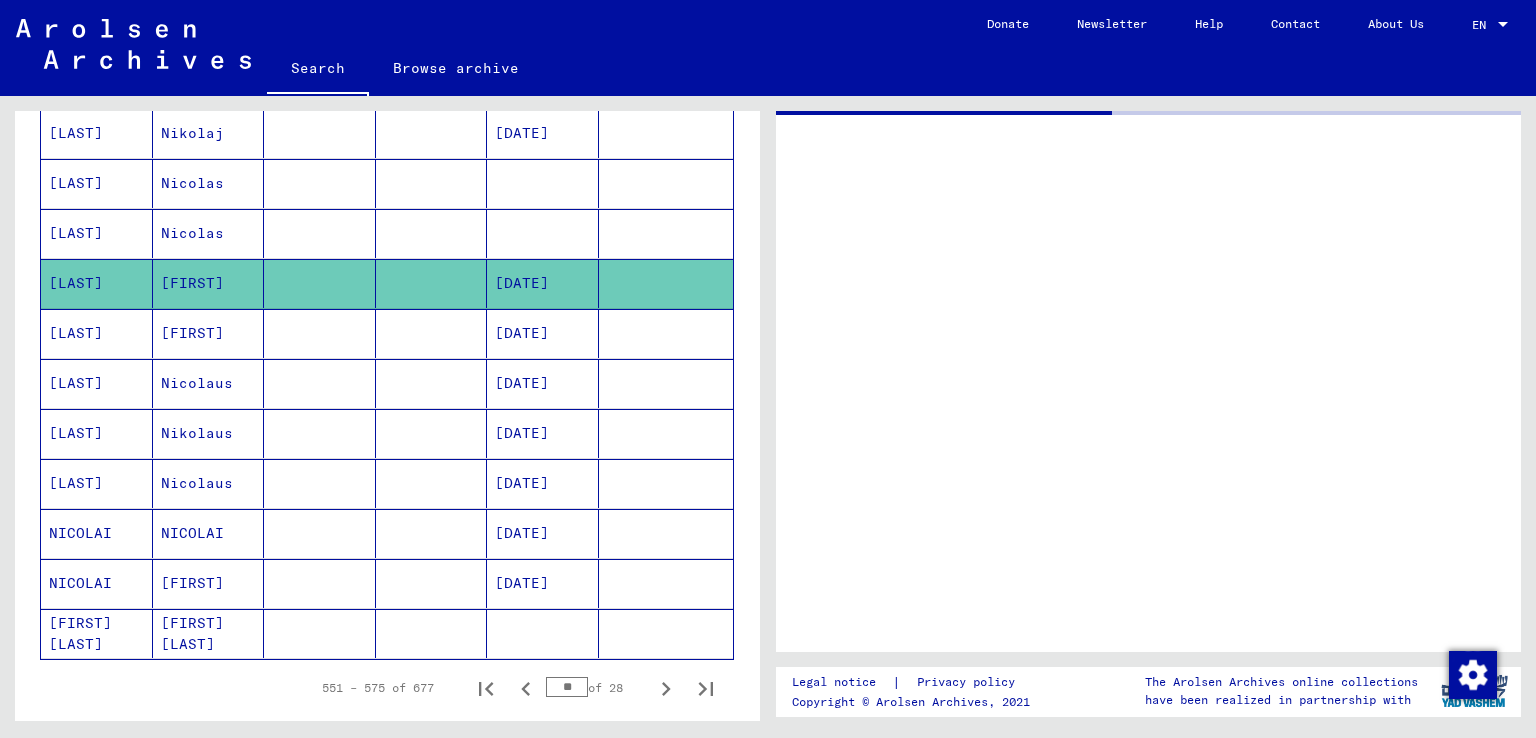 scroll, scrollTop: 1100, scrollLeft: 0, axis: vertical 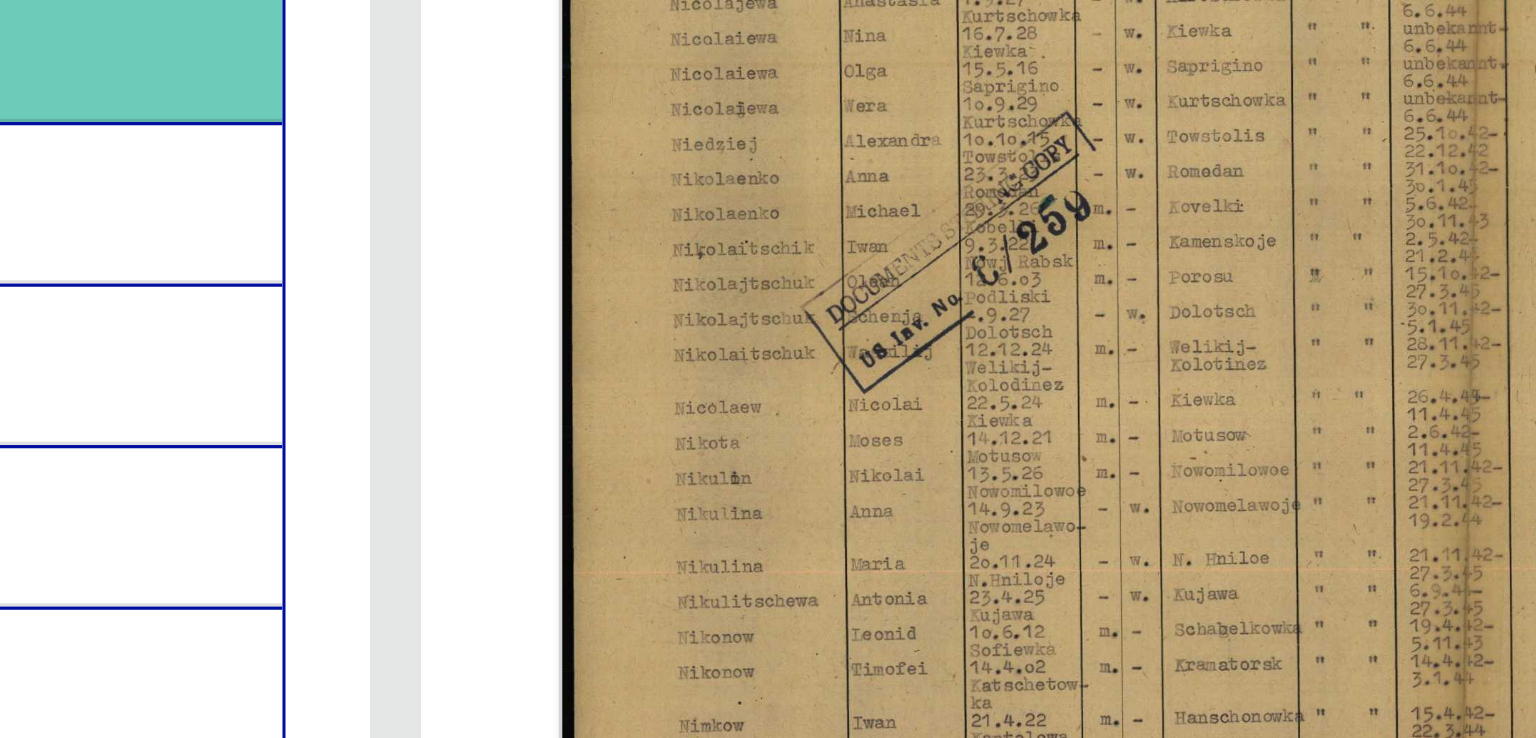 click 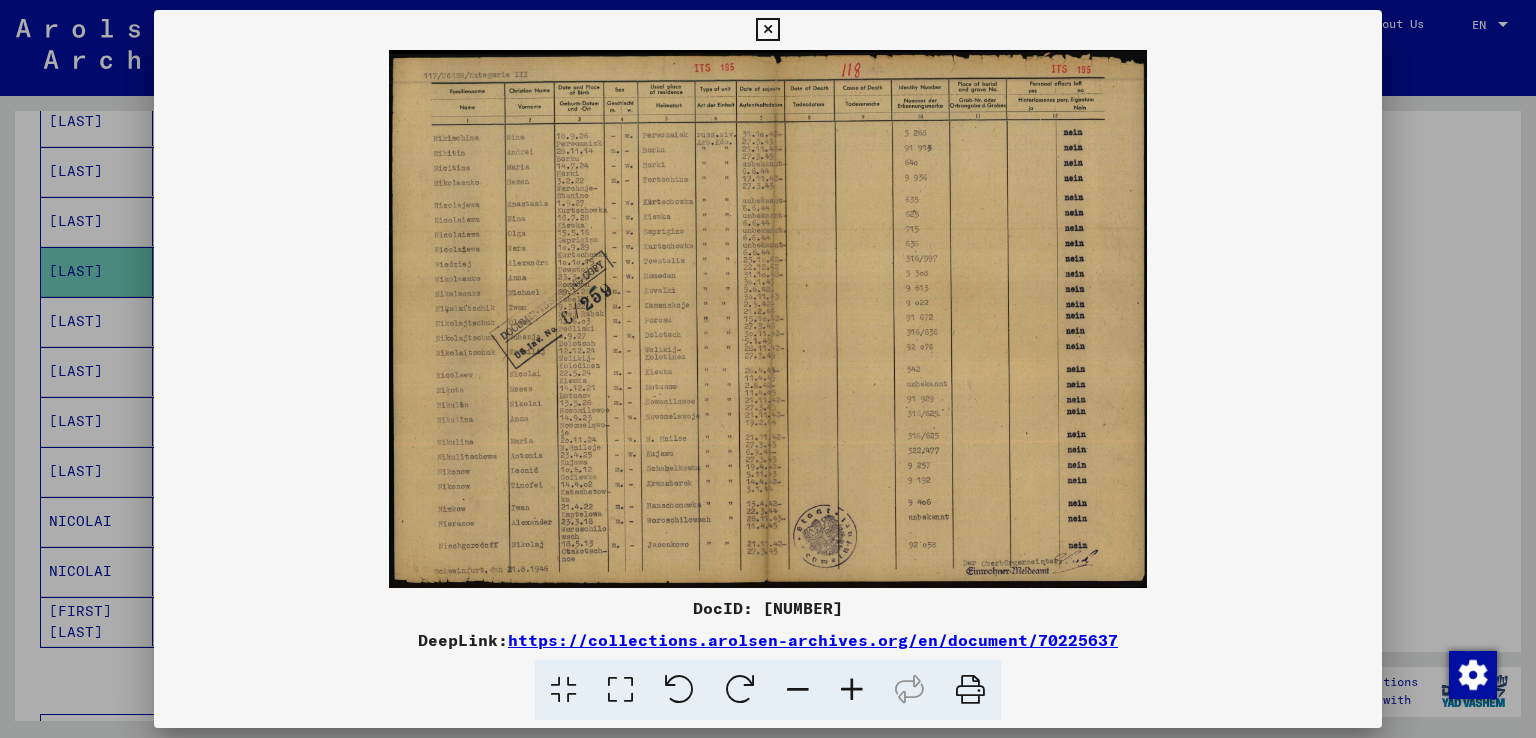 click at bounding box center (768, 369) 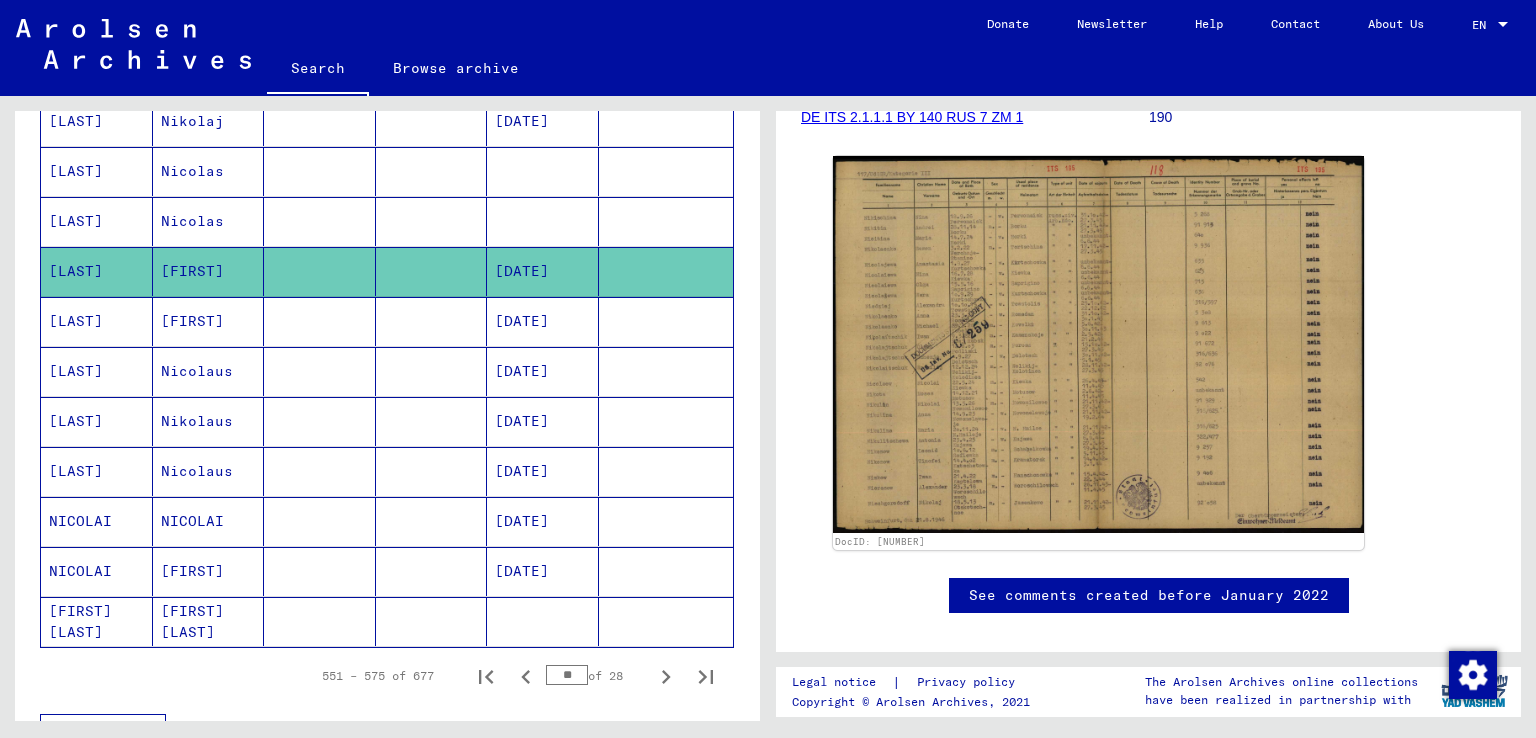 click at bounding box center (320, 371) 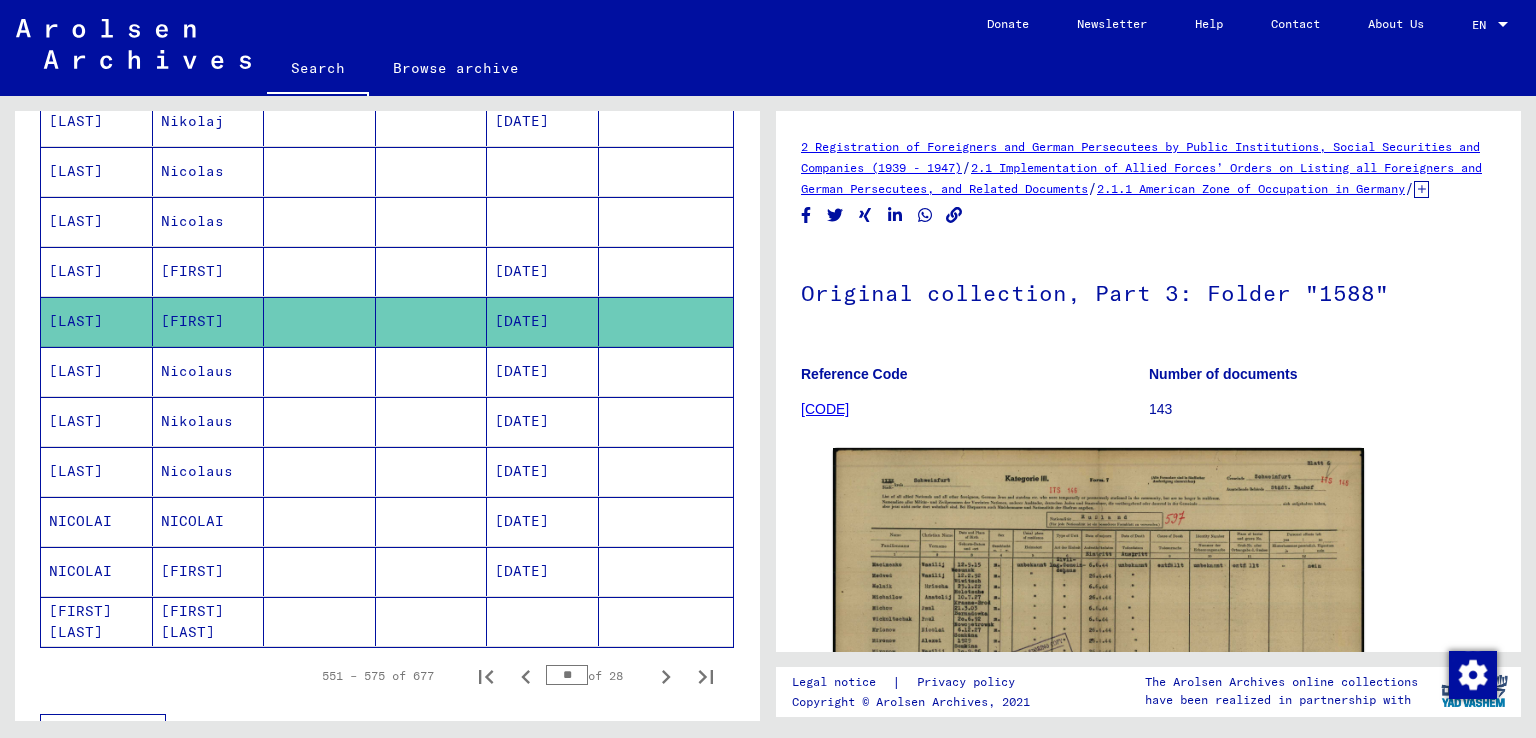 scroll, scrollTop: 0, scrollLeft: 0, axis: both 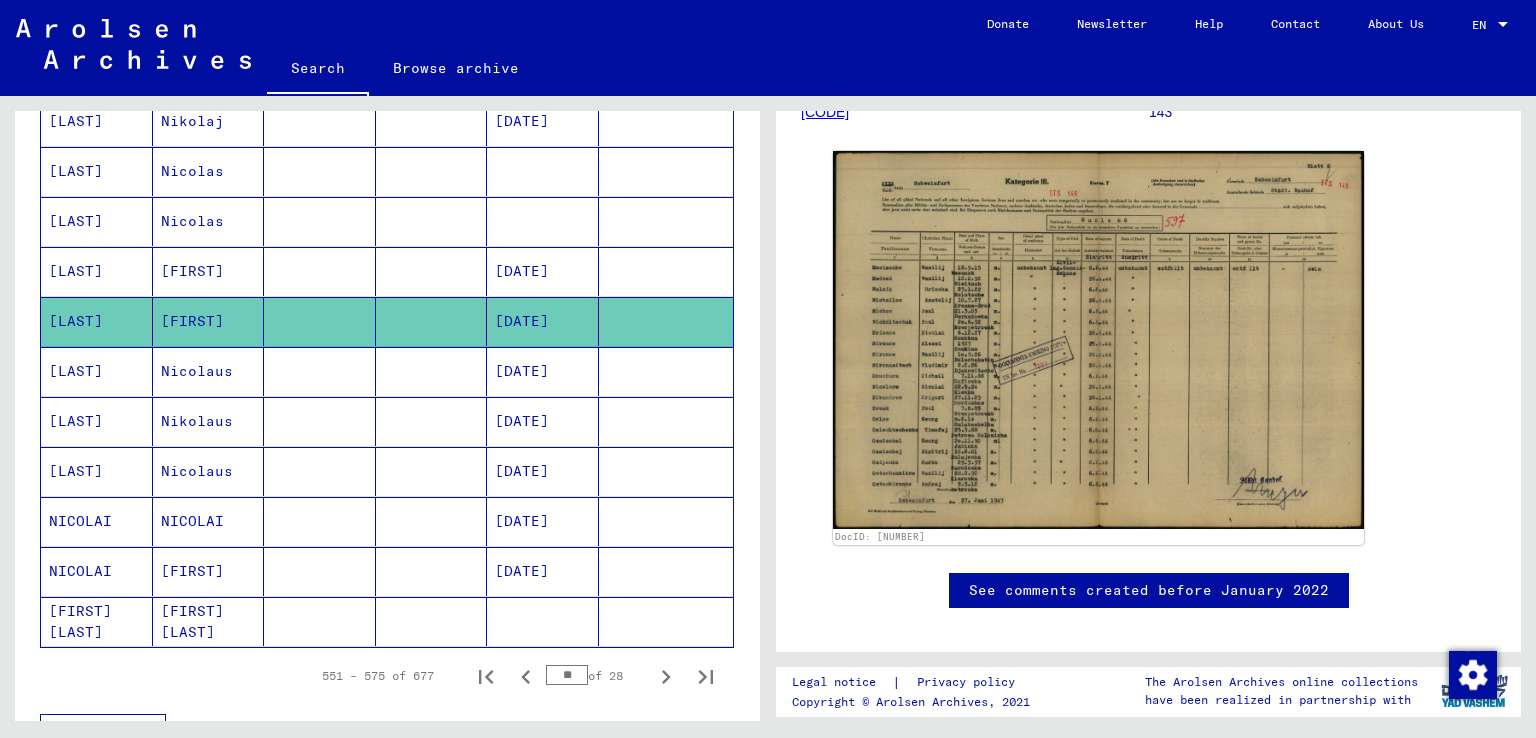 click at bounding box center (320, 571) 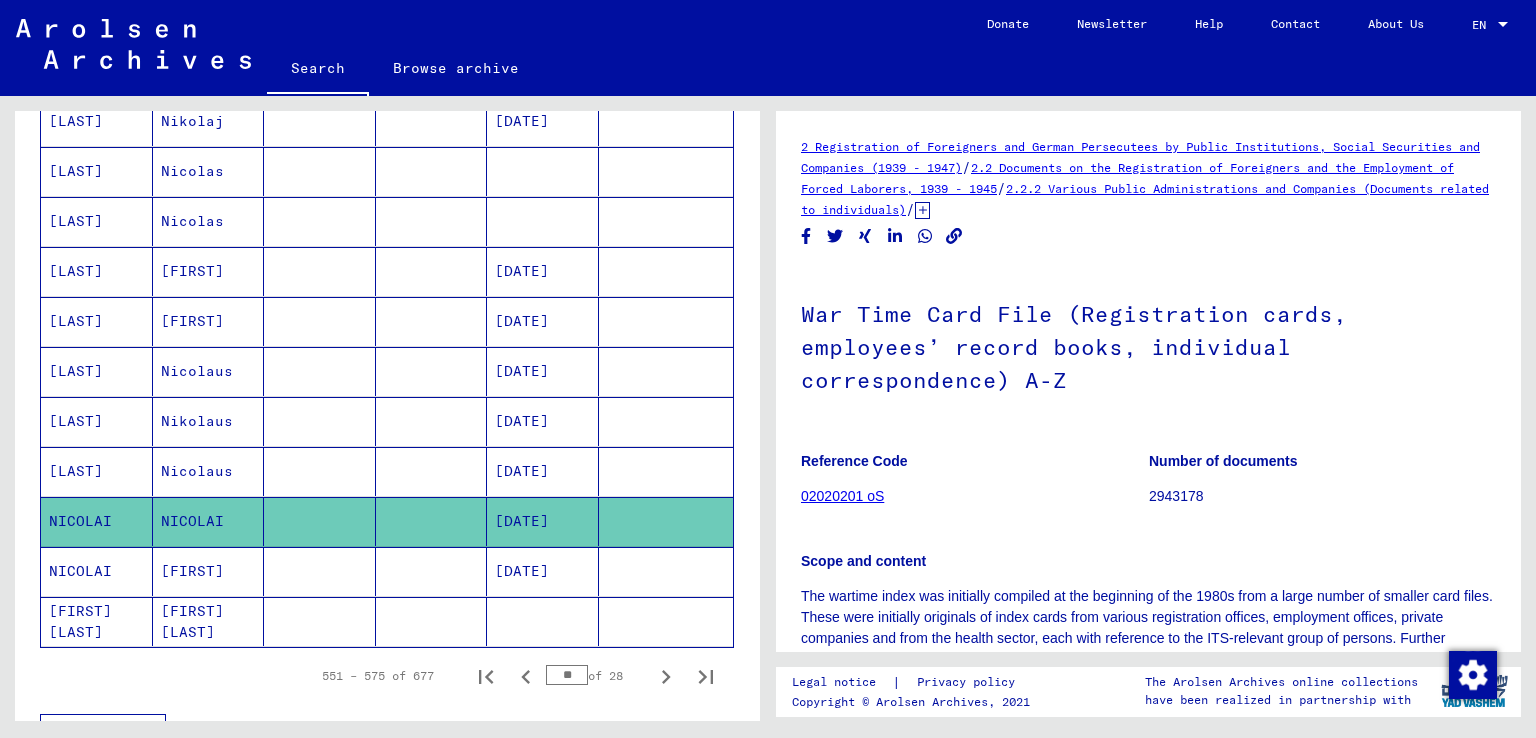 scroll, scrollTop: 0, scrollLeft: 0, axis: both 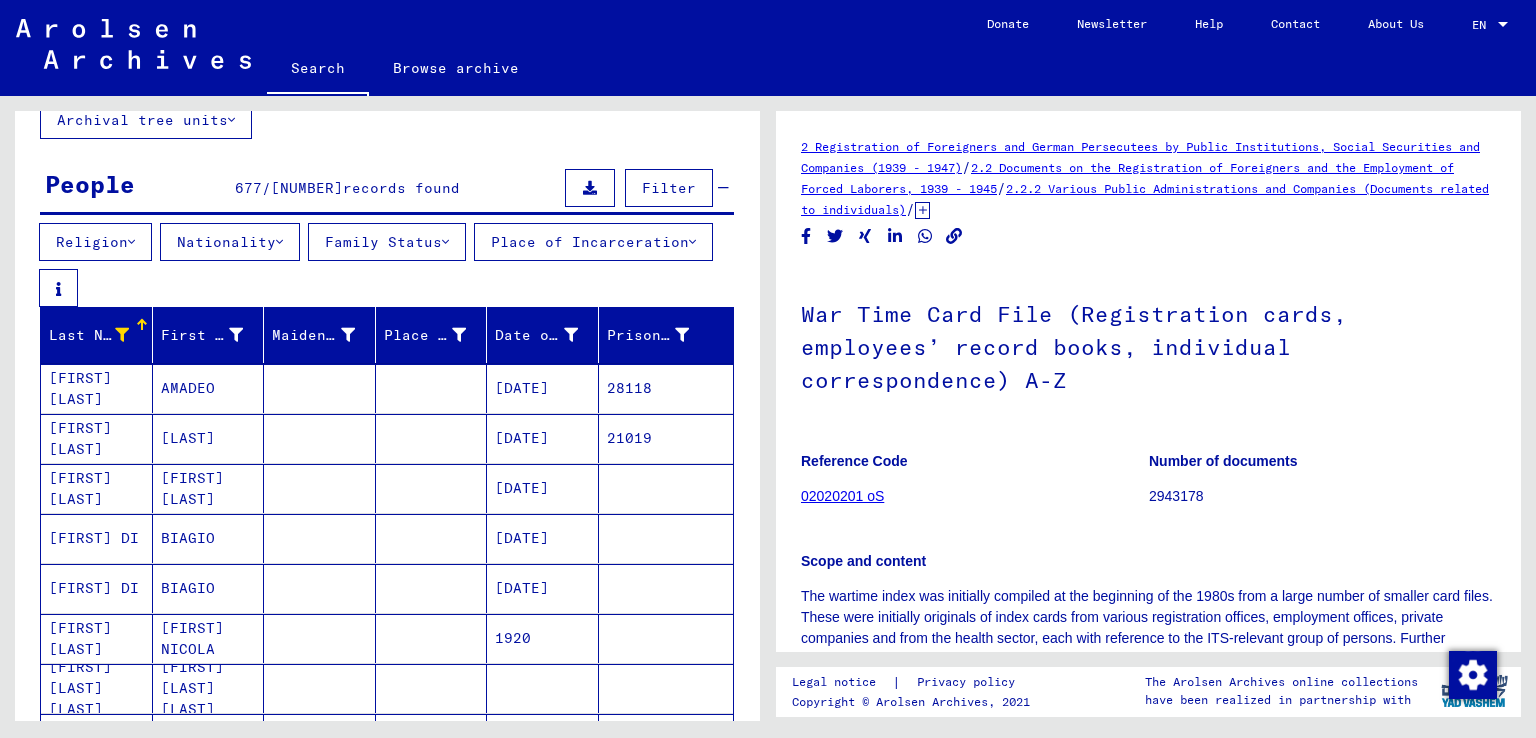 click on "Nationality" at bounding box center [230, 242] 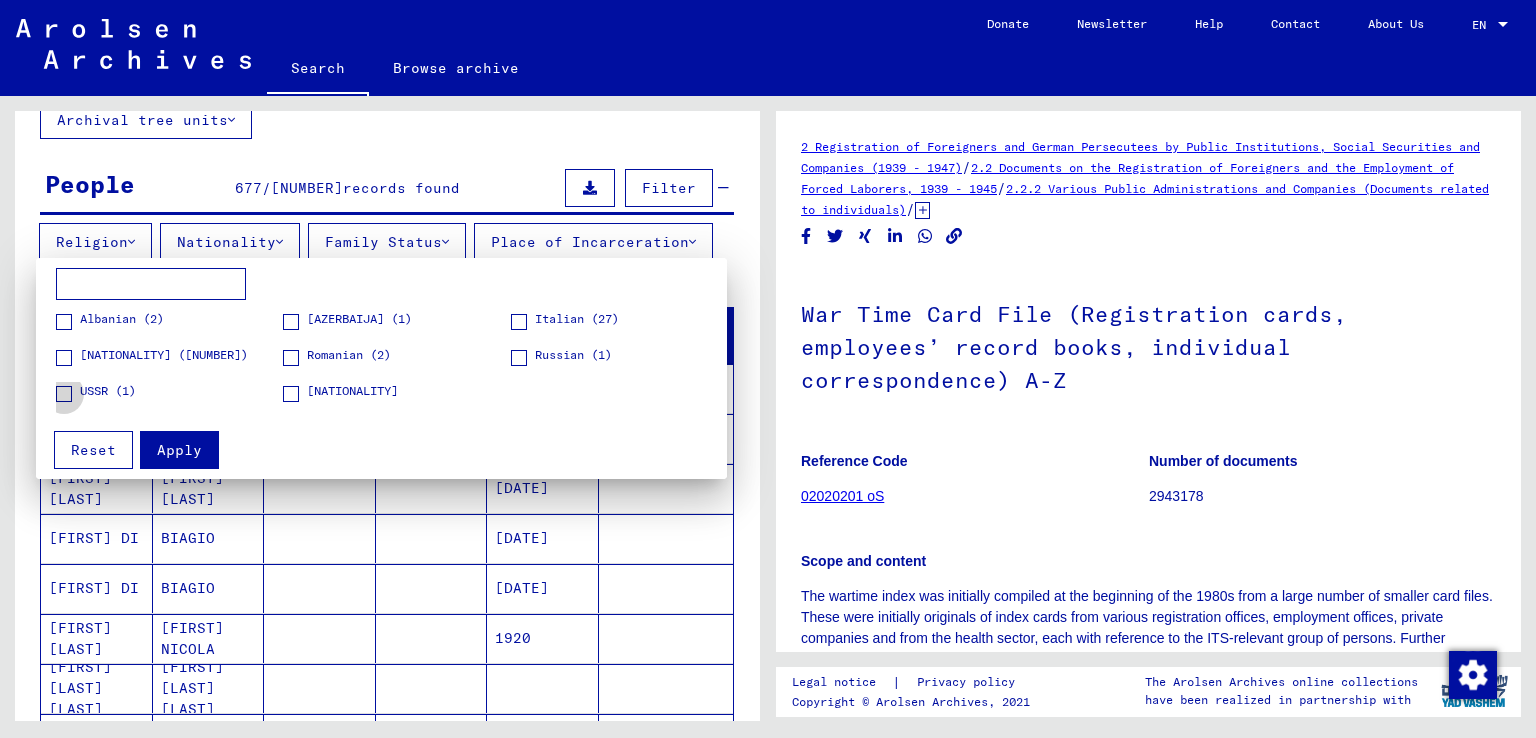 click at bounding box center (64, 394) 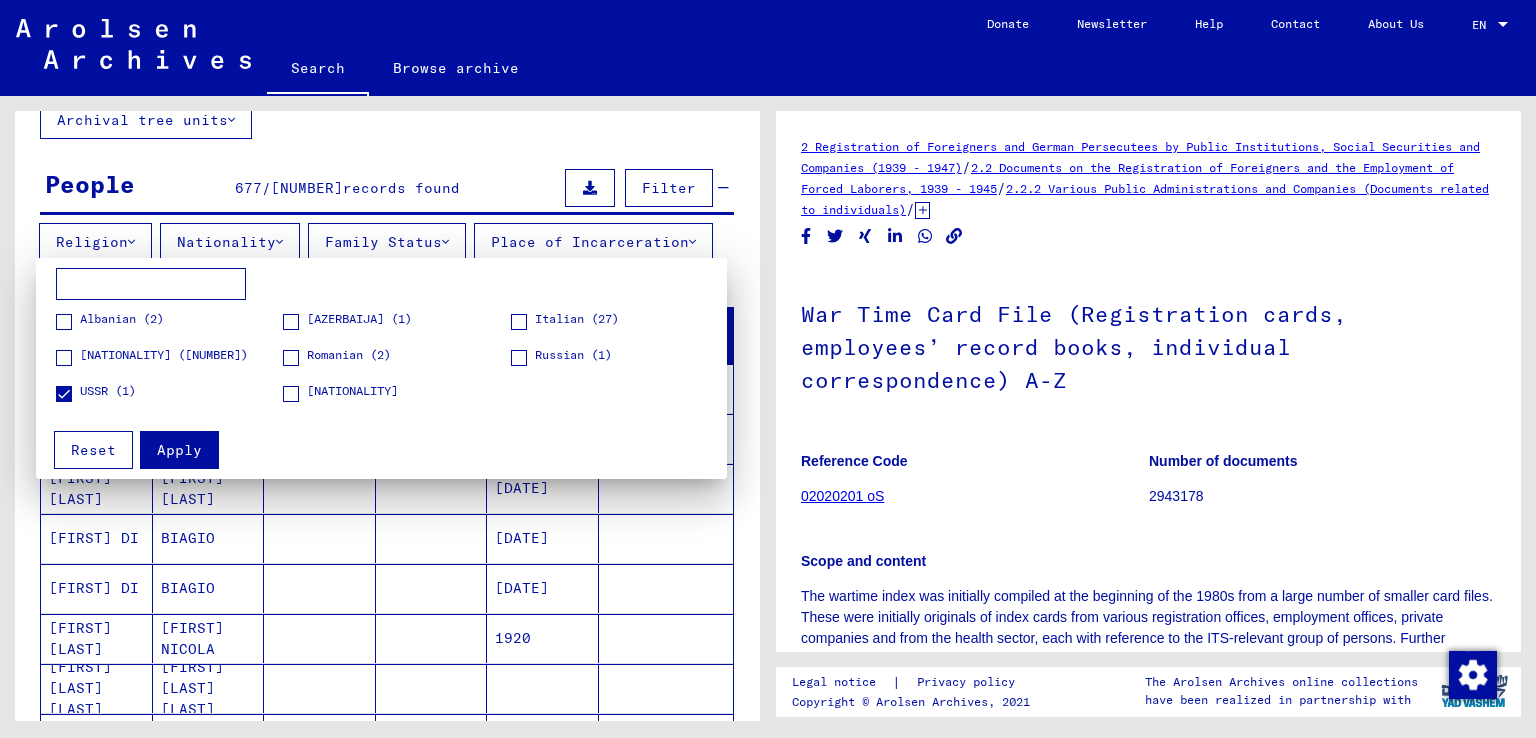 click on "Apply" at bounding box center (179, 450) 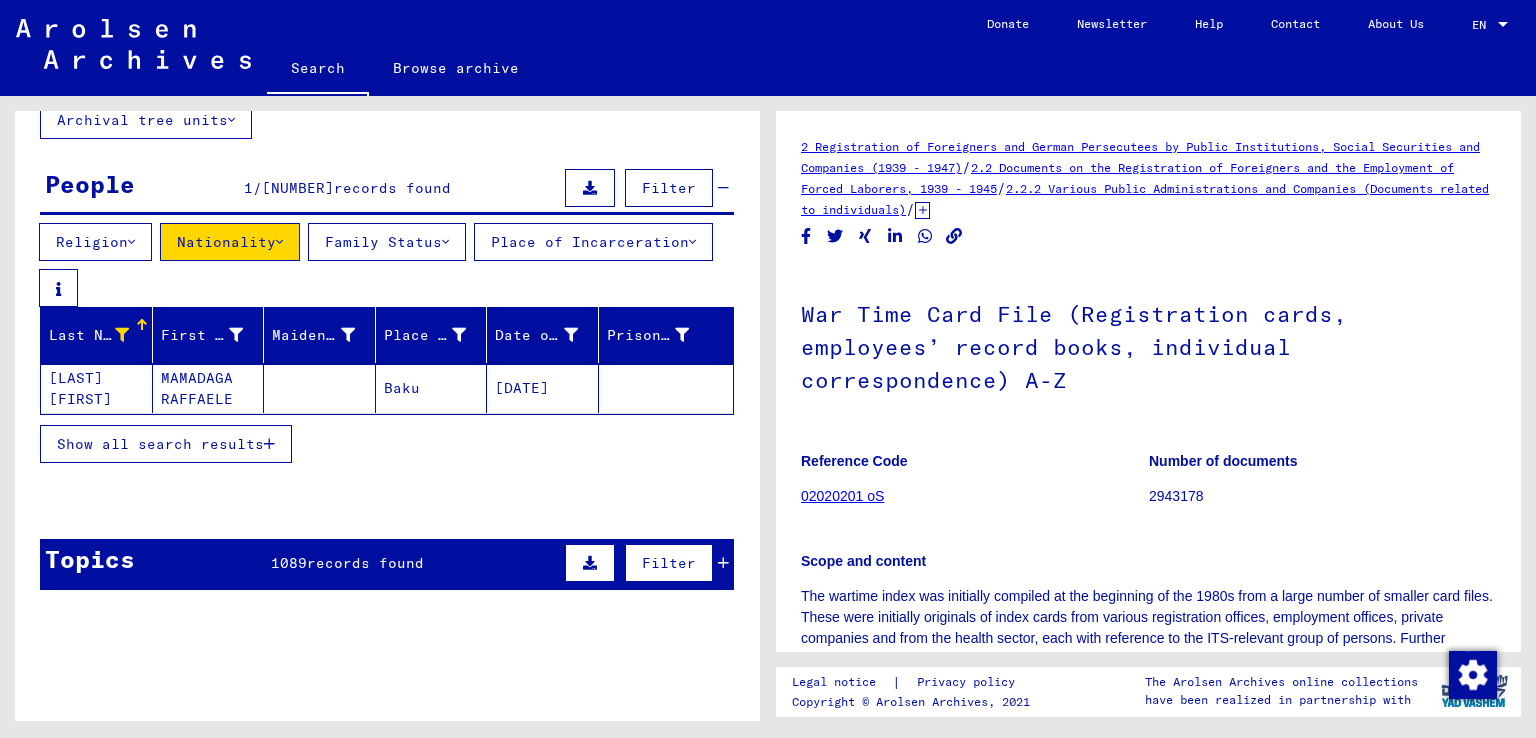 click at bounding box center [122, 335] 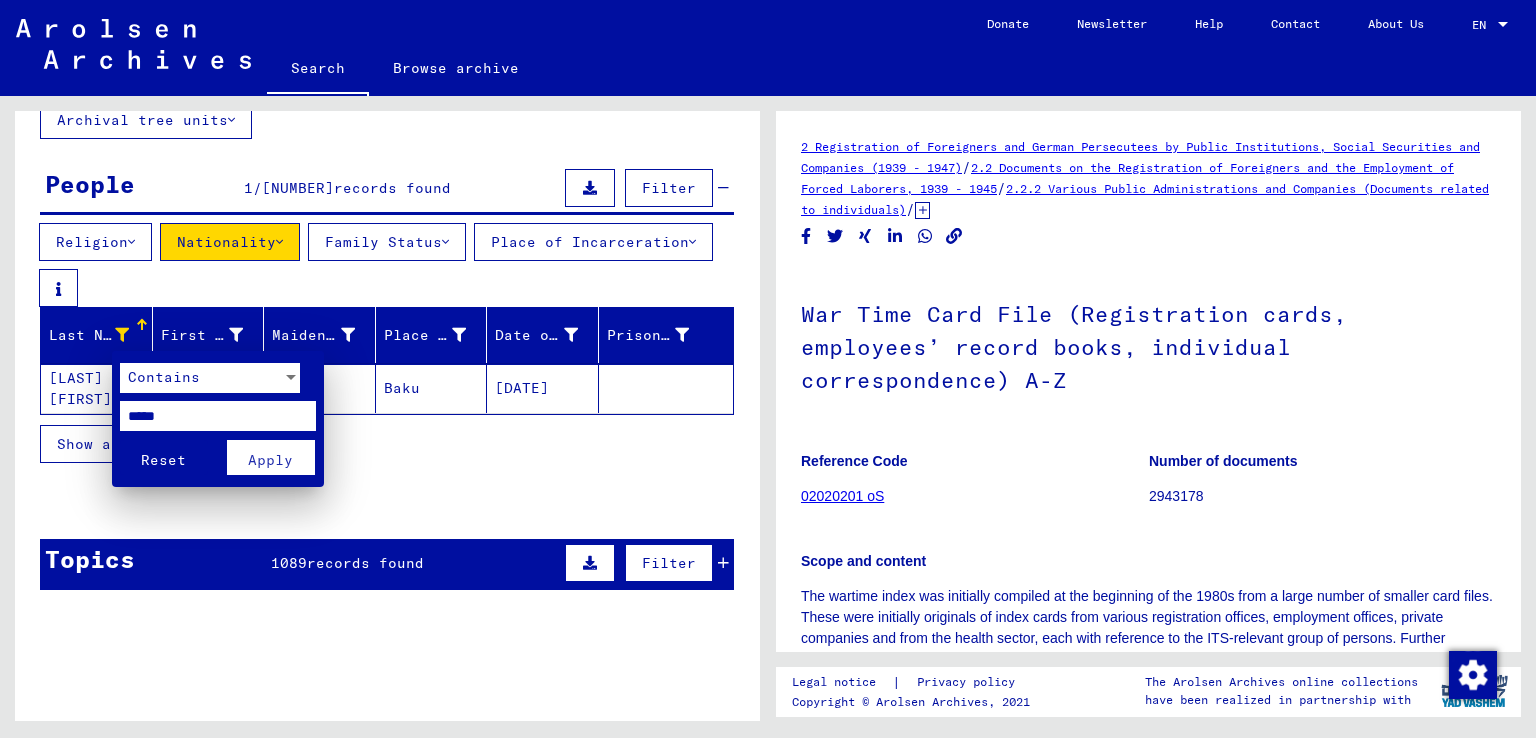 click on "*****" at bounding box center [218, 416] 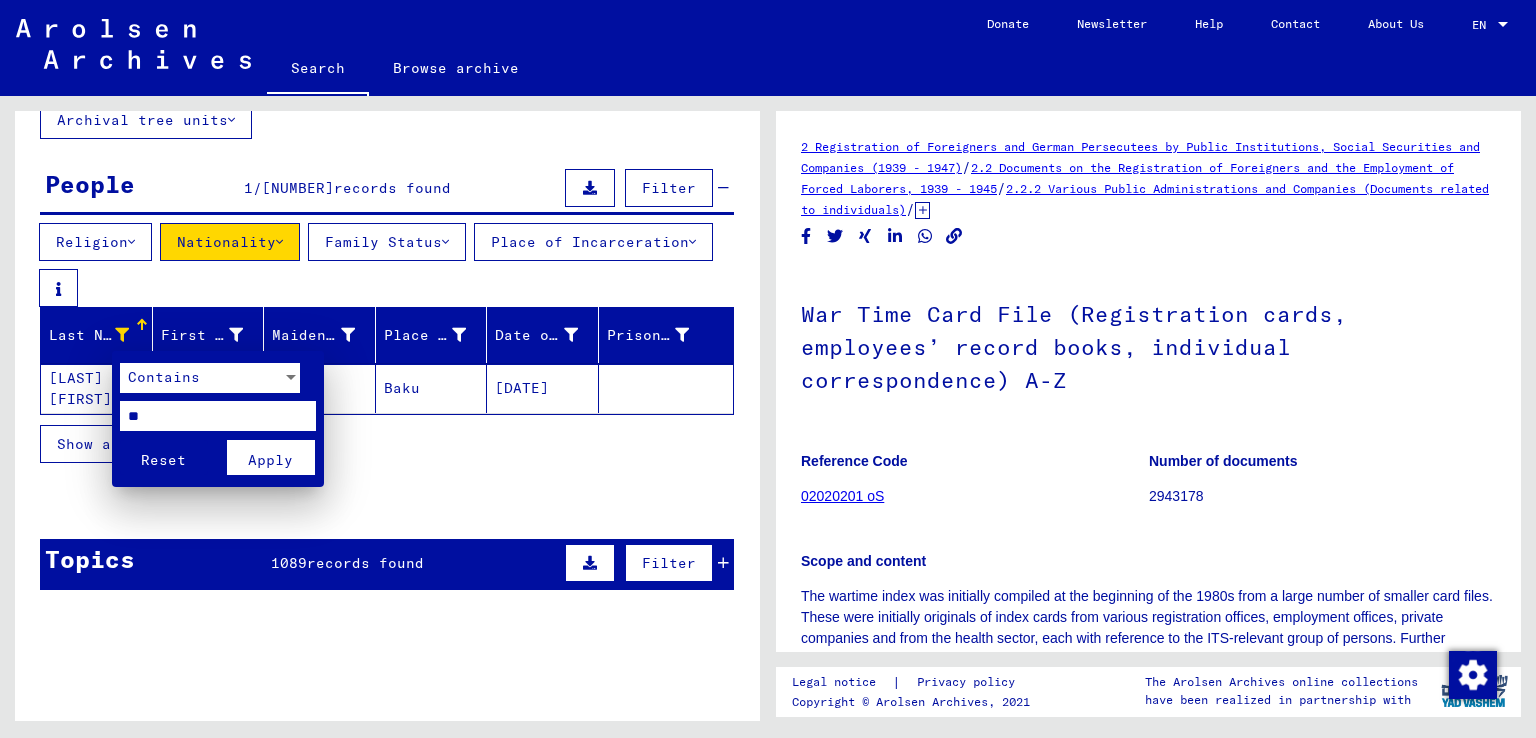 type on "**" 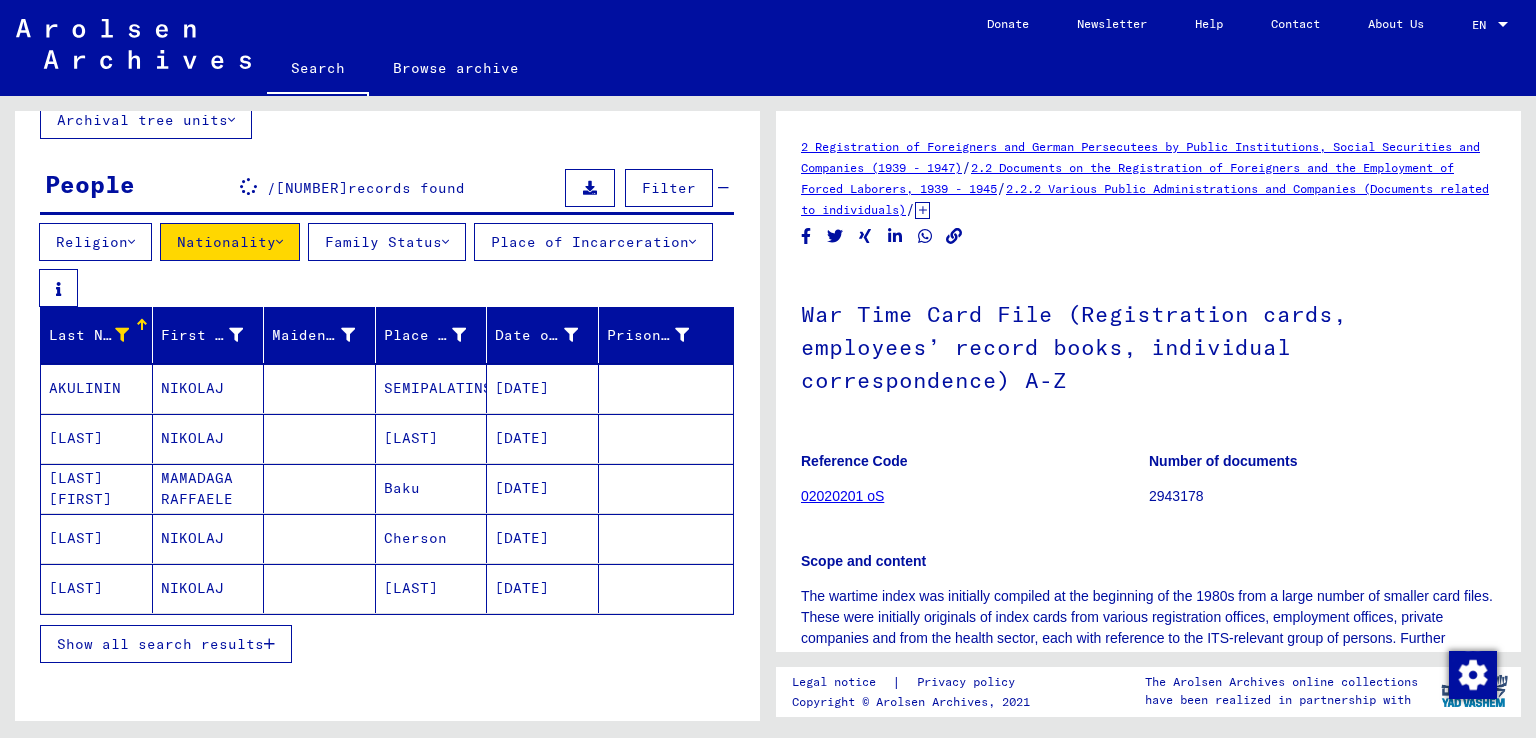 click on "Family Status" at bounding box center (387, 242) 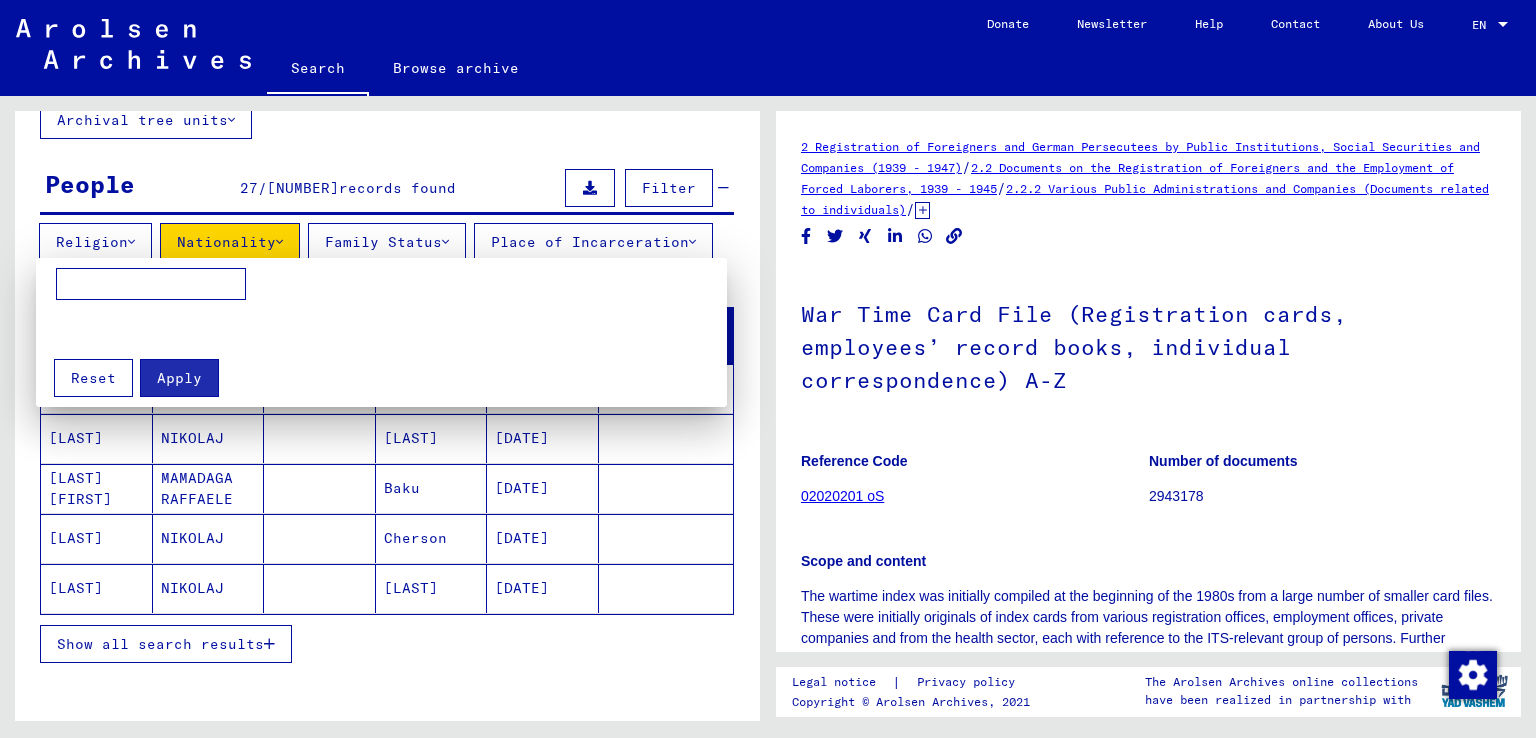click at bounding box center [768, 369] 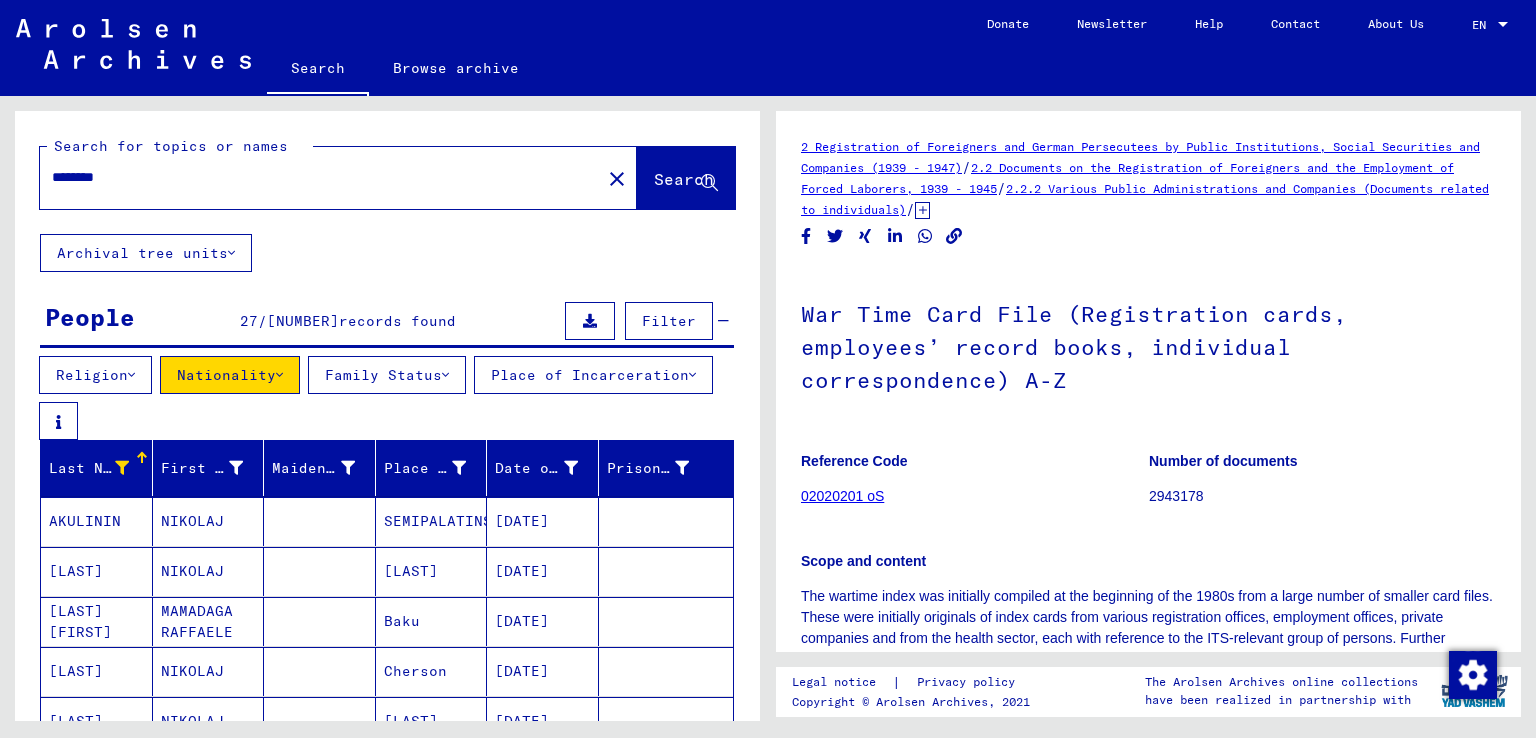scroll, scrollTop: 6, scrollLeft: 0, axis: vertical 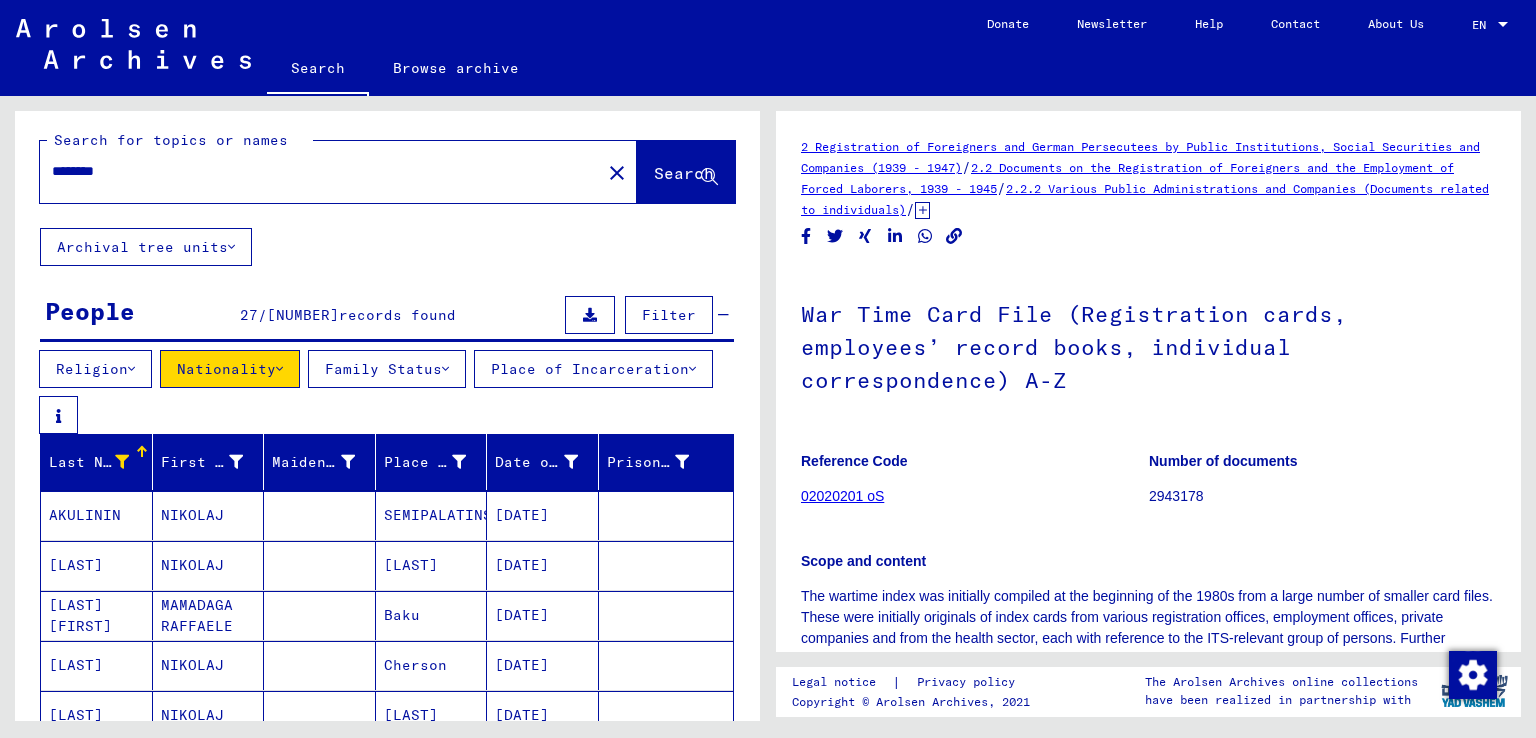 click on "********" at bounding box center (320, 171) 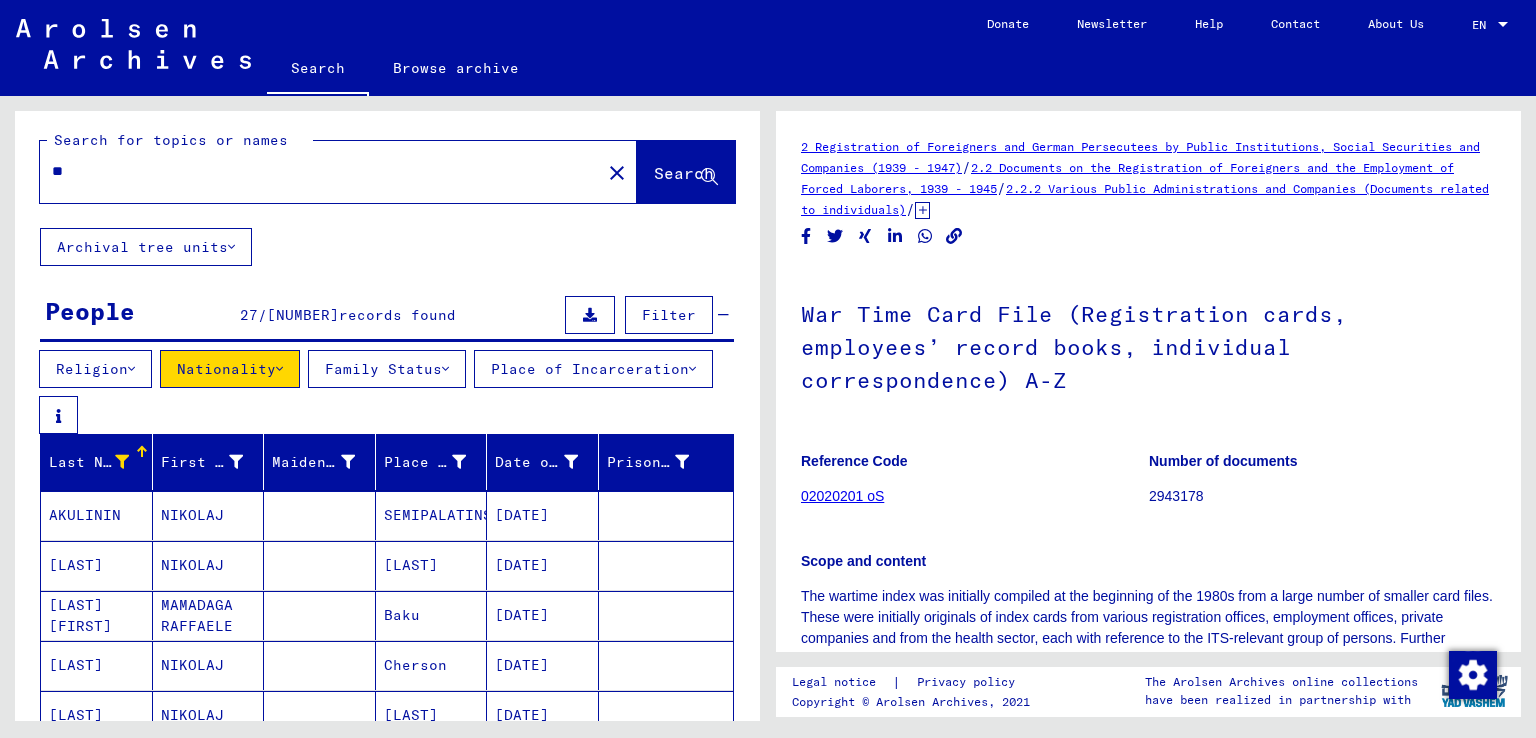 type on "*" 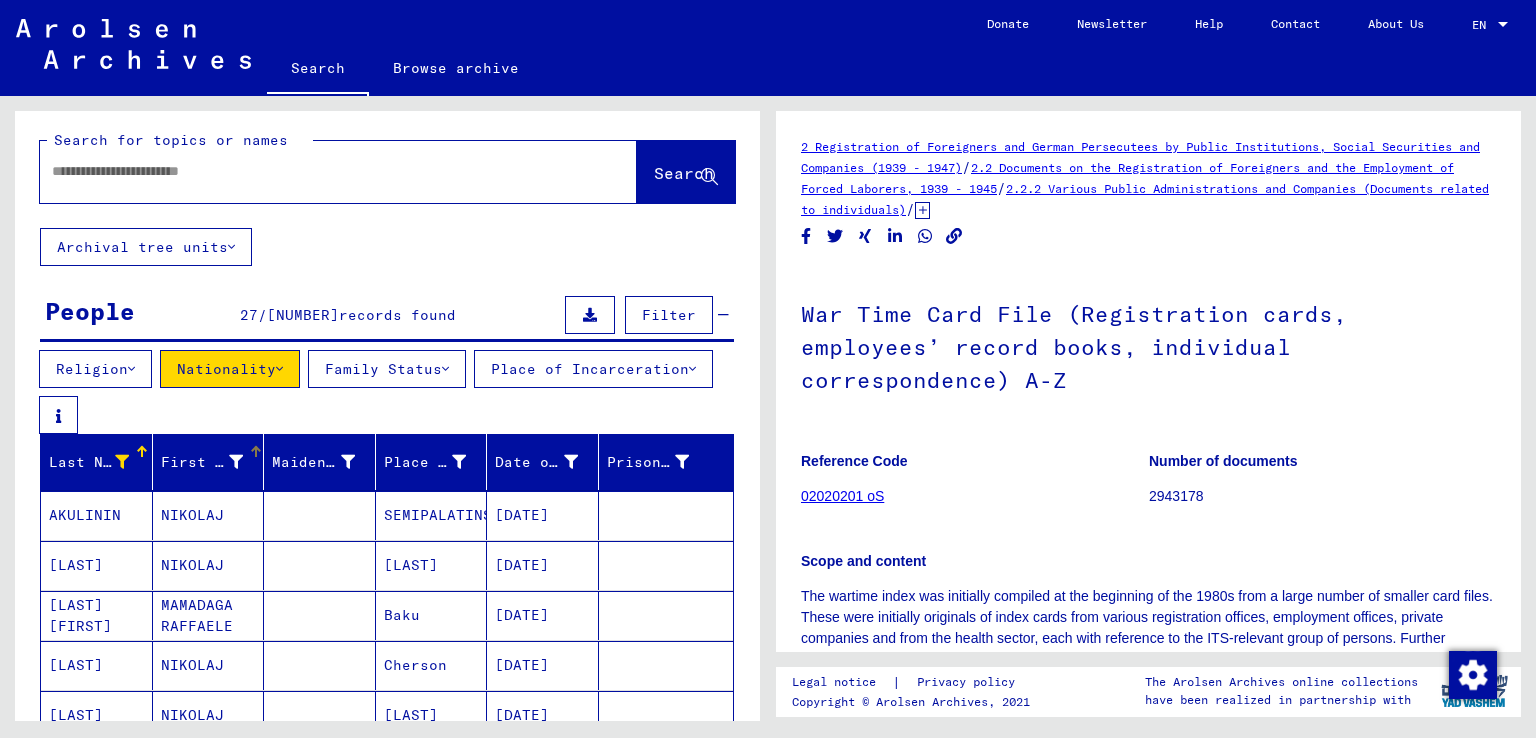 type 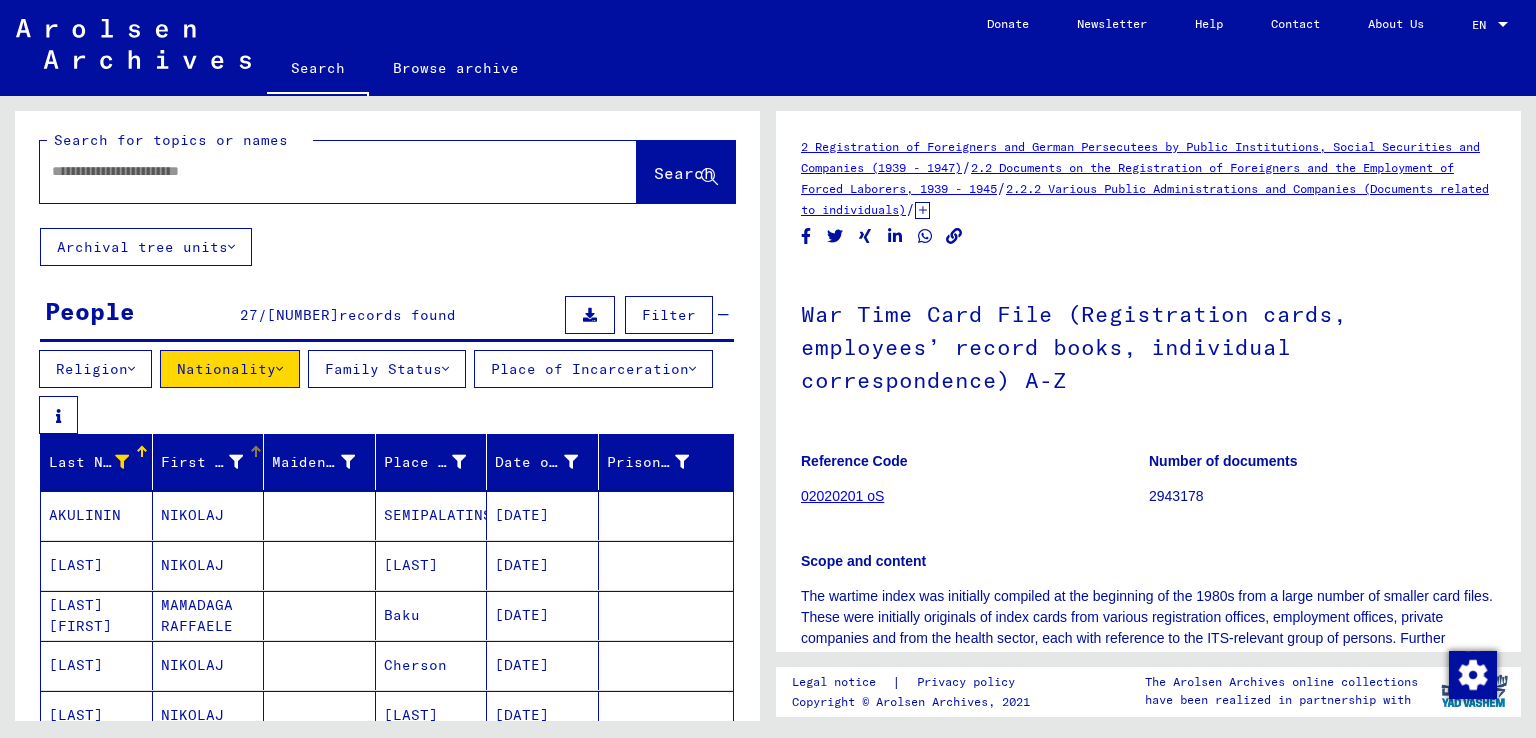 click at bounding box center [236, 462] 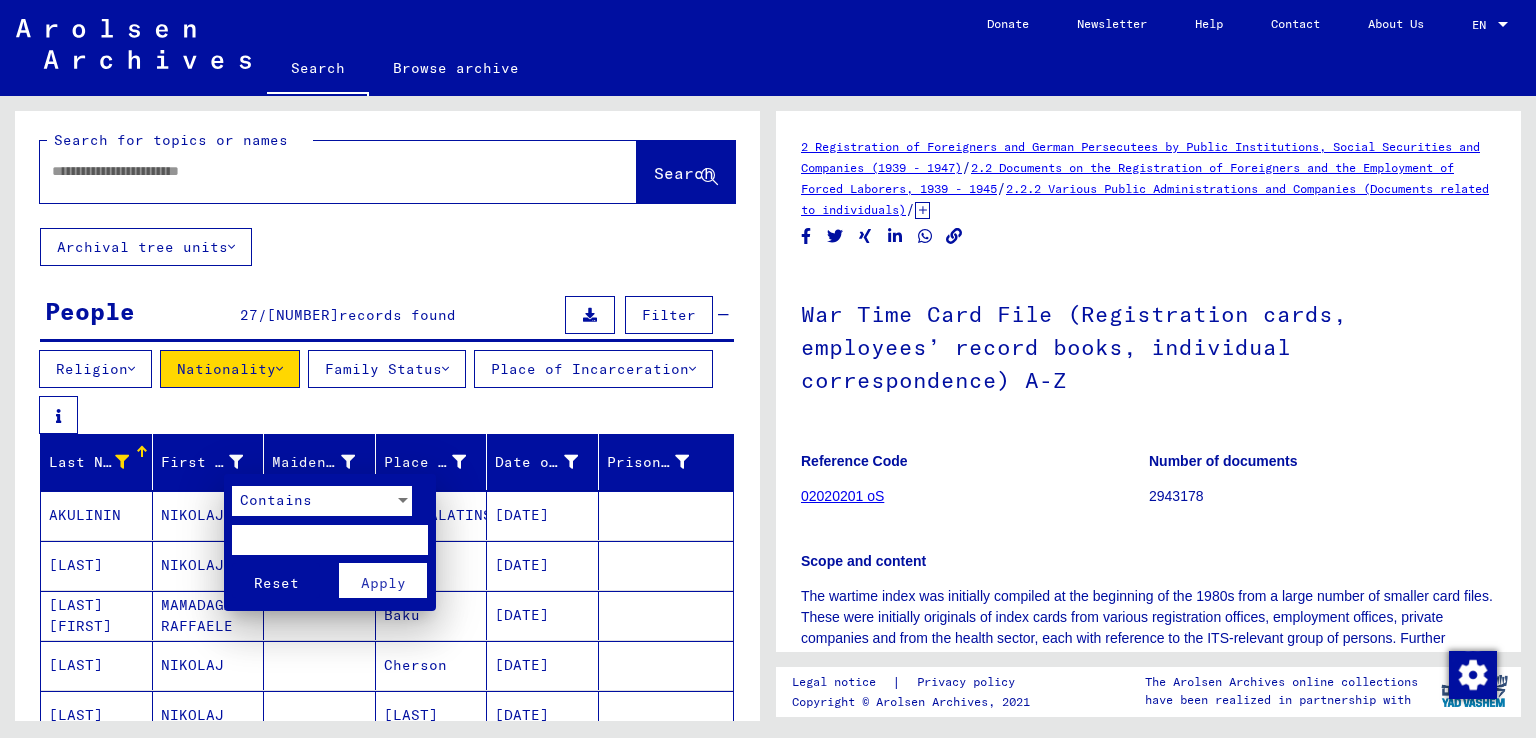 click at bounding box center (330, 540) 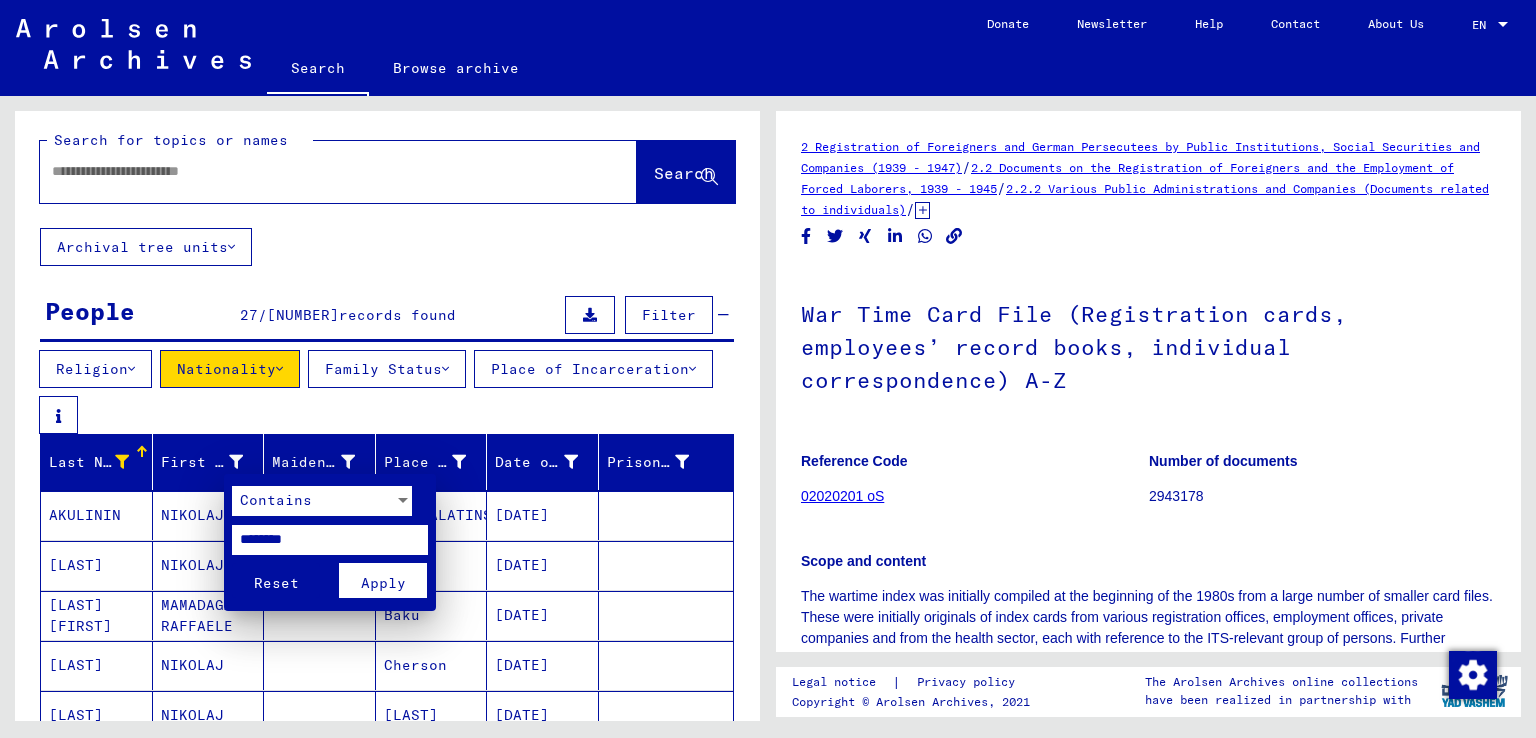 type on "********" 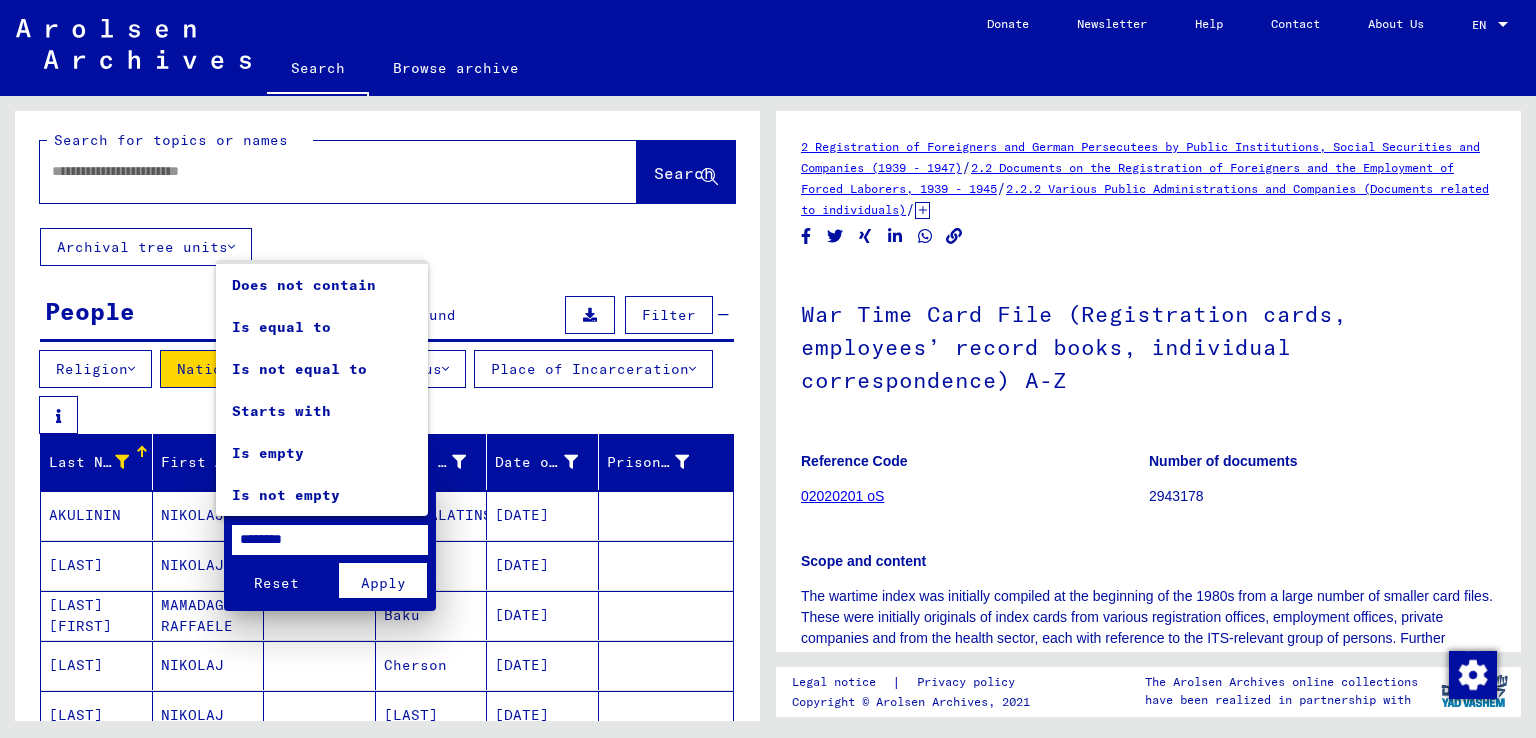 scroll, scrollTop: 0, scrollLeft: 0, axis: both 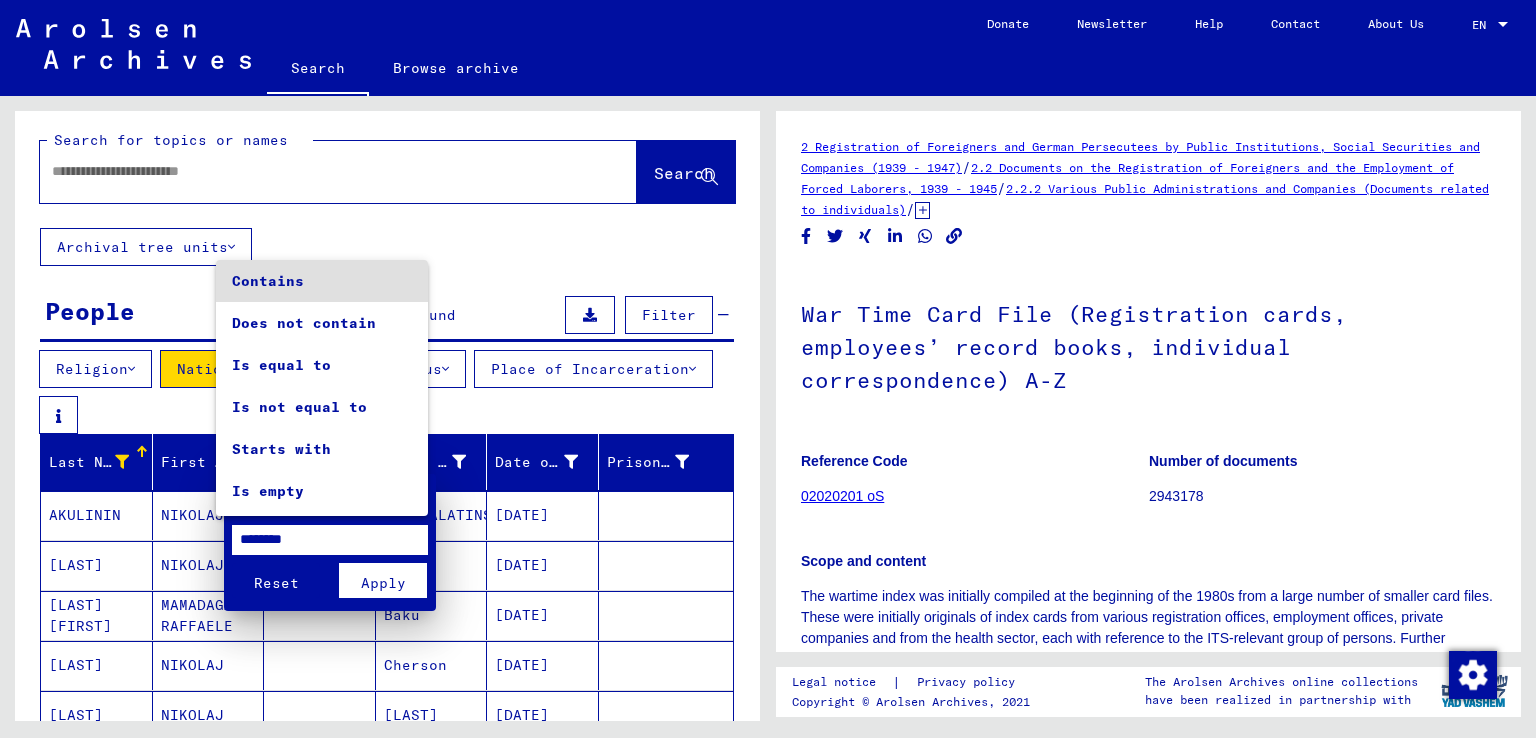 click on "Contains" at bounding box center (322, 281) 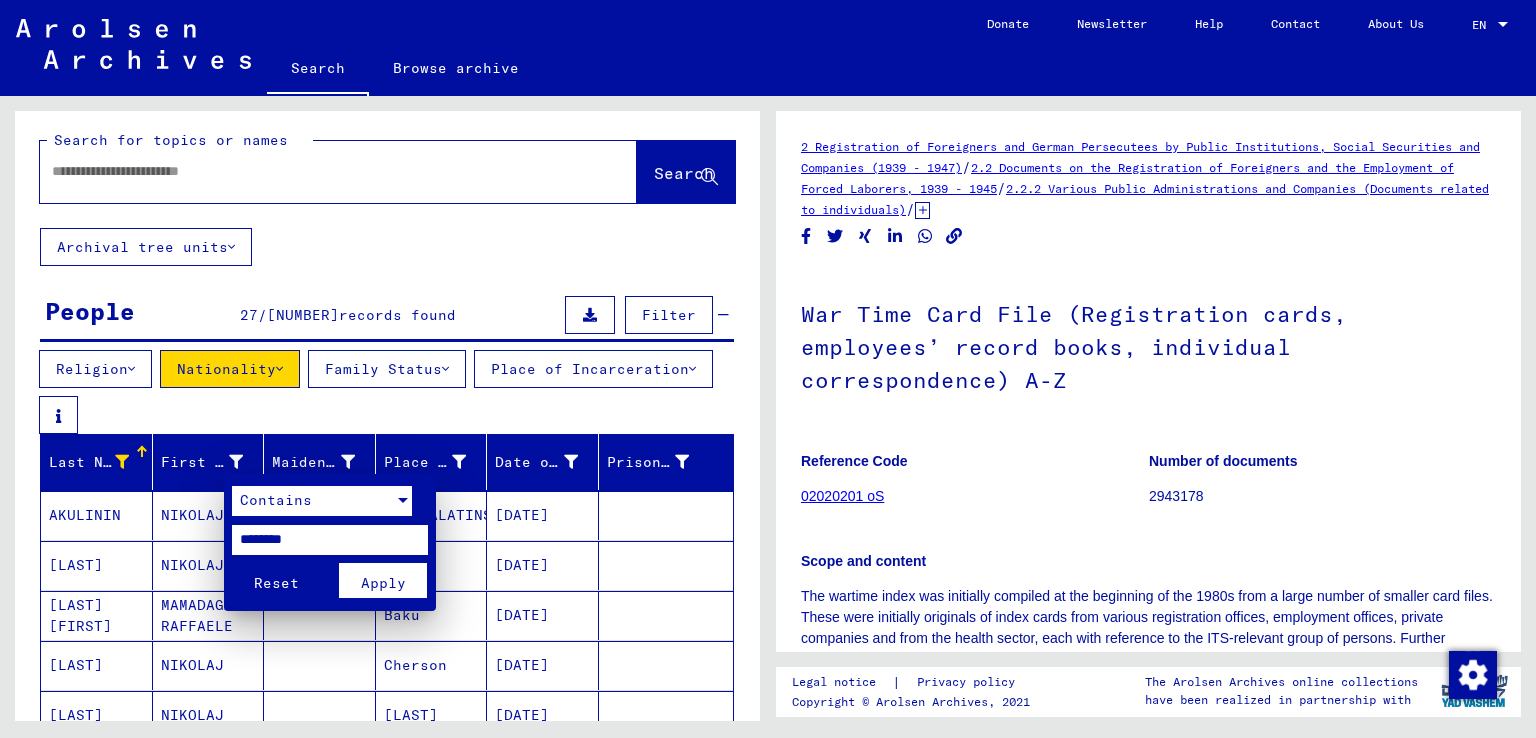 click on "Apply" at bounding box center (383, 580) 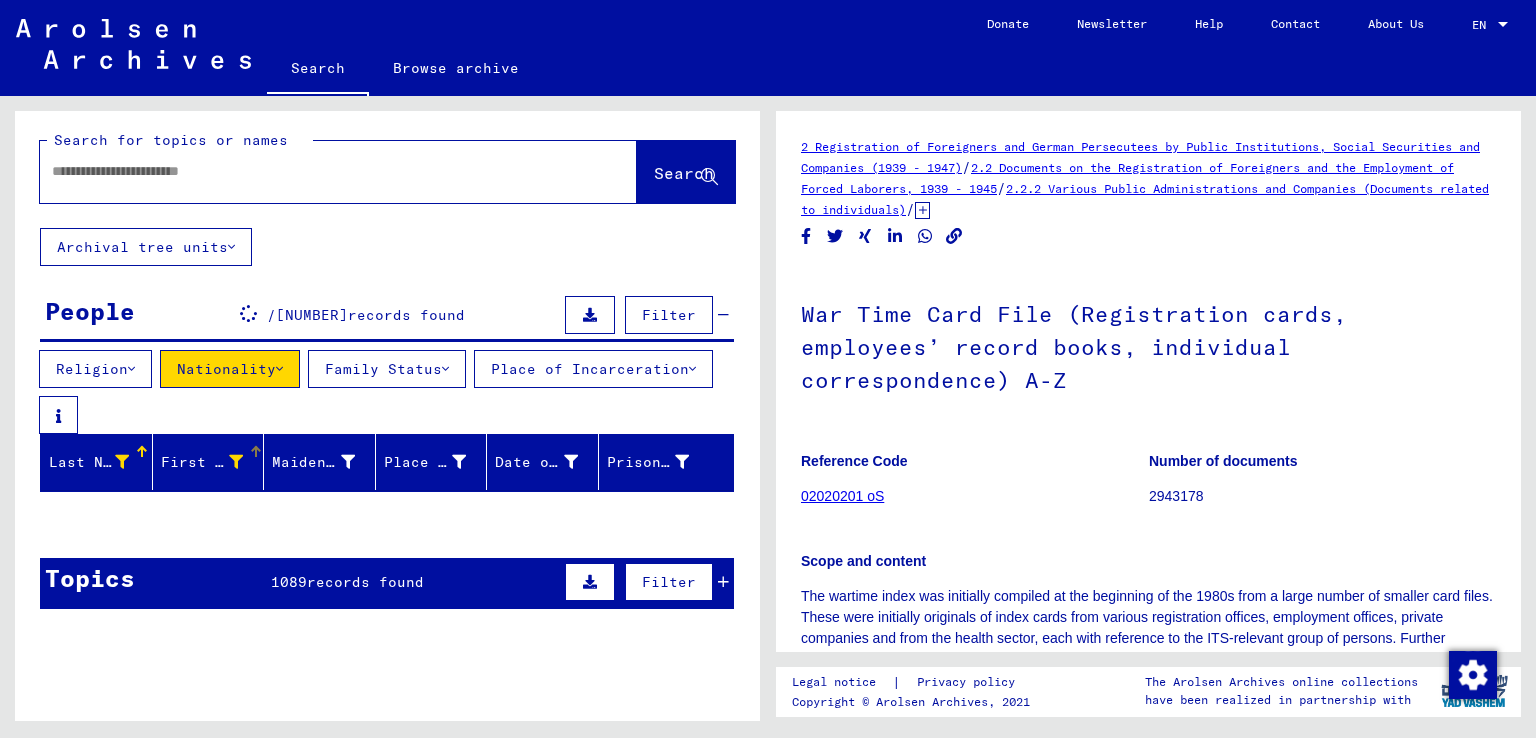 click at bounding box center (122, 462) 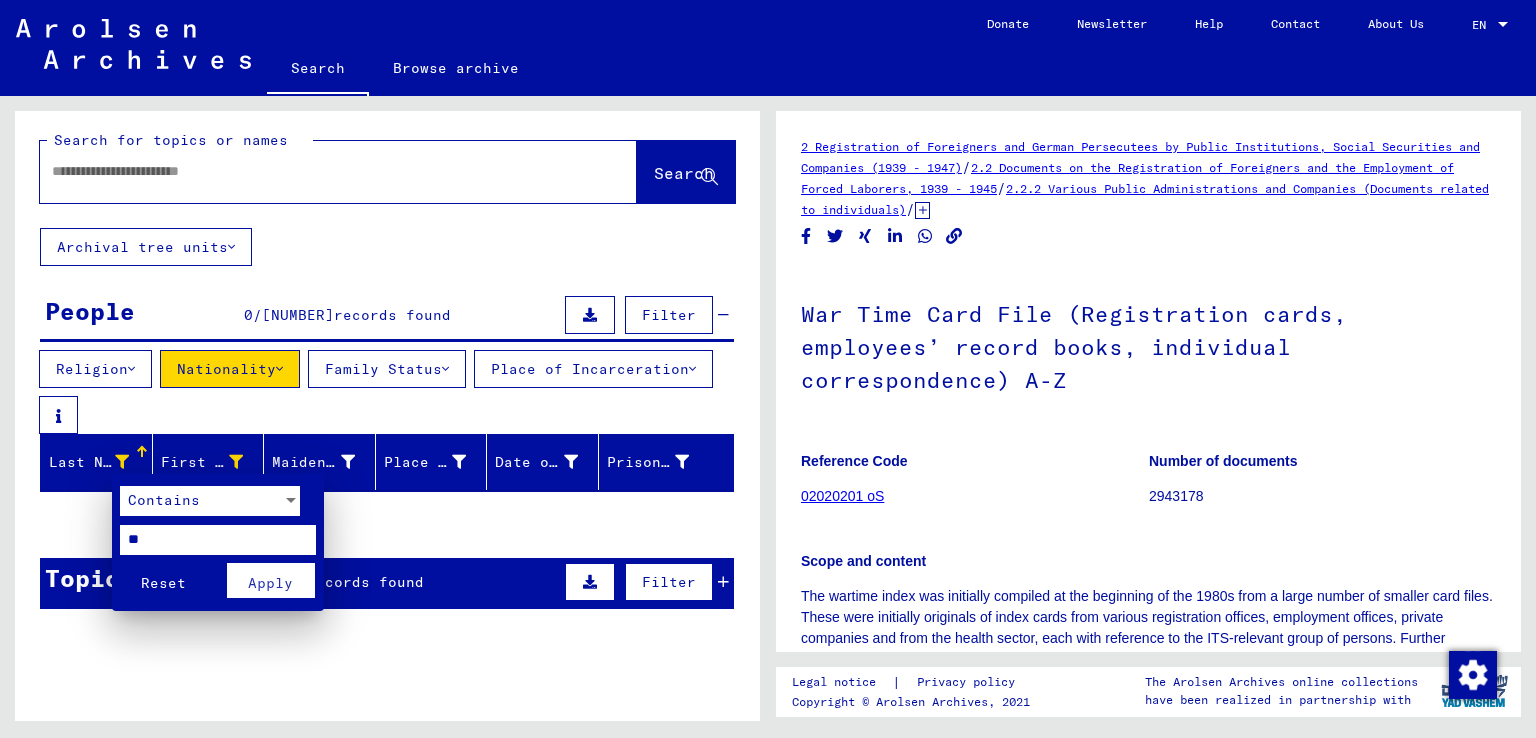 click at bounding box center (768, 369) 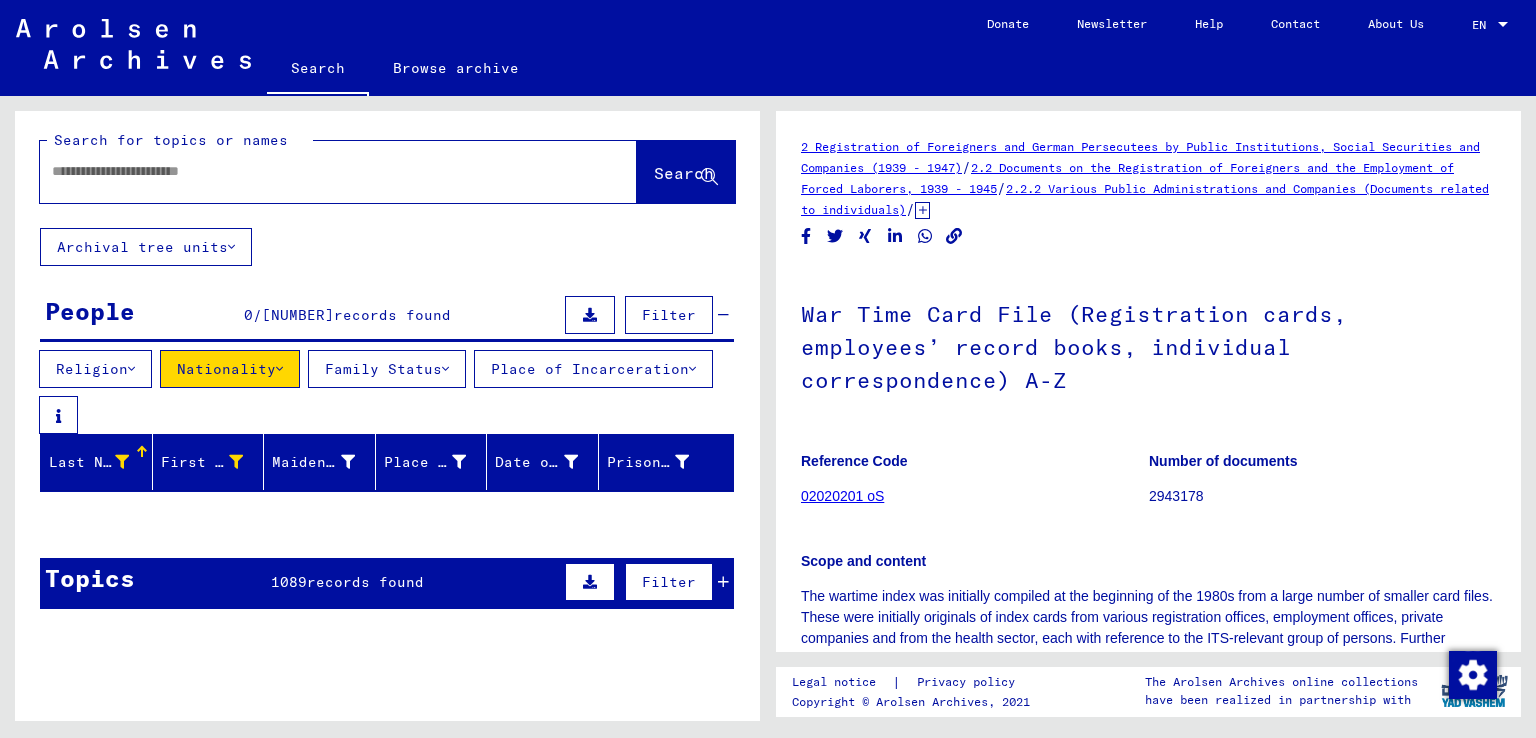 click at bounding box center (320, 171) 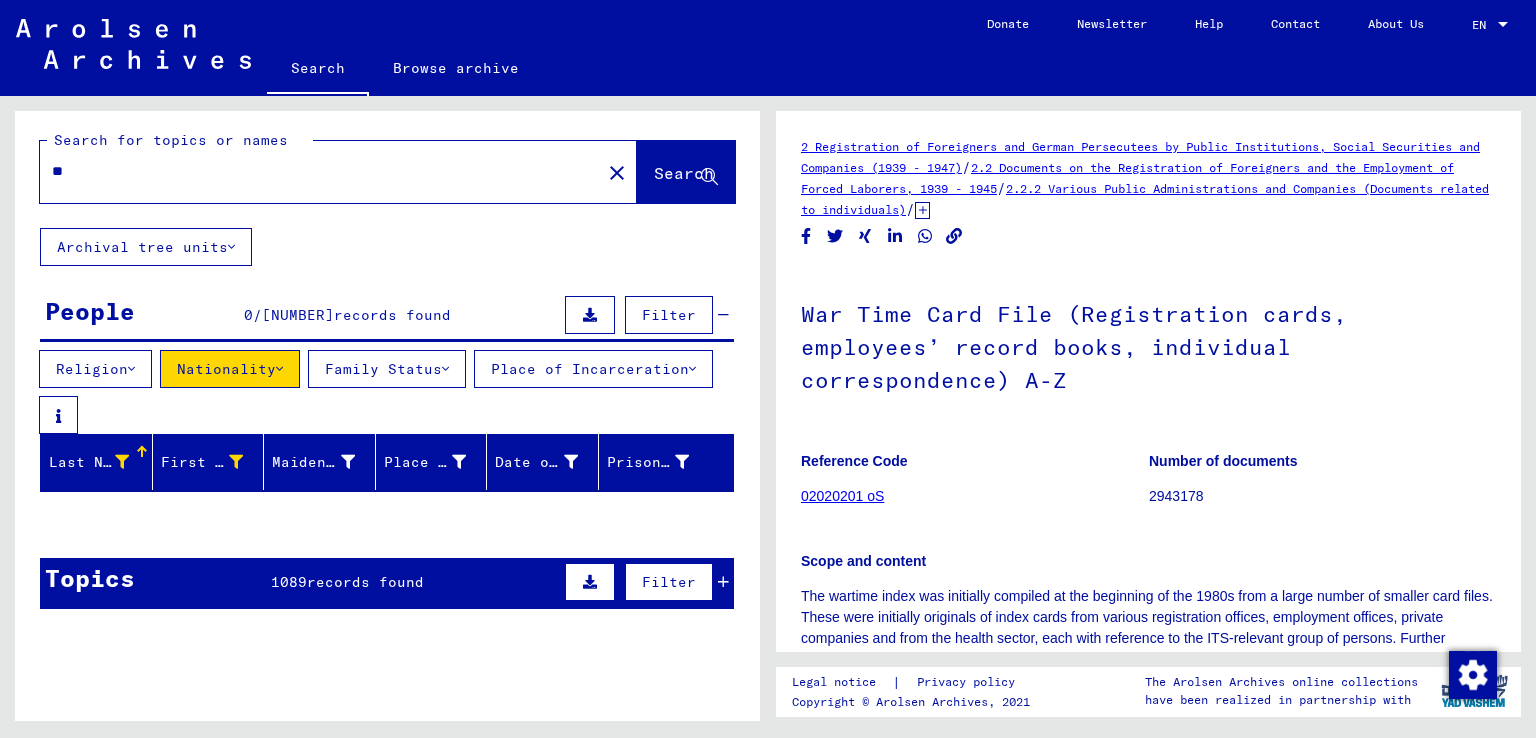 type on "**" 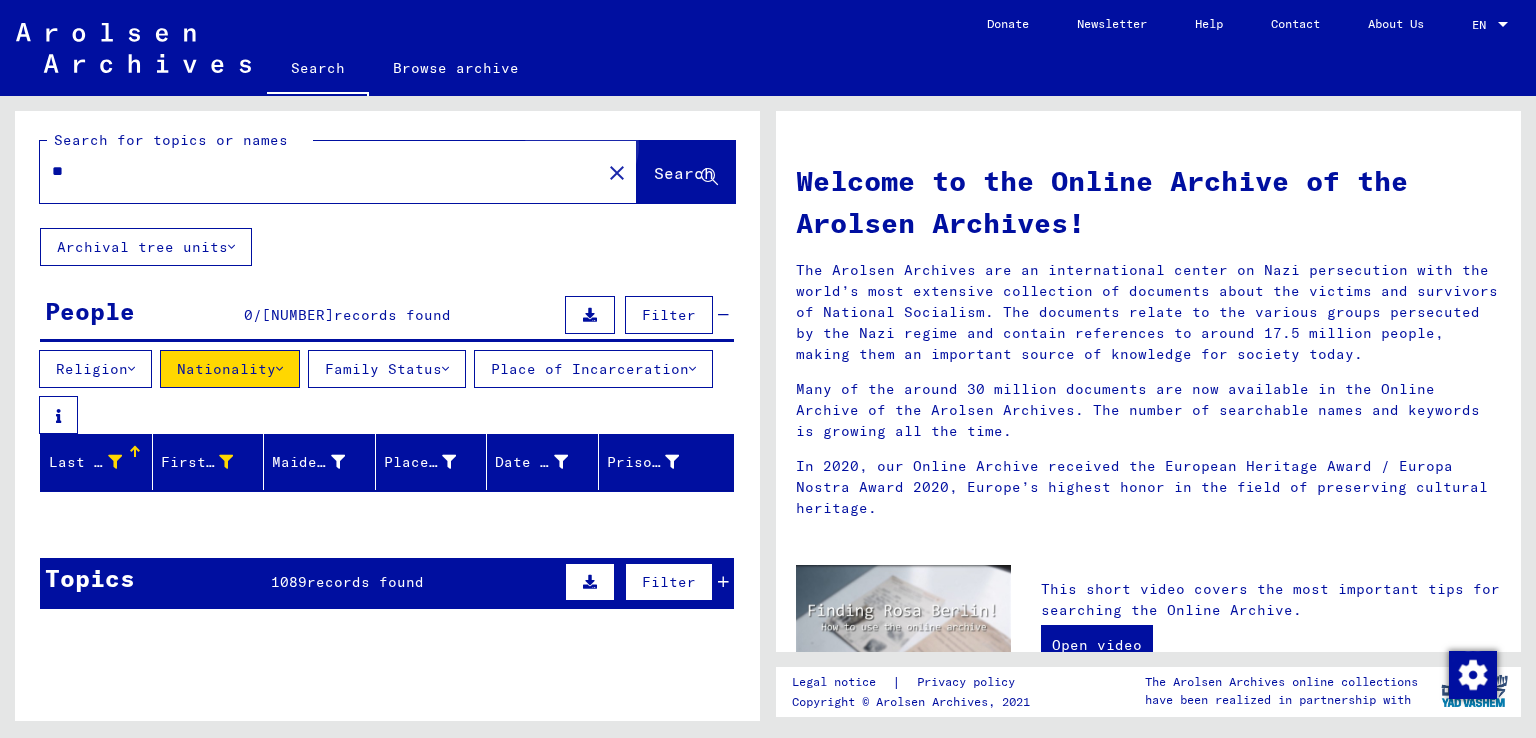 scroll, scrollTop: 0, scrollLeft: 0, axis: both 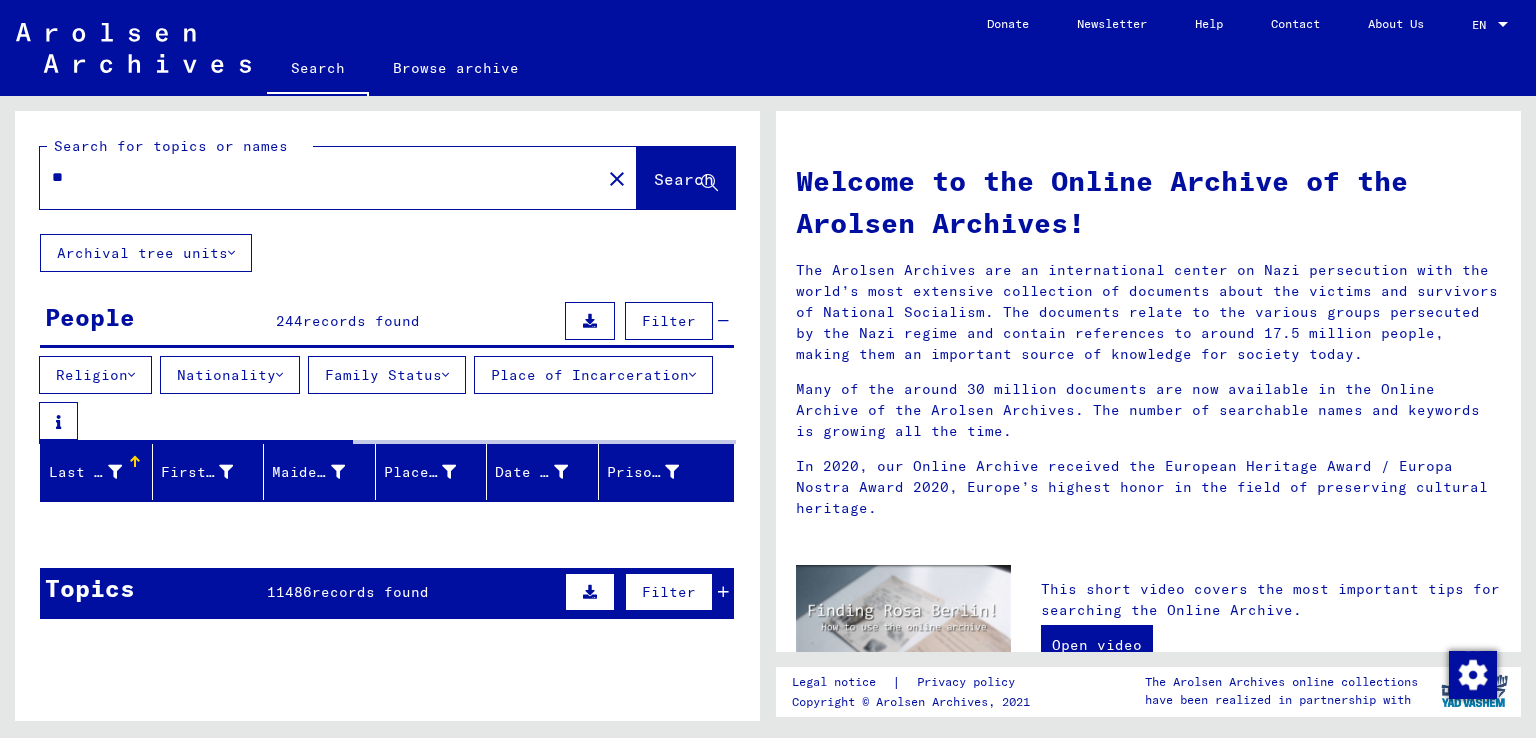 click at bounding box center (115, 472) 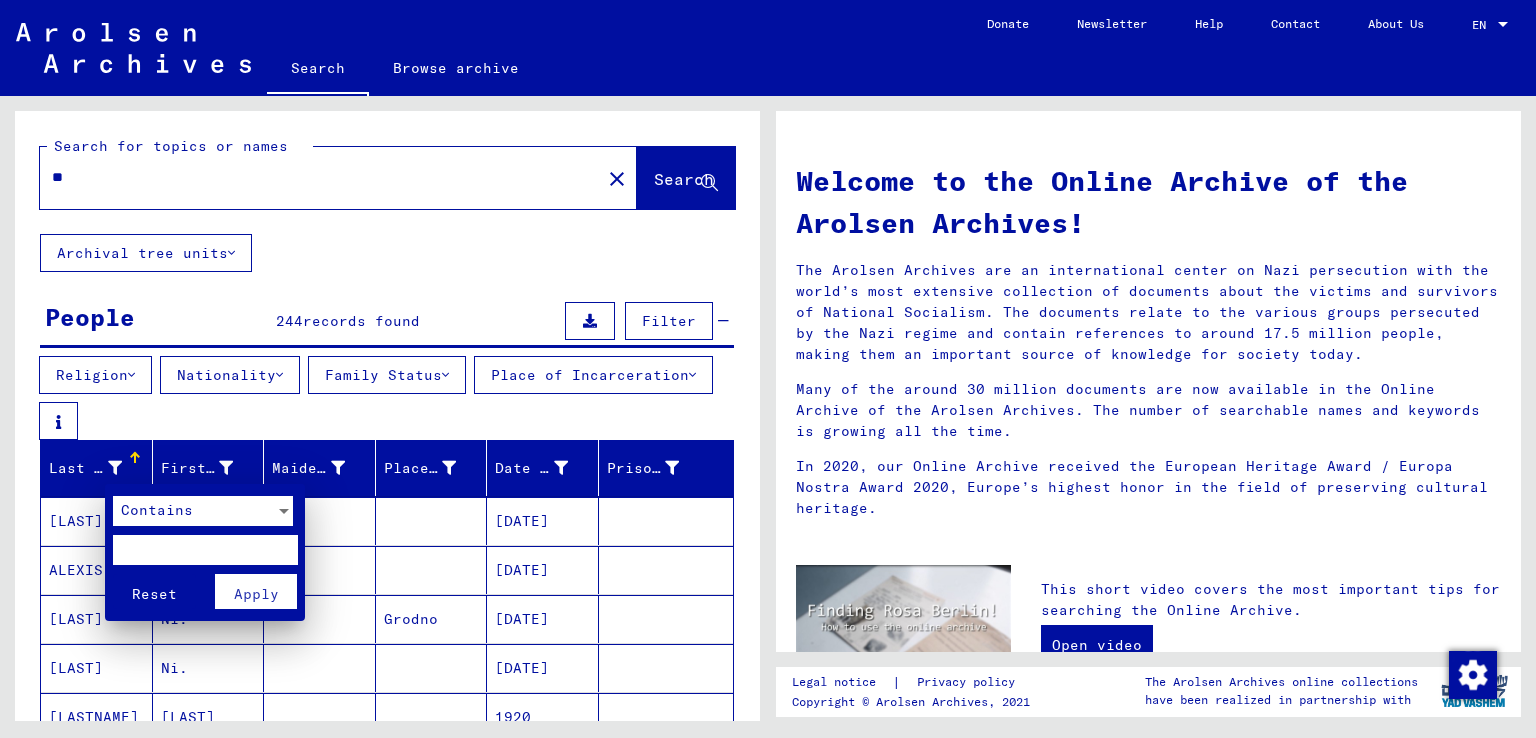 click at bounding box center (205, 550) 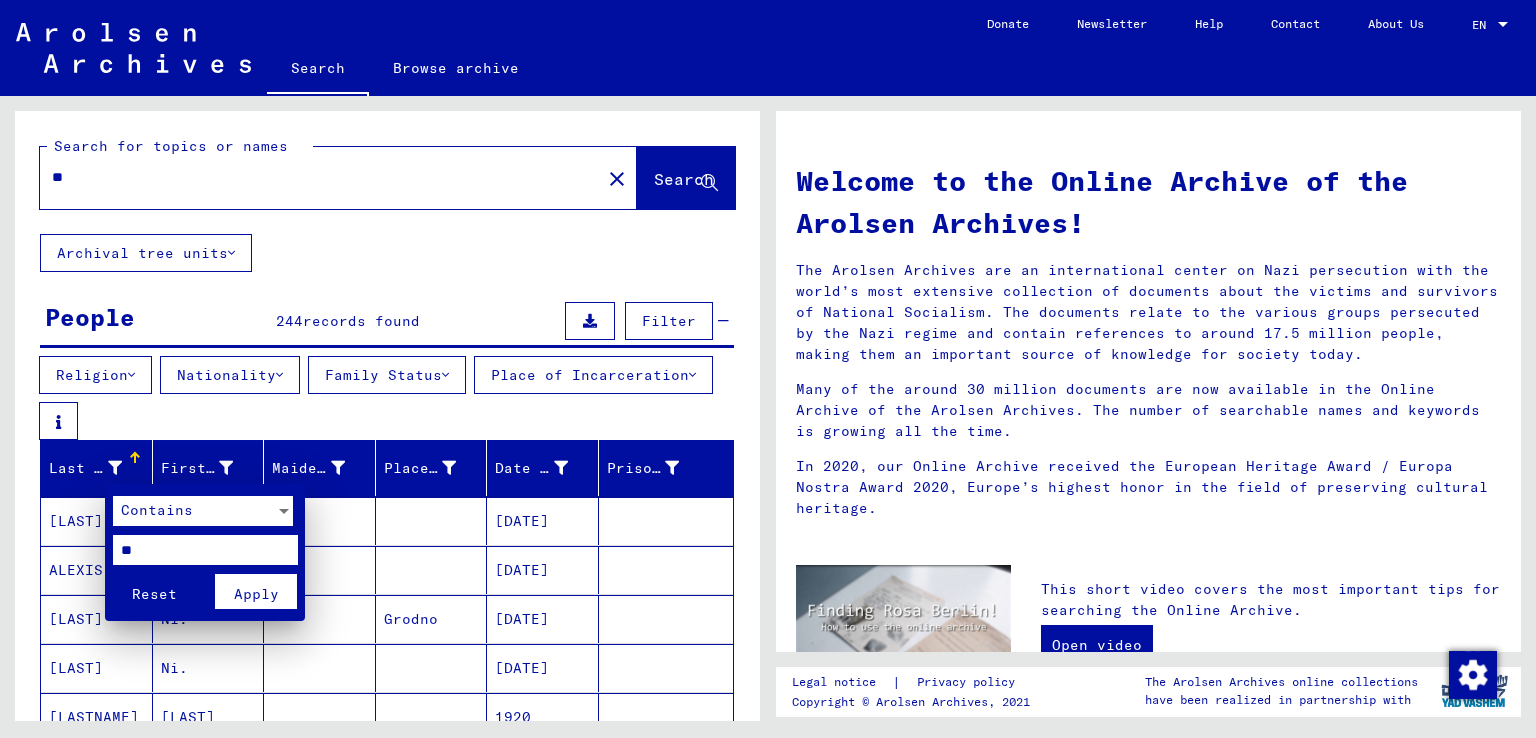 type on "**" 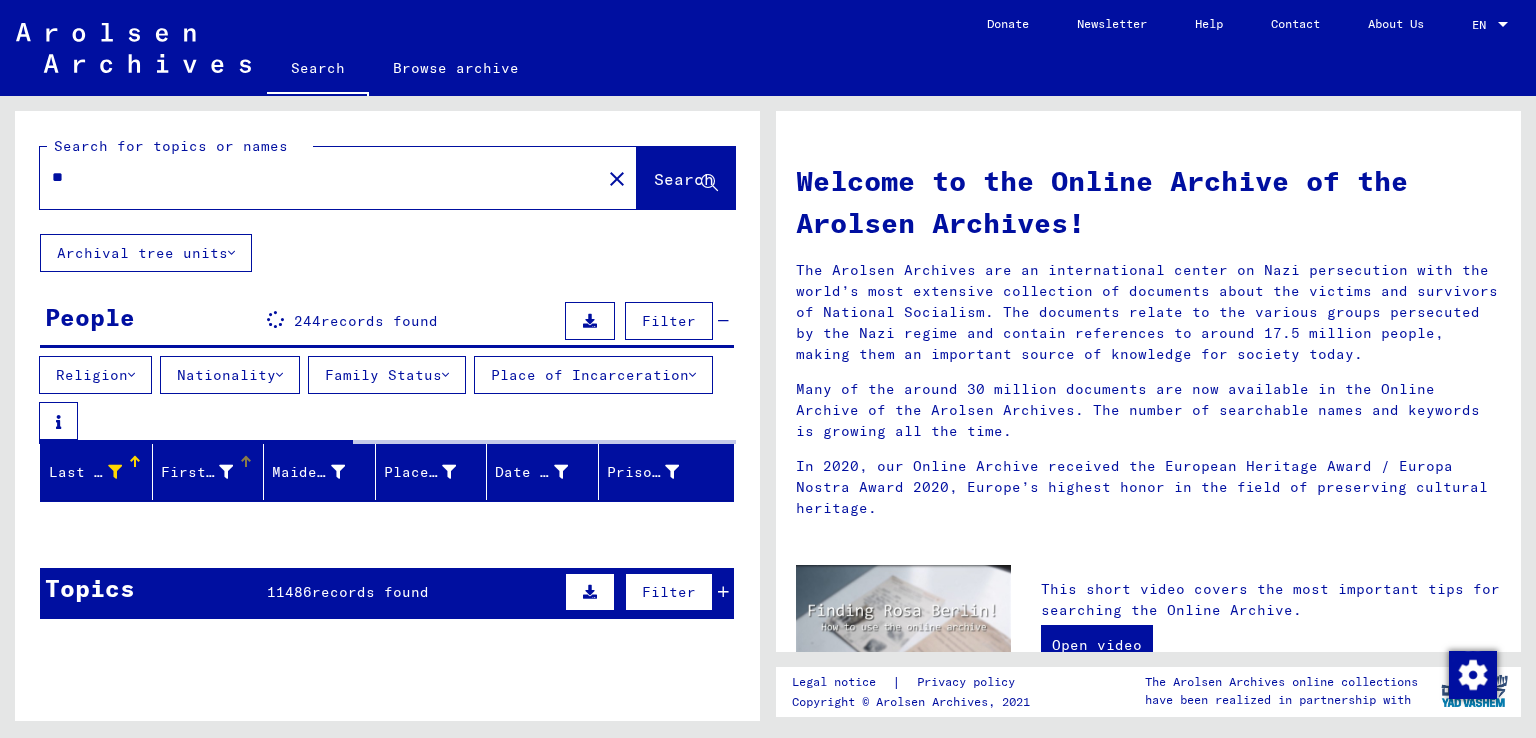 click on "First Name" at bounding box center (197, 472) 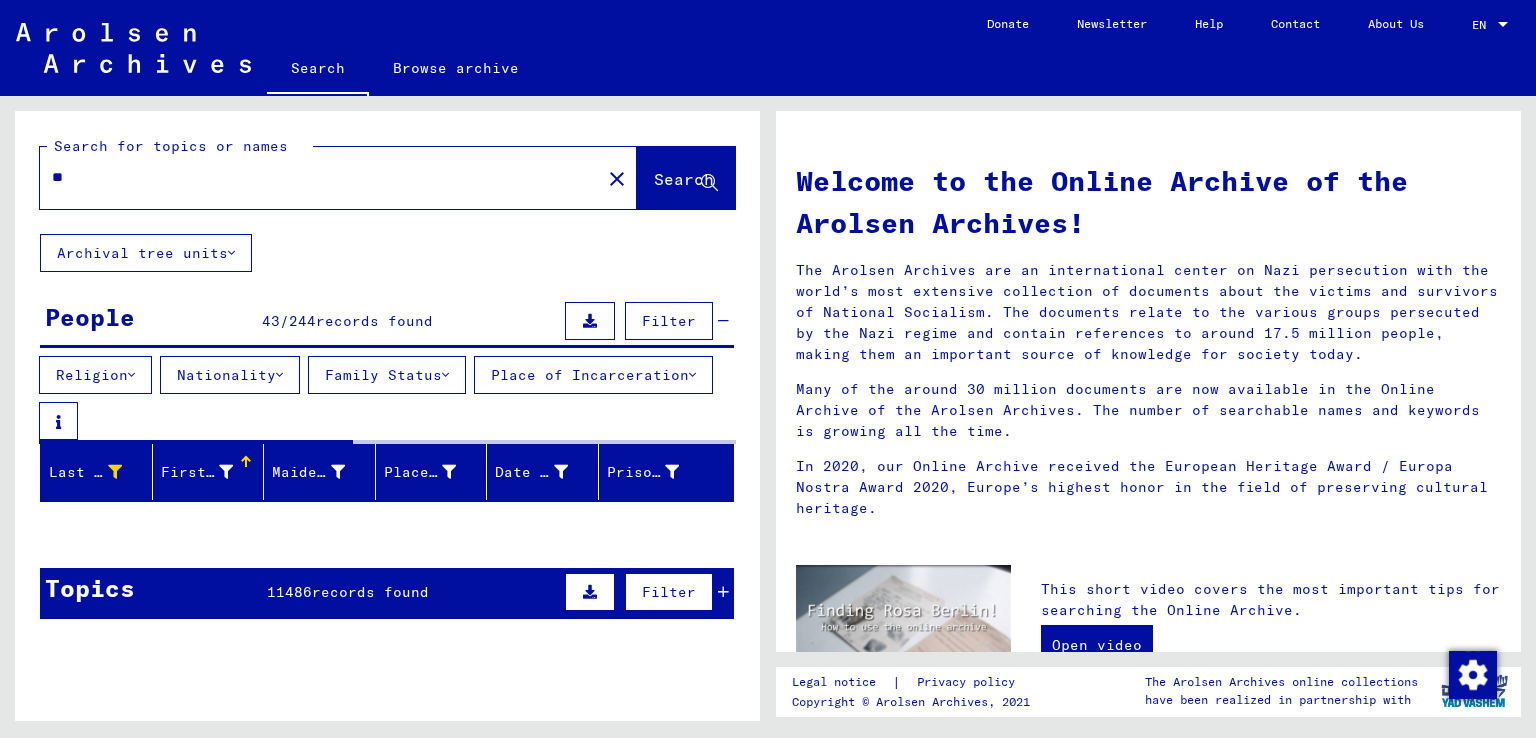 click at bounding box center (226, 472) 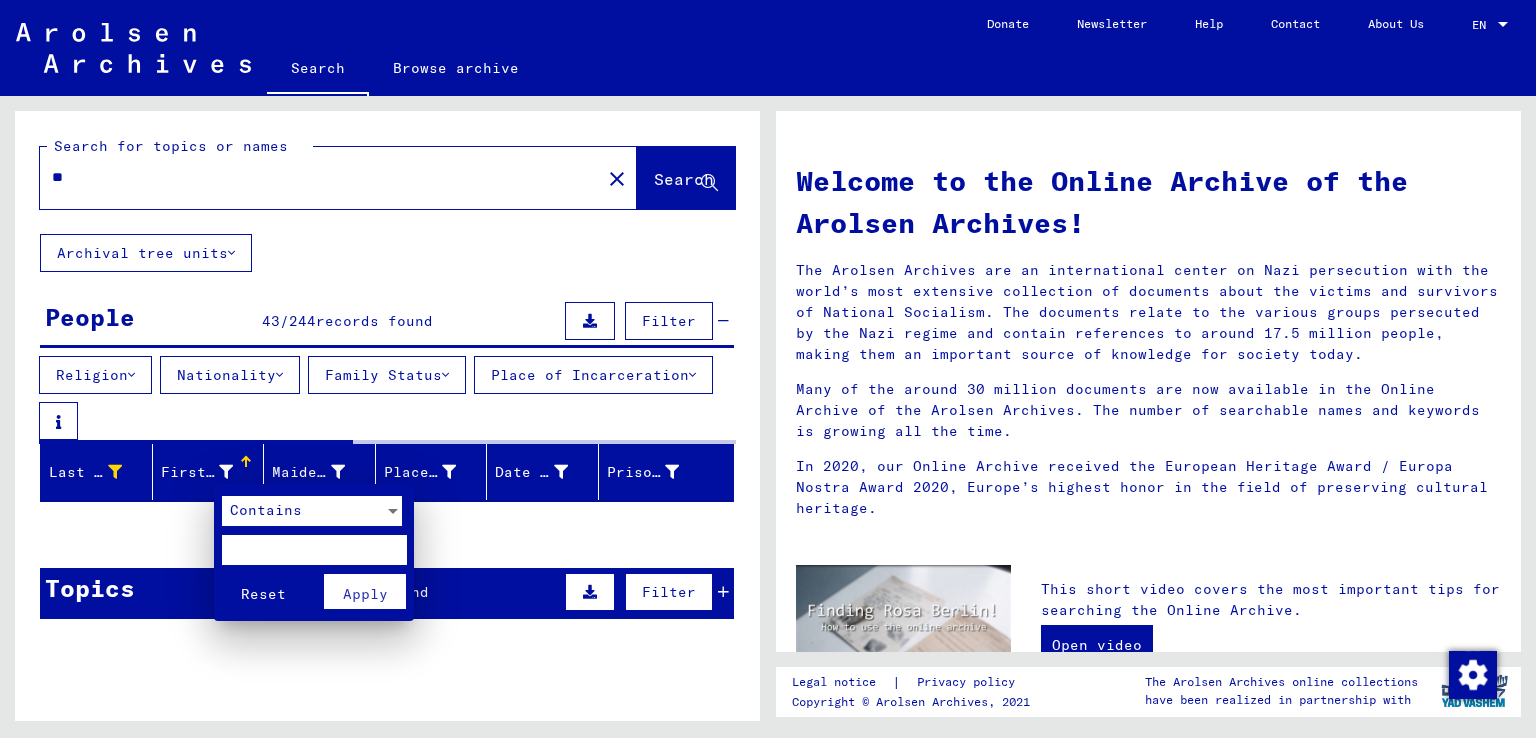 click at bounding box center [314, 550] 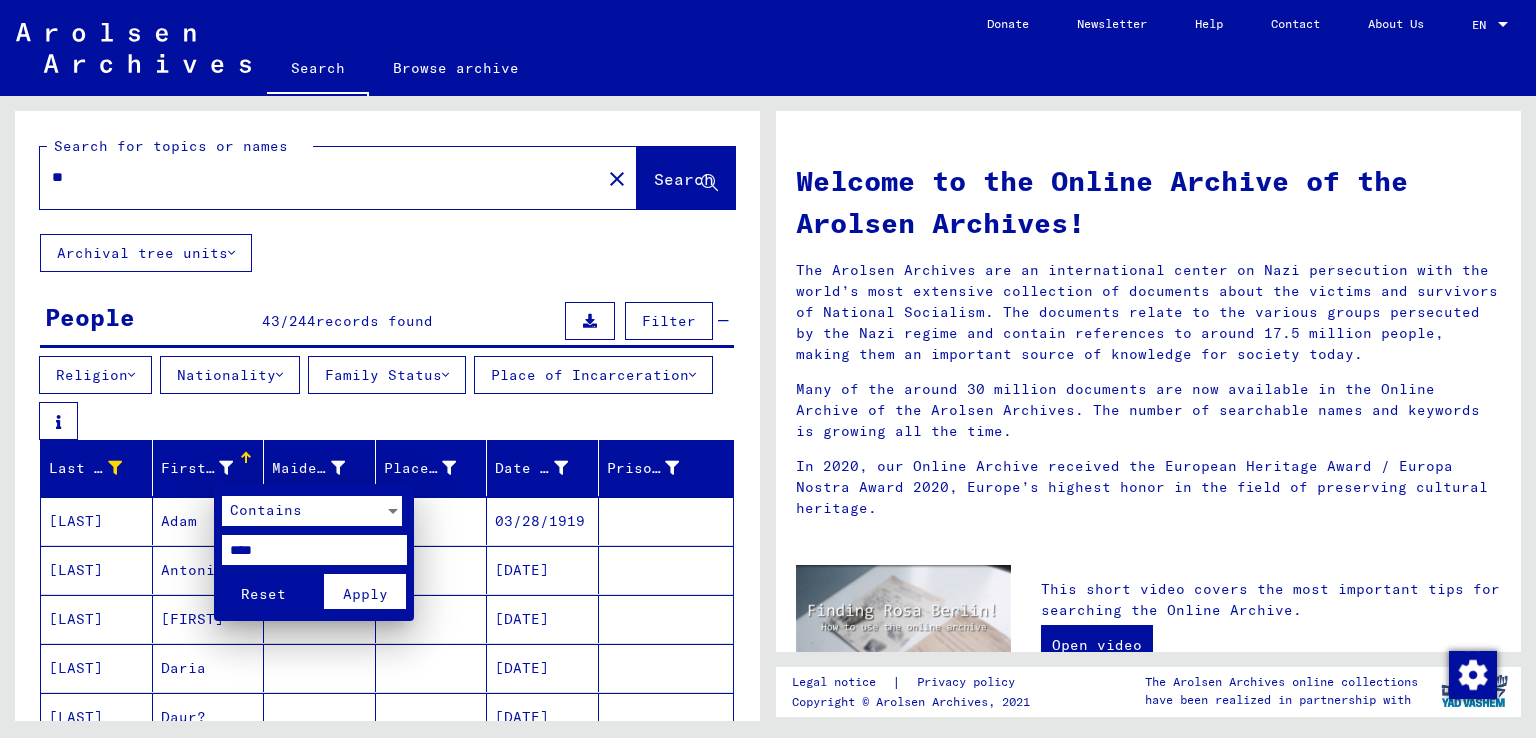 type on "****" 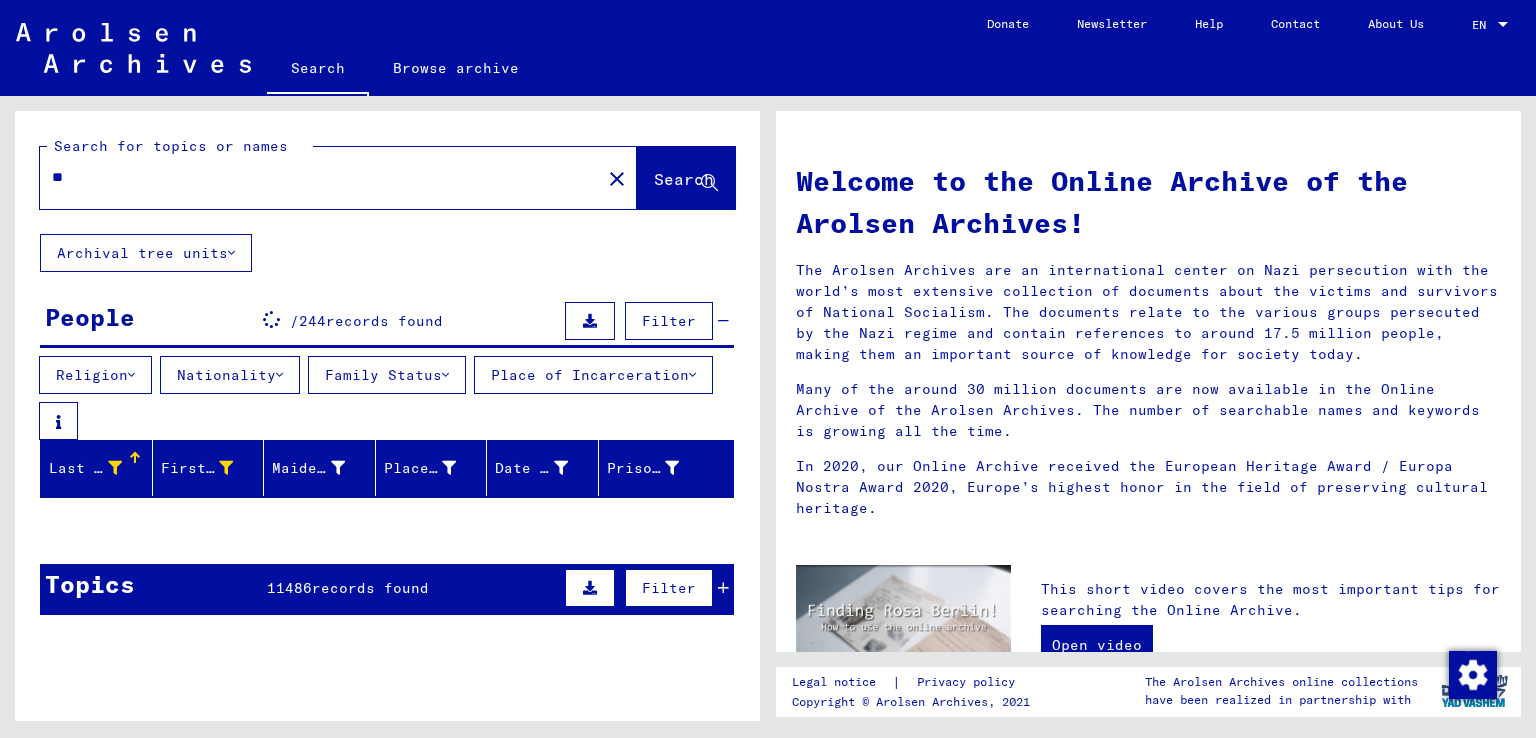 click on "Nationality" at bounding box center [230, 375] 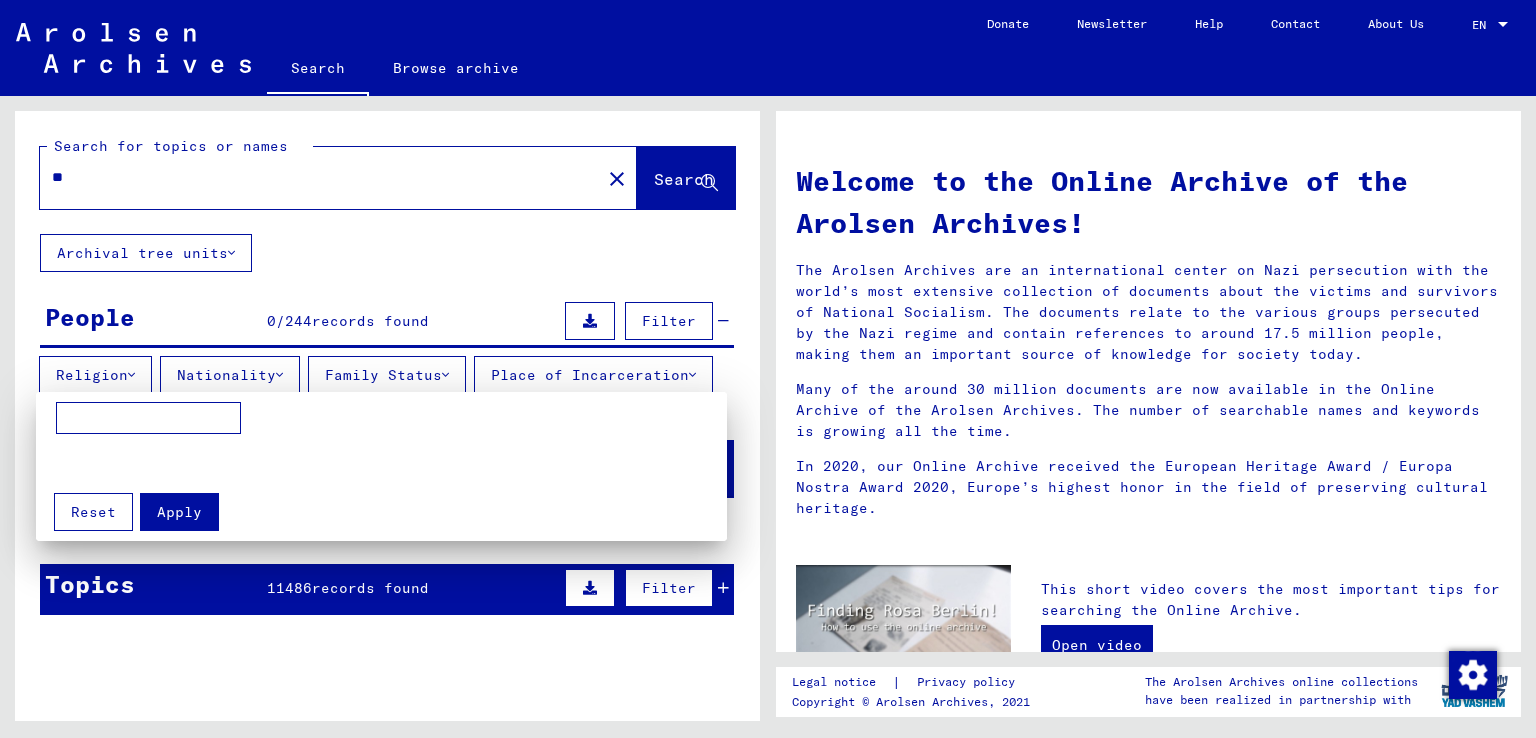 click at bounding box center [768, 369] 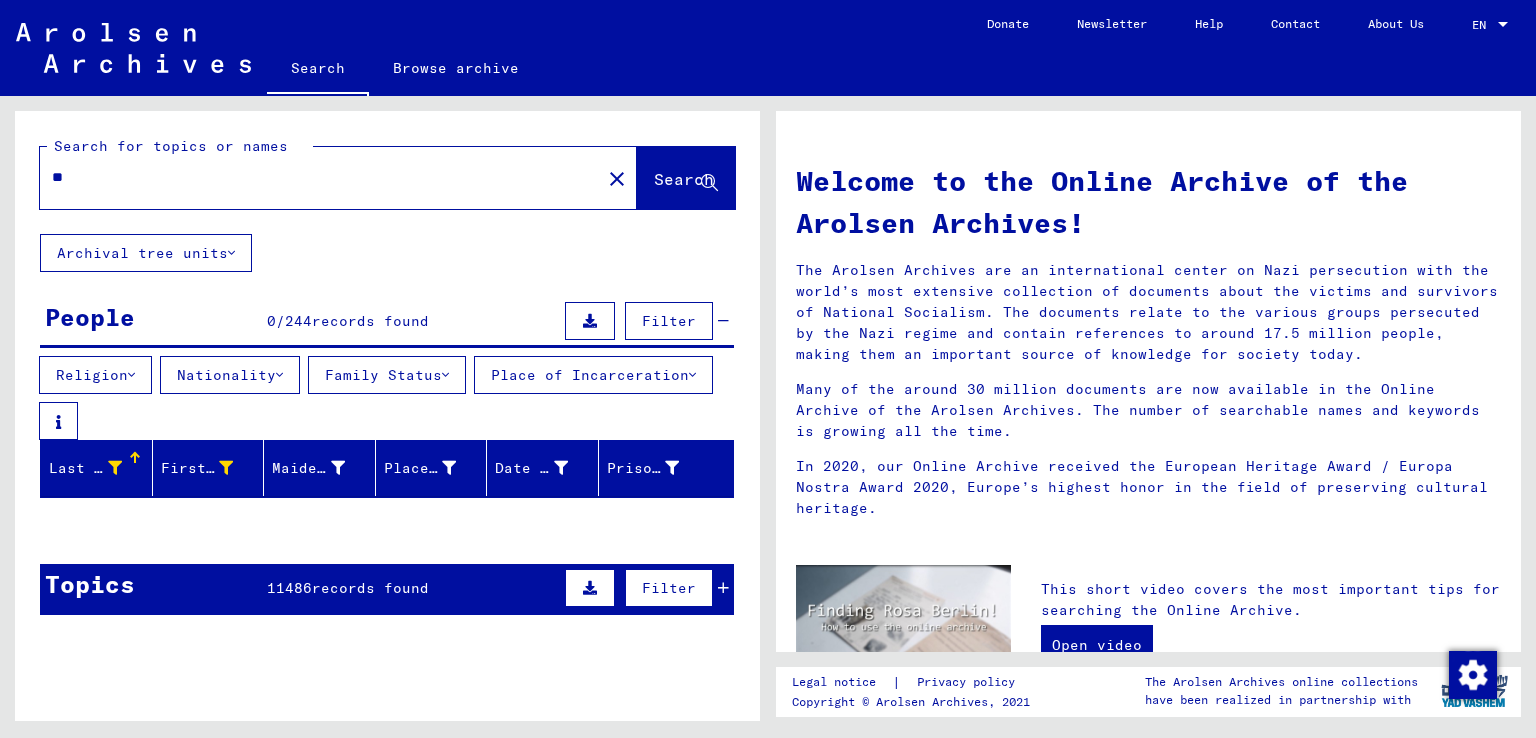 click on "Nationality" at bounding box center (230, 375) 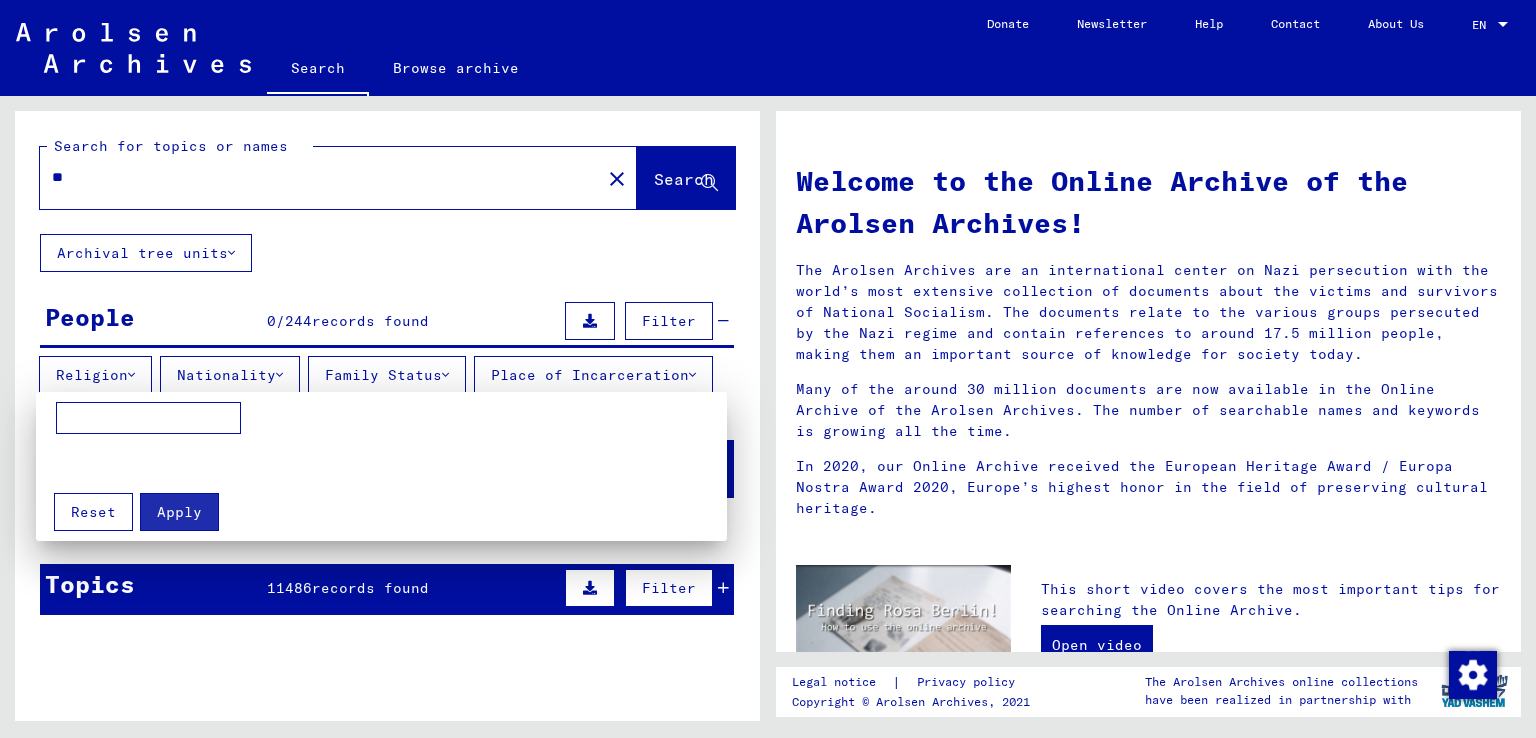 click at bounding box center (768, 369) 